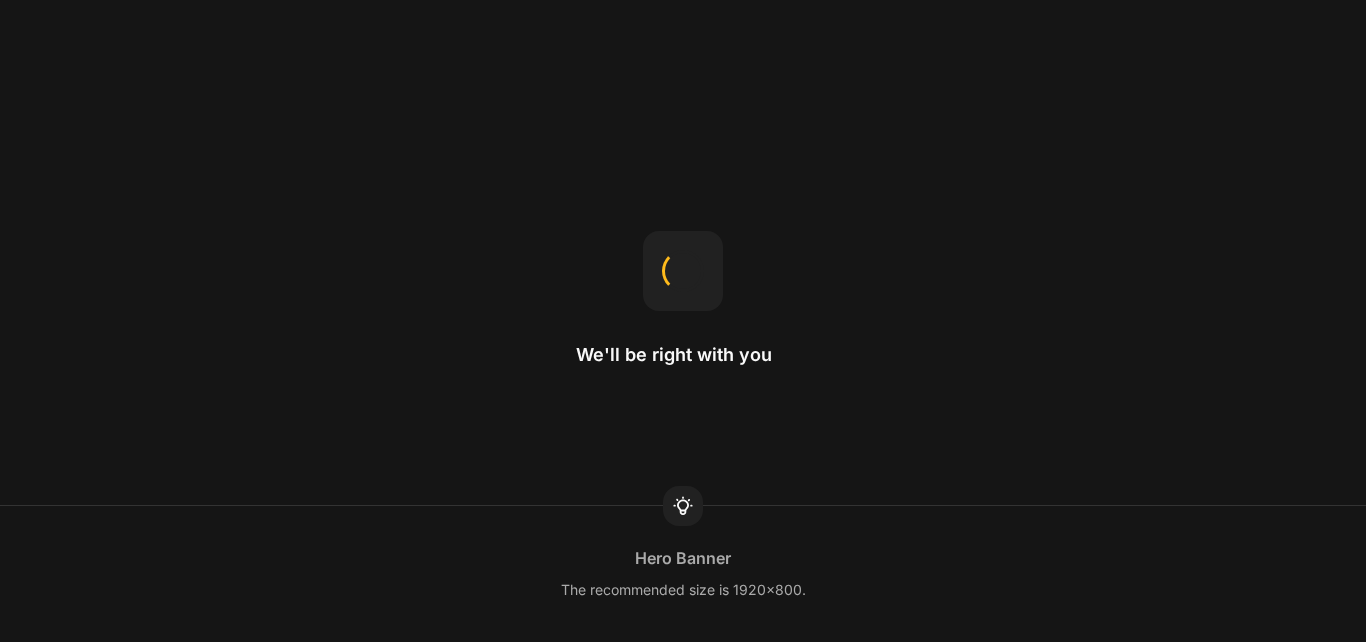 scroll, scrollTop: 0, scrollLeft: 0, axis: both 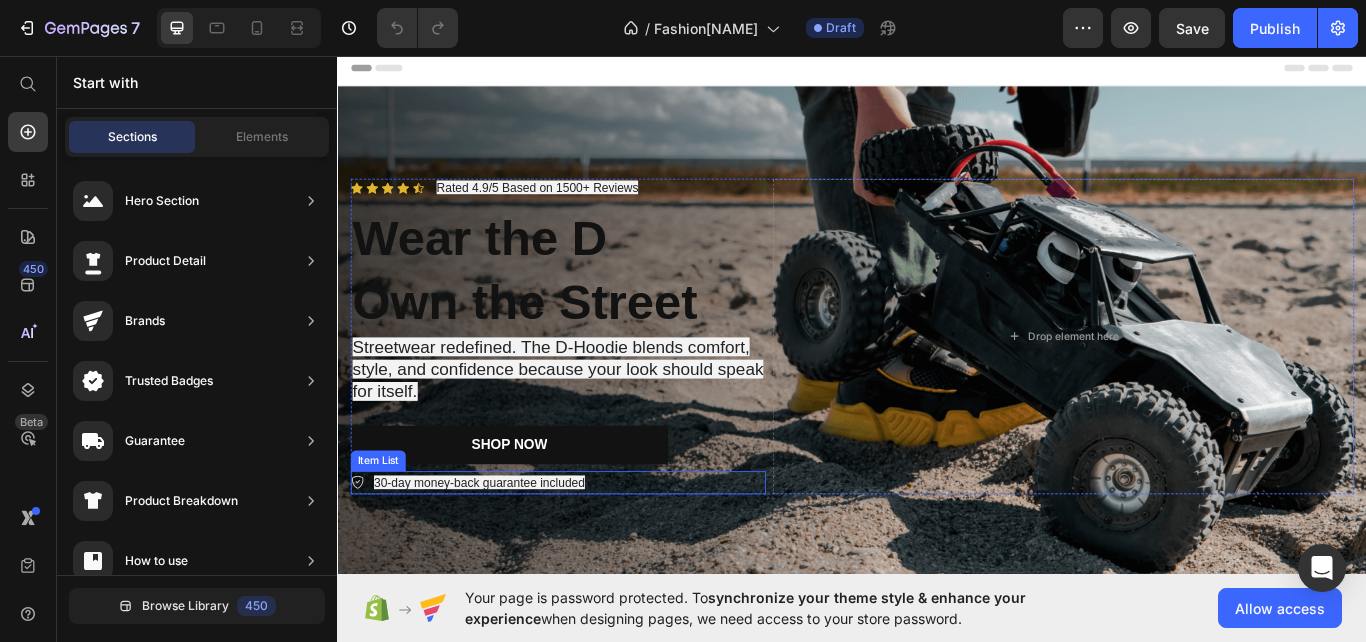 click 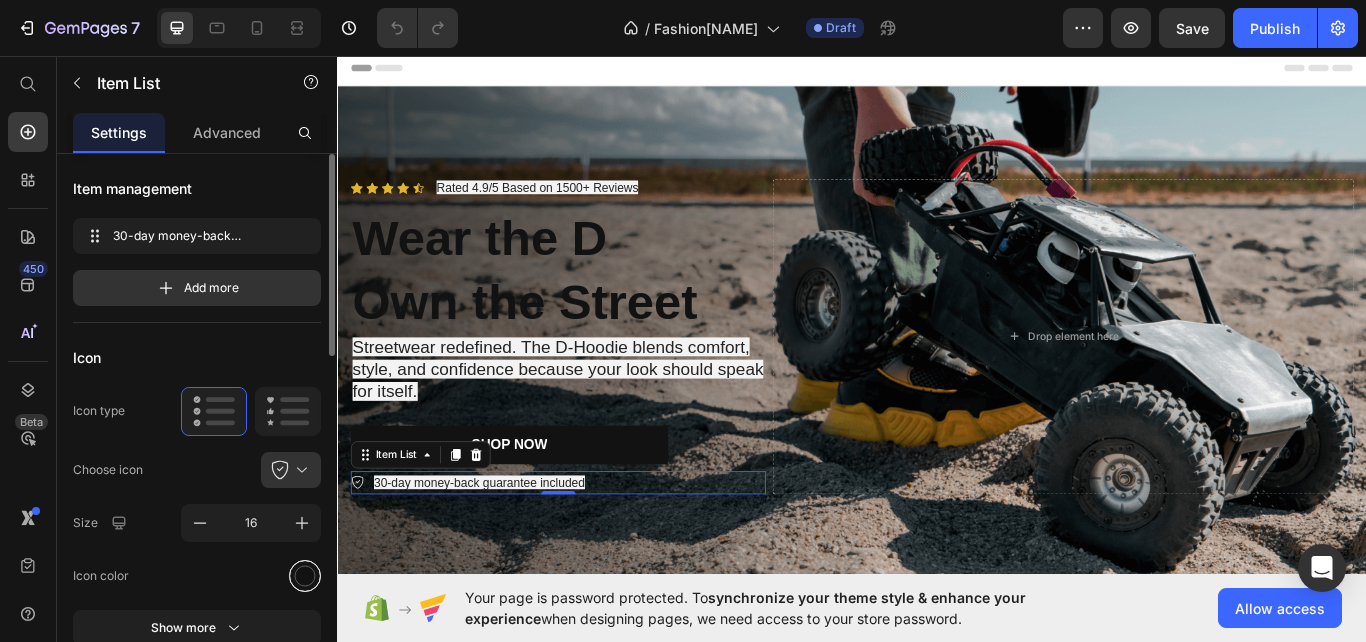 click at bounding box center [305, 575] 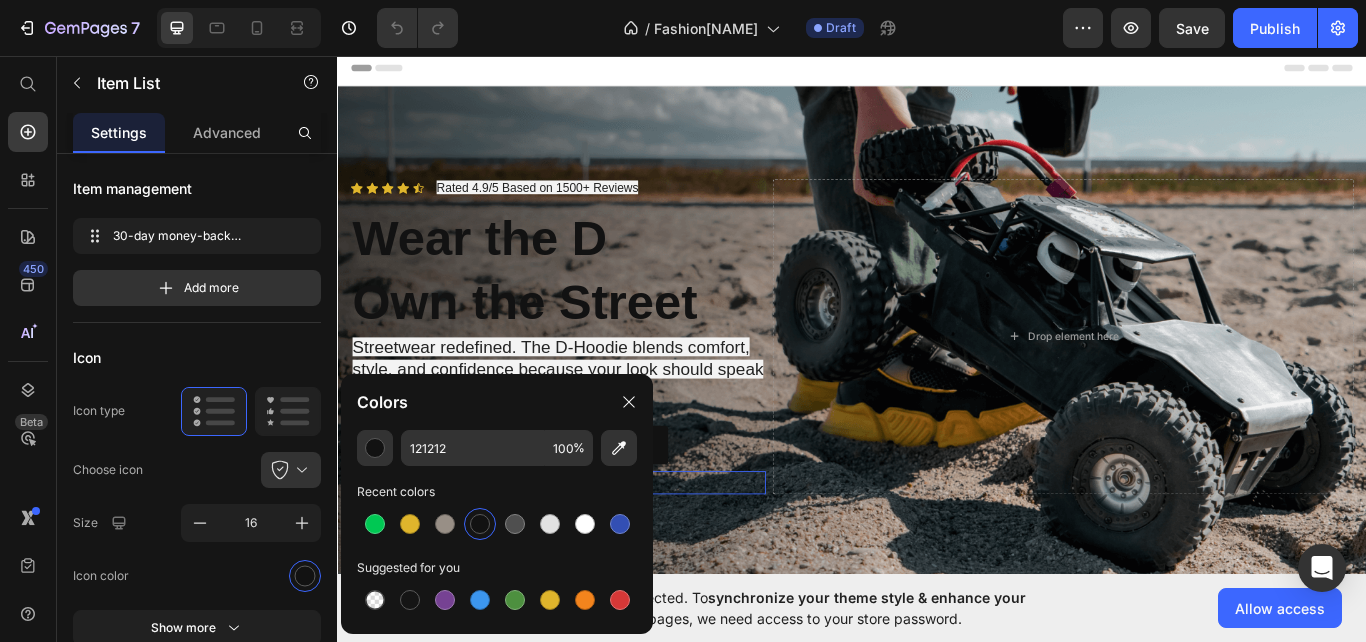 click at bounding box center (480, 524) 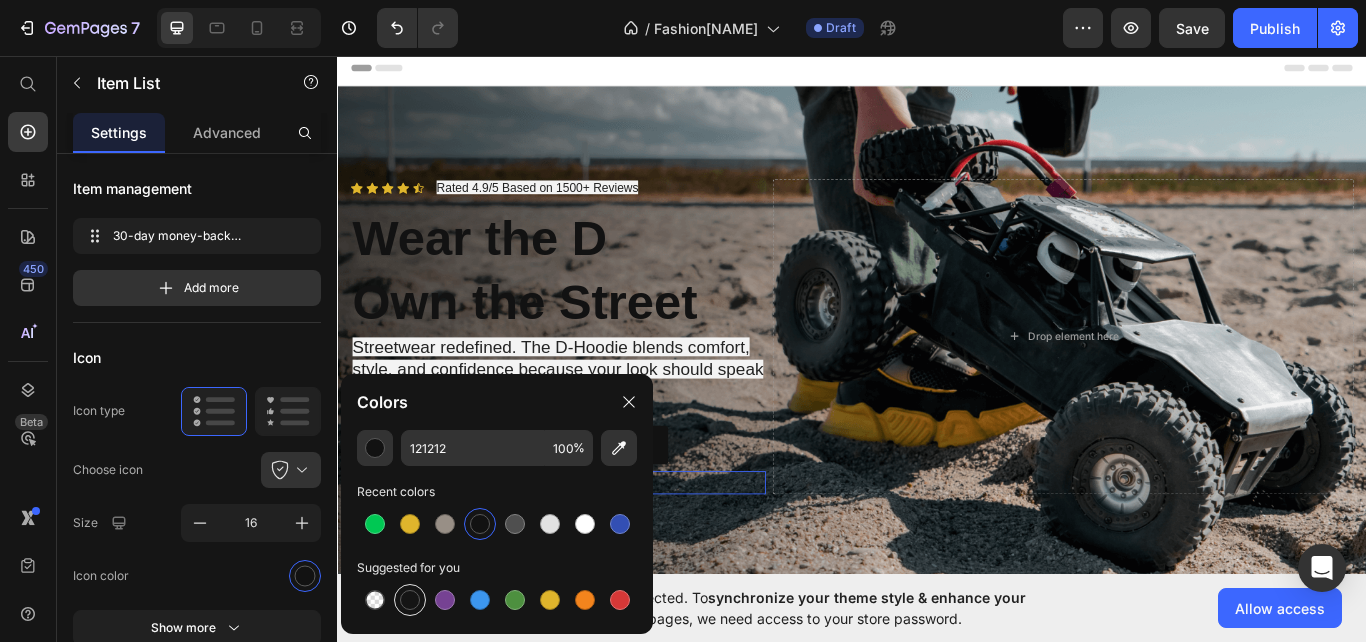 click at bounding box center [410, 600] 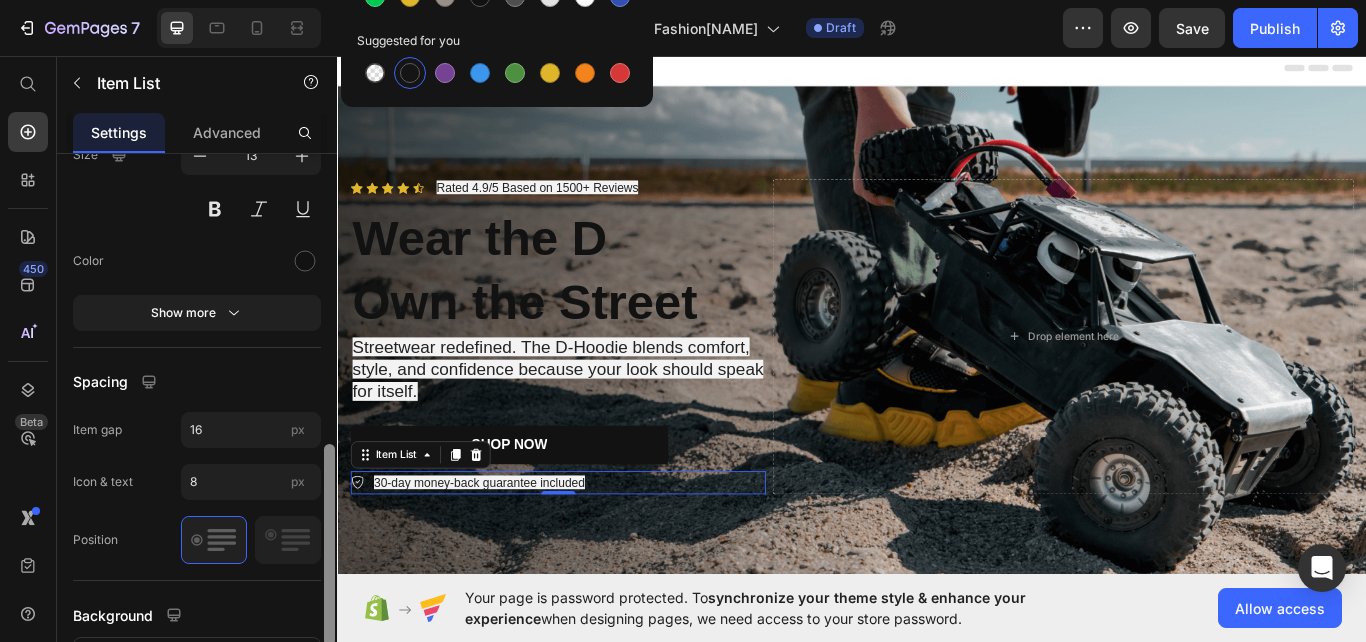 drag, startPoint x: 327, startPoint y: 310, endPoint x: 323, endPoint y: 584, distance: 274.0292 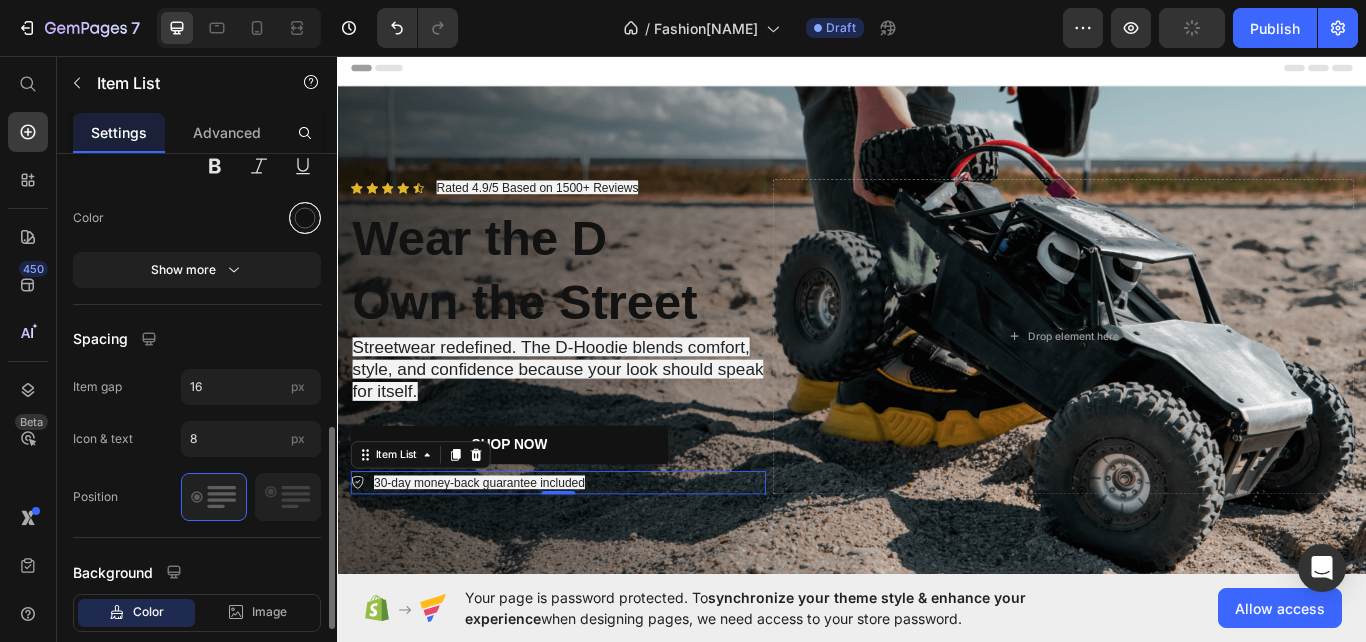 click at bounding box center (305, 217) 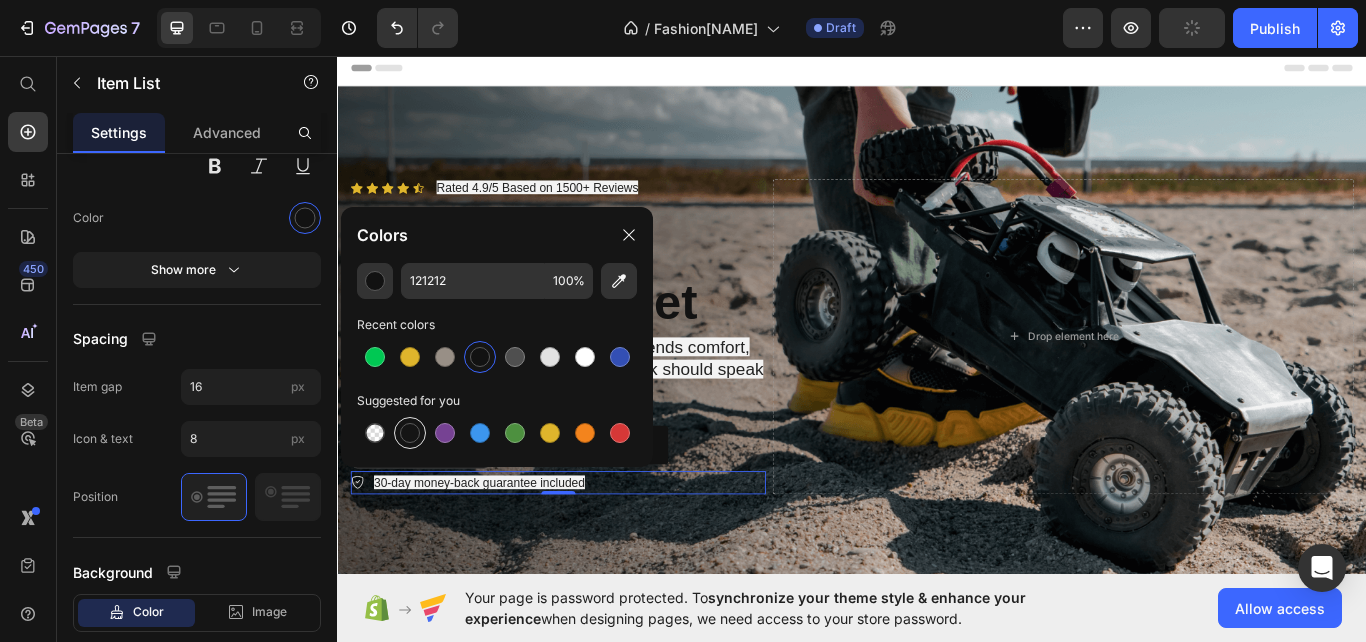 click at bounding box center (410, 433) 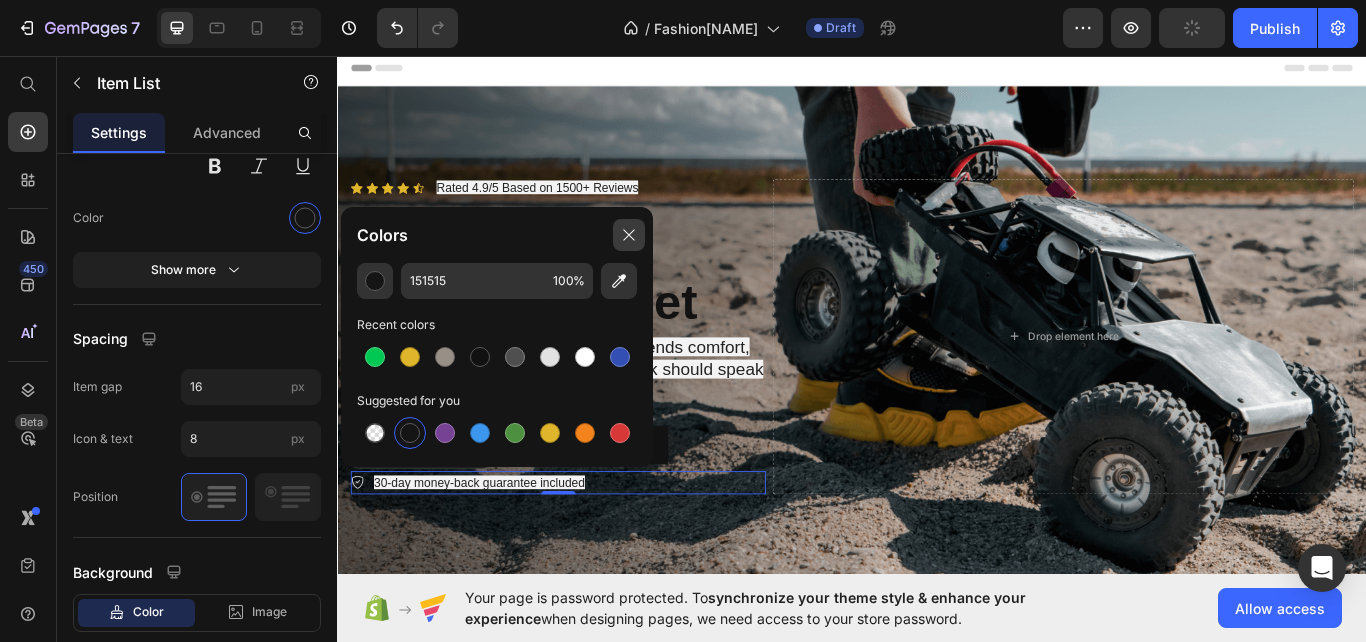 click 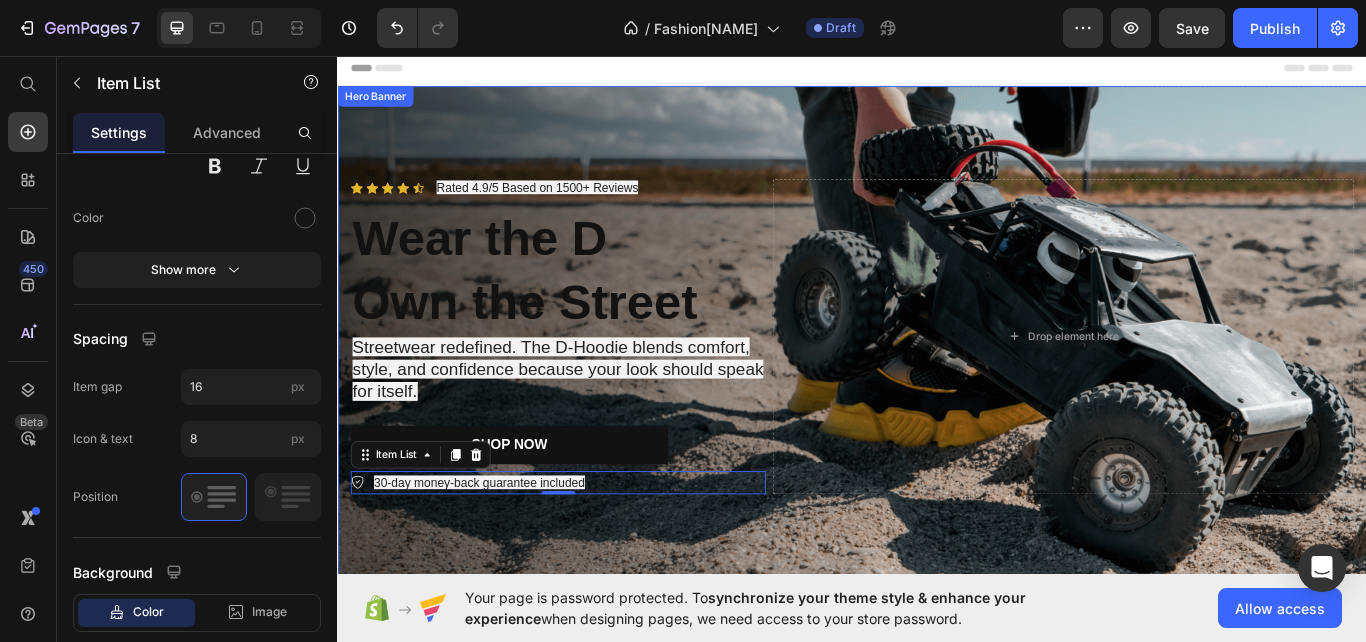 click at bounding box center (937, 383) 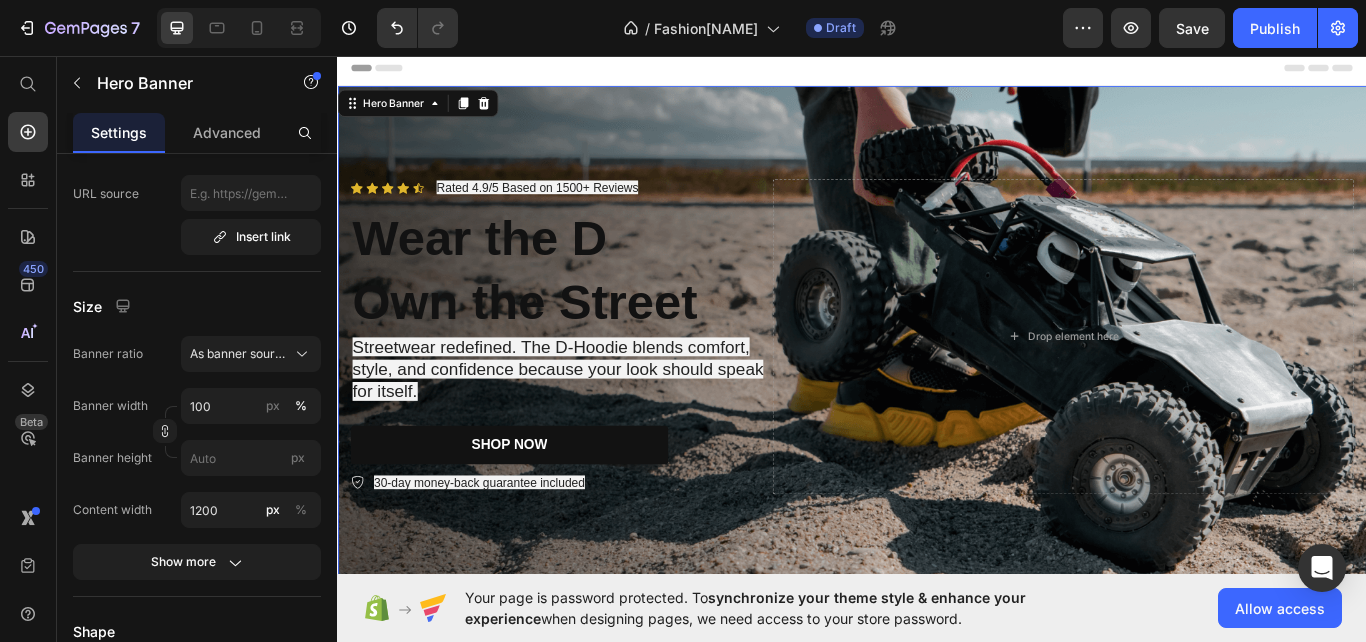 click at bounding box center [937, 383] 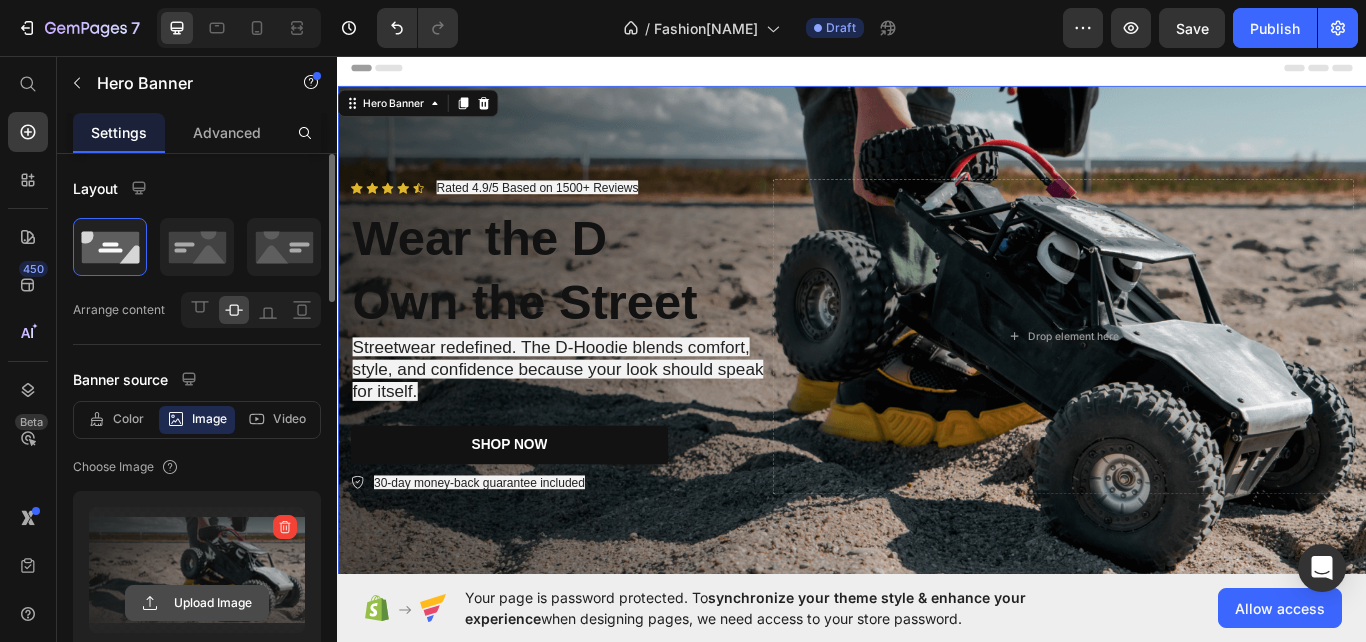 click 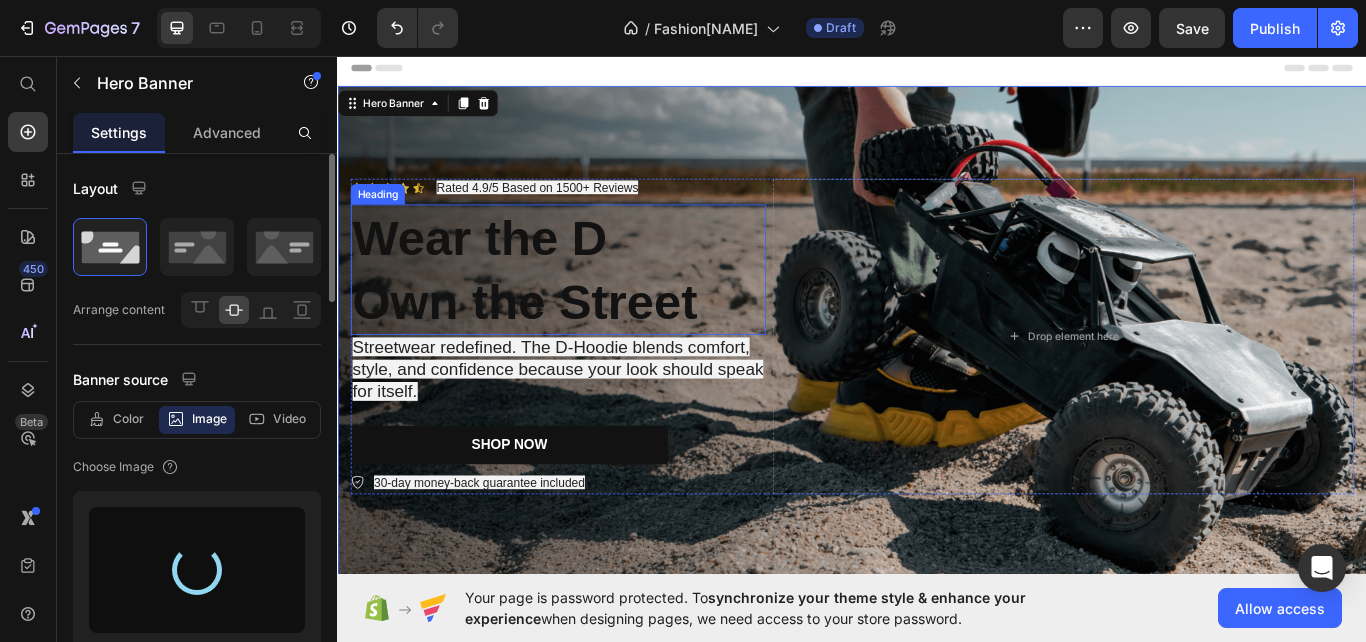 type on "https://cdn.shopify.com/s/files/1/0640/8755/6205/files/gempages_575040618447766640-1e11bea9-b03c-4278-8e87-79f028633b92.jpg" 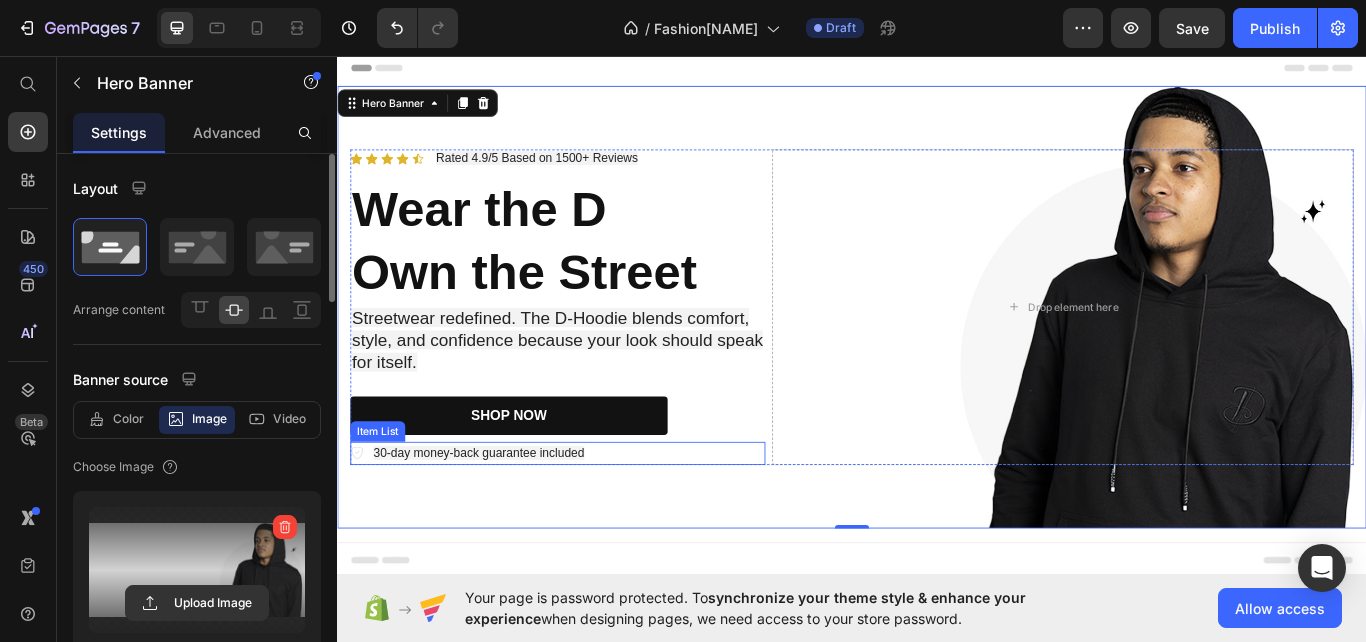 click 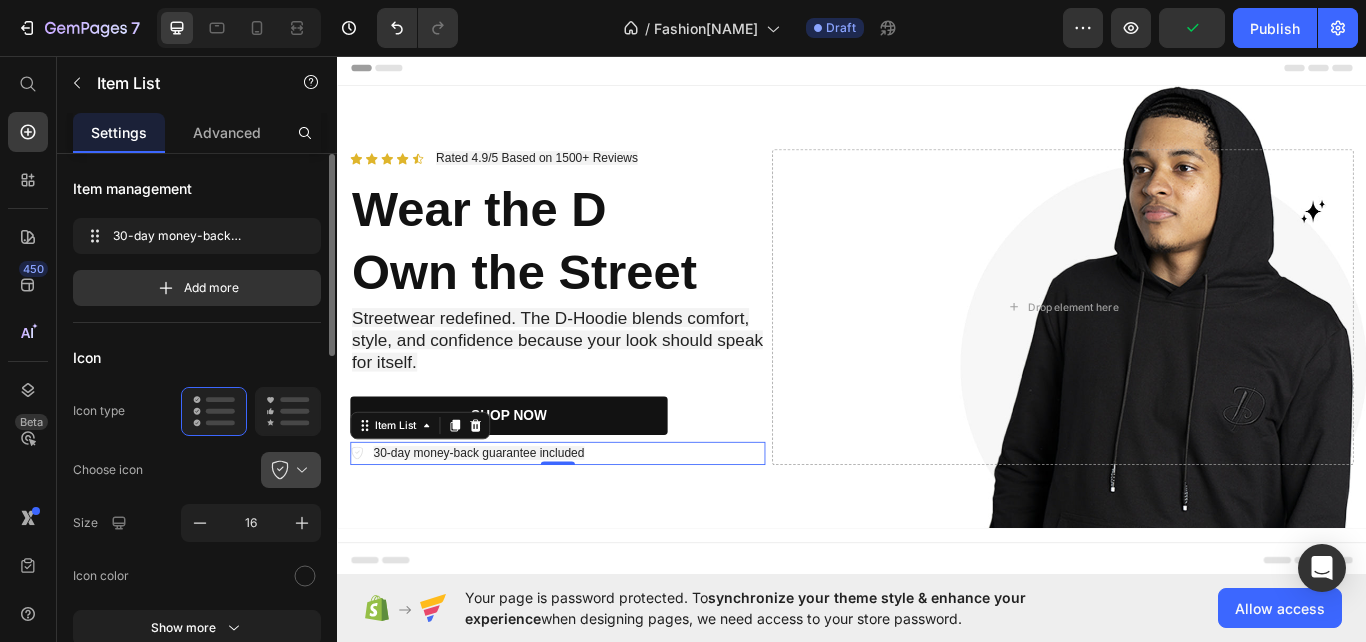 click at bounding box center (299, 470) 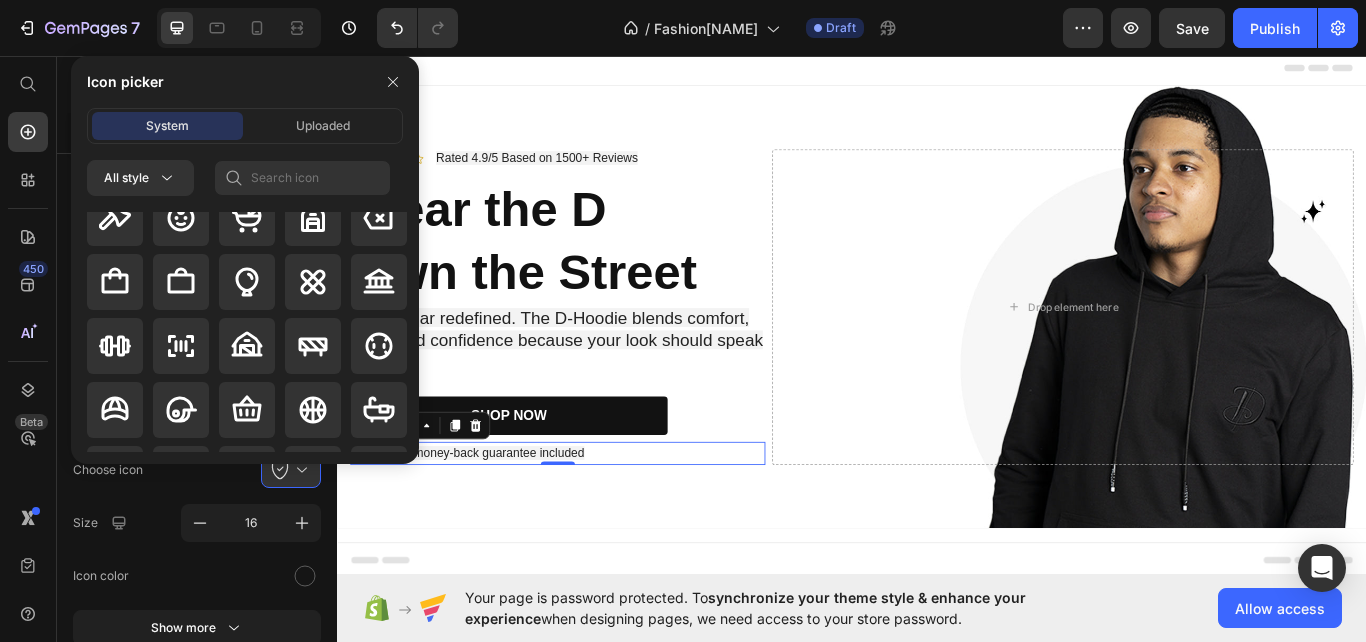 scroll, scrollTop: 1692, scrollLeft: 0, axis: vertical 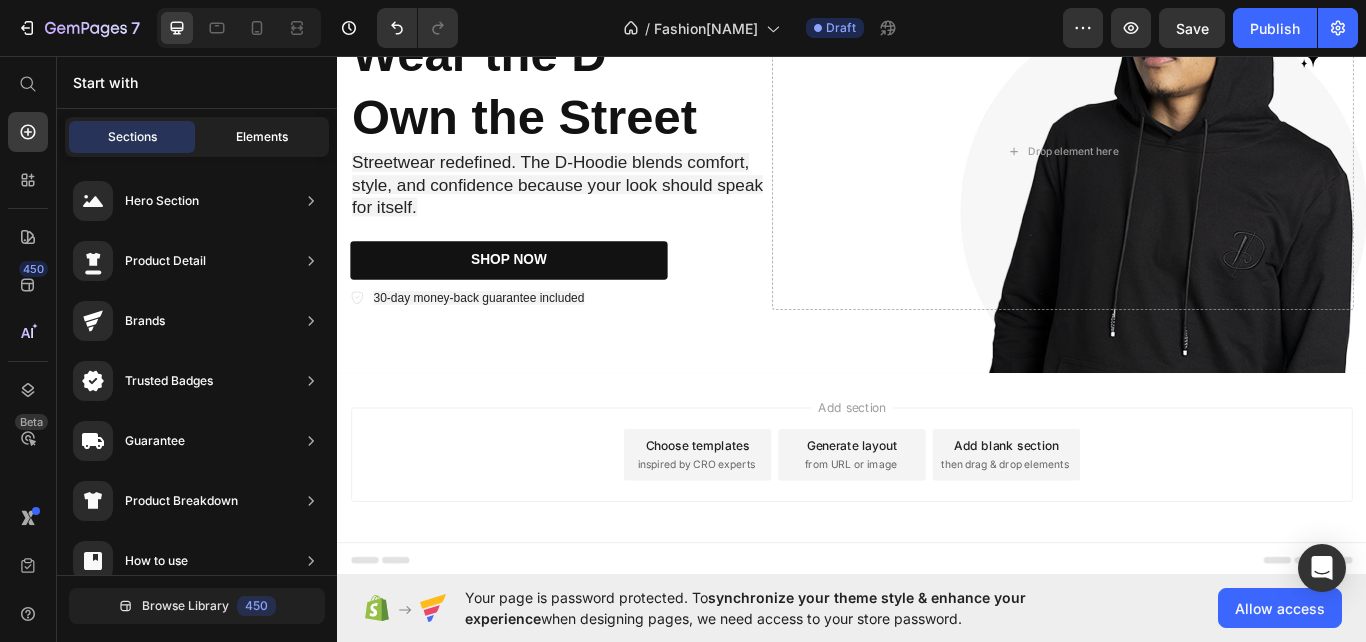 click on "Elements" at bounding box center (262, 137) 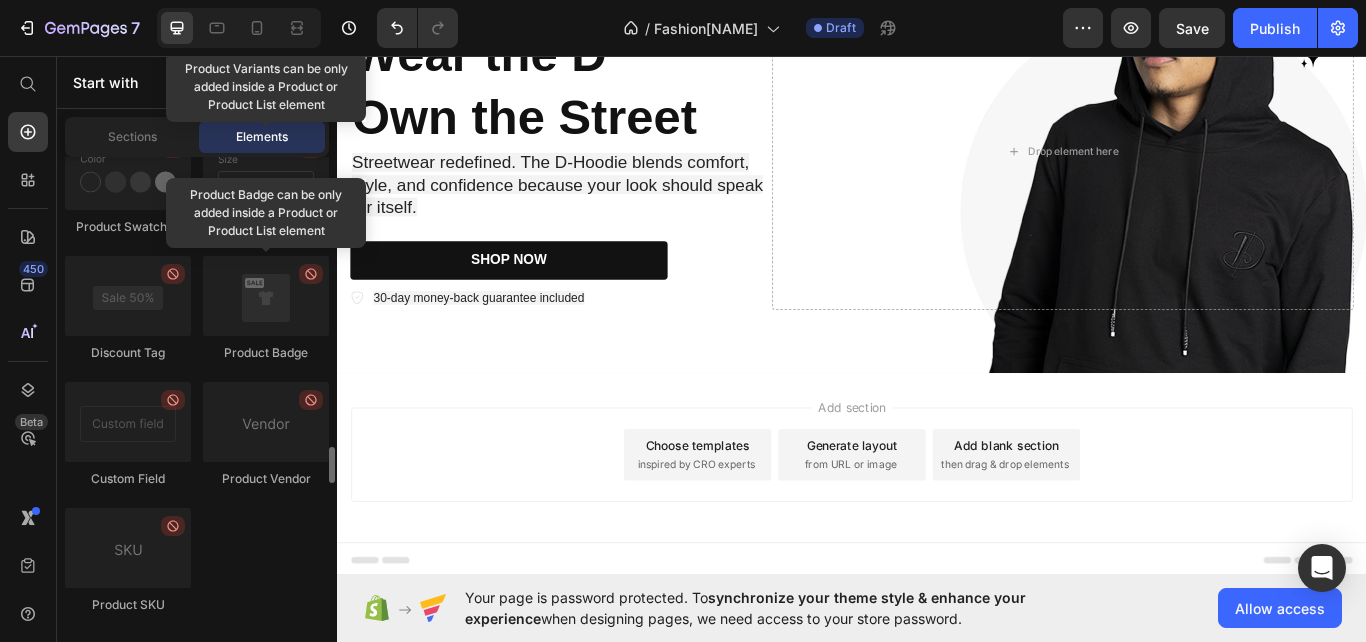 scroll, scrollTop: 3901, scrollLeft: 0, axis: vertical 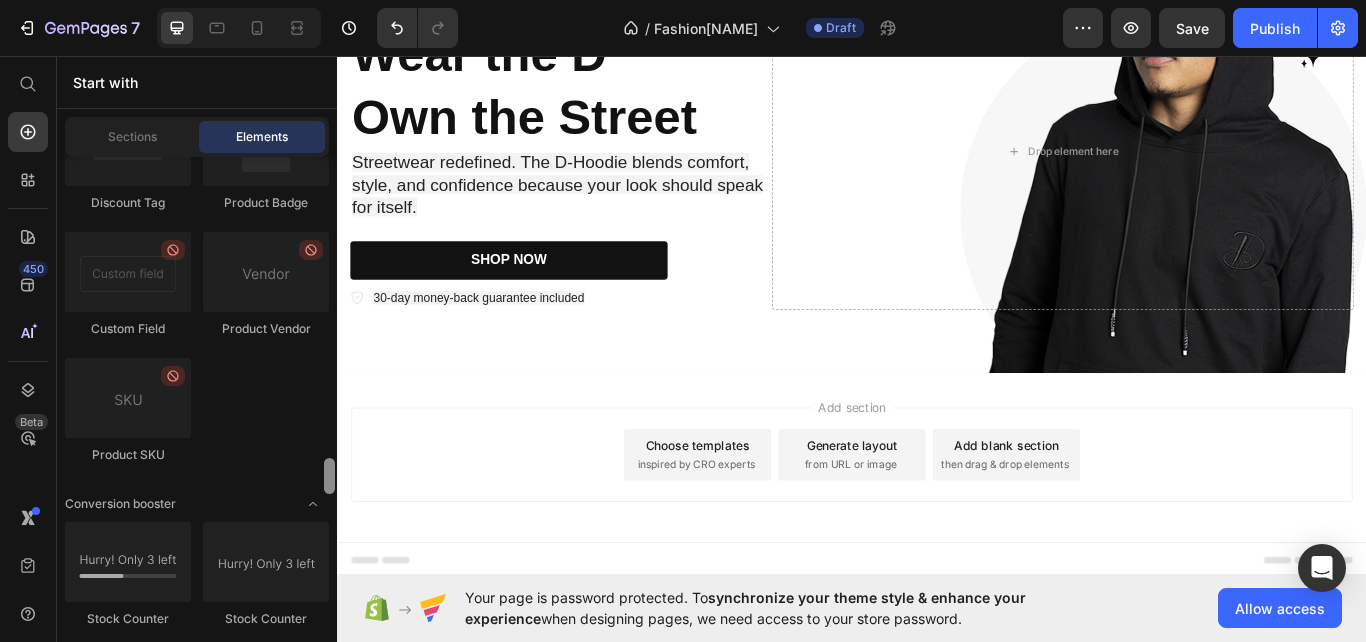 click on "Product
Product
Product
Product List
Sticky Add to Cart
Add to Cart can be only added inside a Product or Product List element Add to Cart
Product View More
Product Images can be only added inside a Product or Product List element Product Images
Product Images" 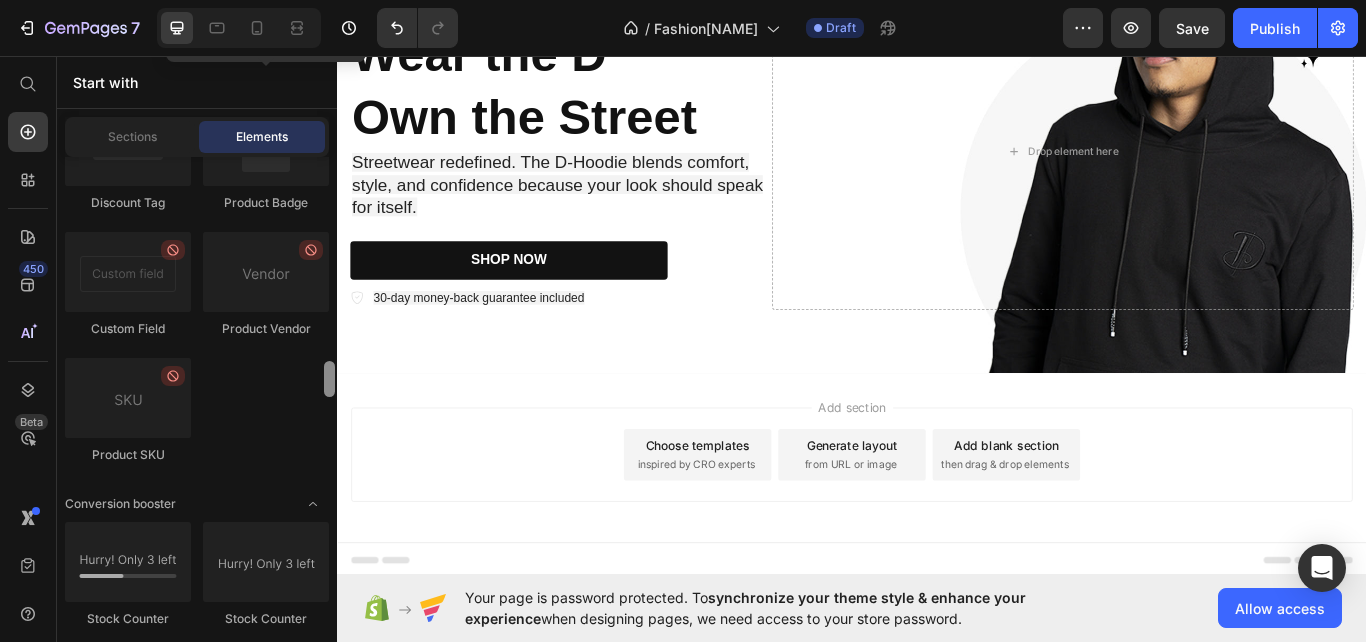 scroll, scrollTop: 3811, scrollLeft: 0, axis: vertical 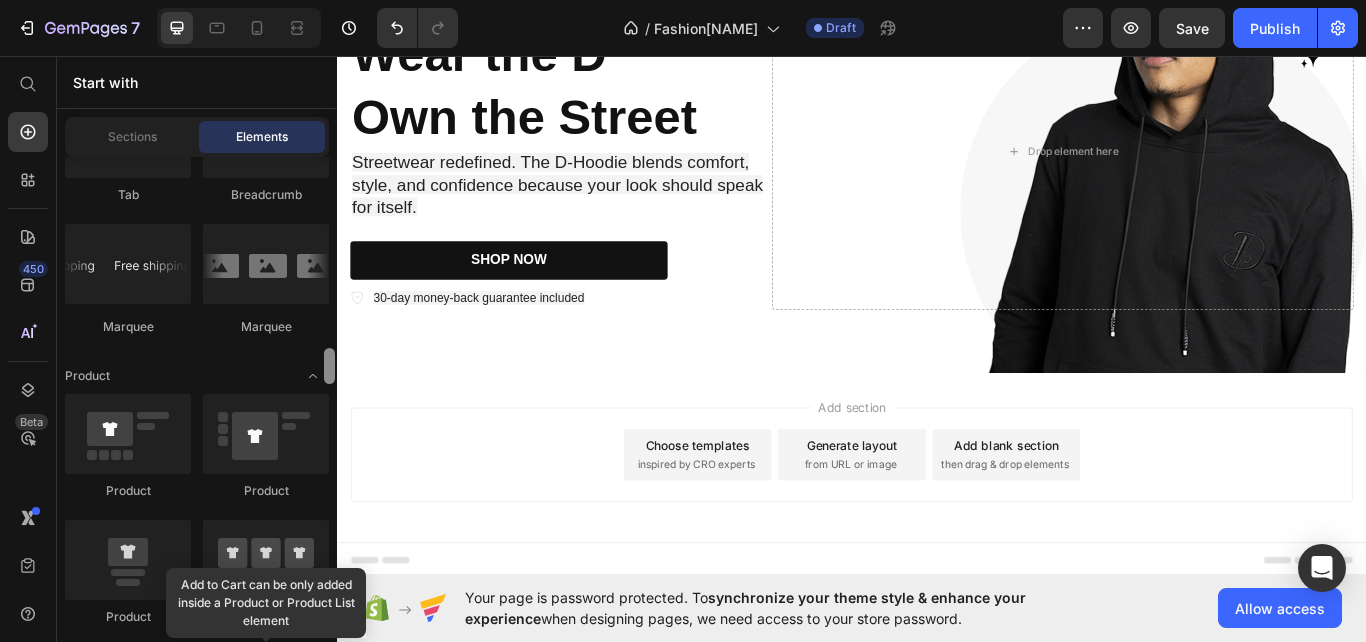 drag, startPoint x: 327, startPoint y: 472, endPoint x: 329, endPoint y: 369, distance: 103.01942 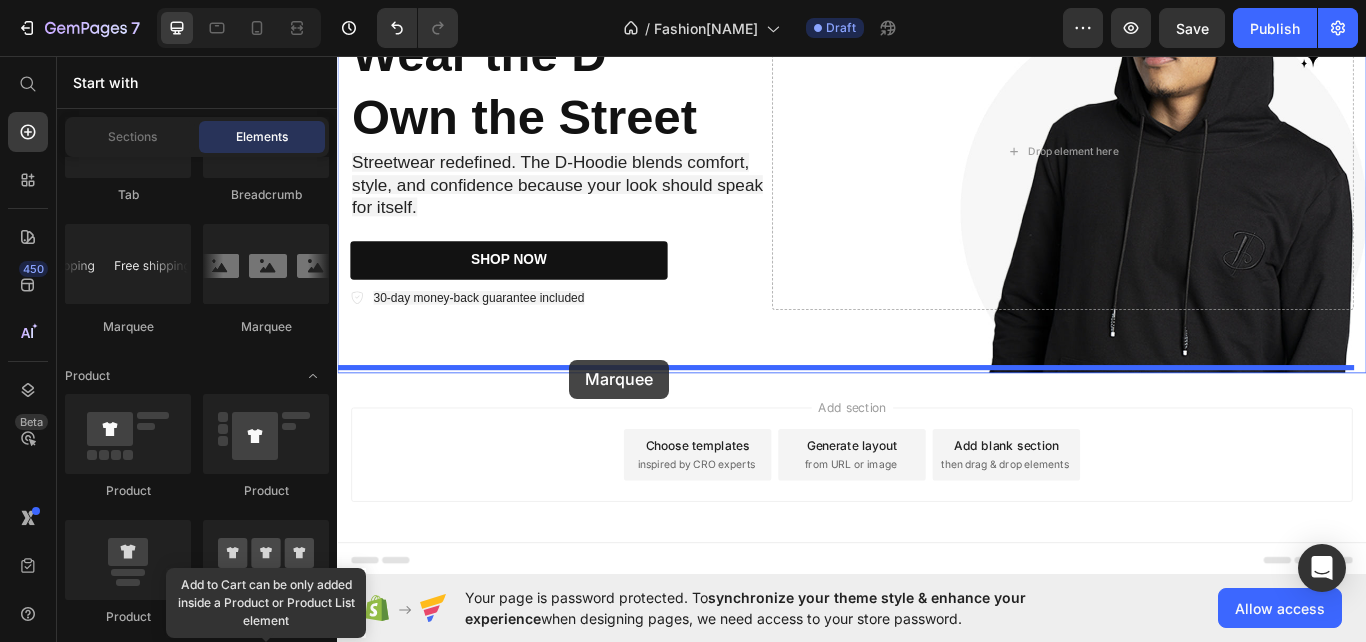 drag, startPoint x: 493, startPoint y: 332, endPoint x: 608, endPoint y: 411, distance: 139.52061 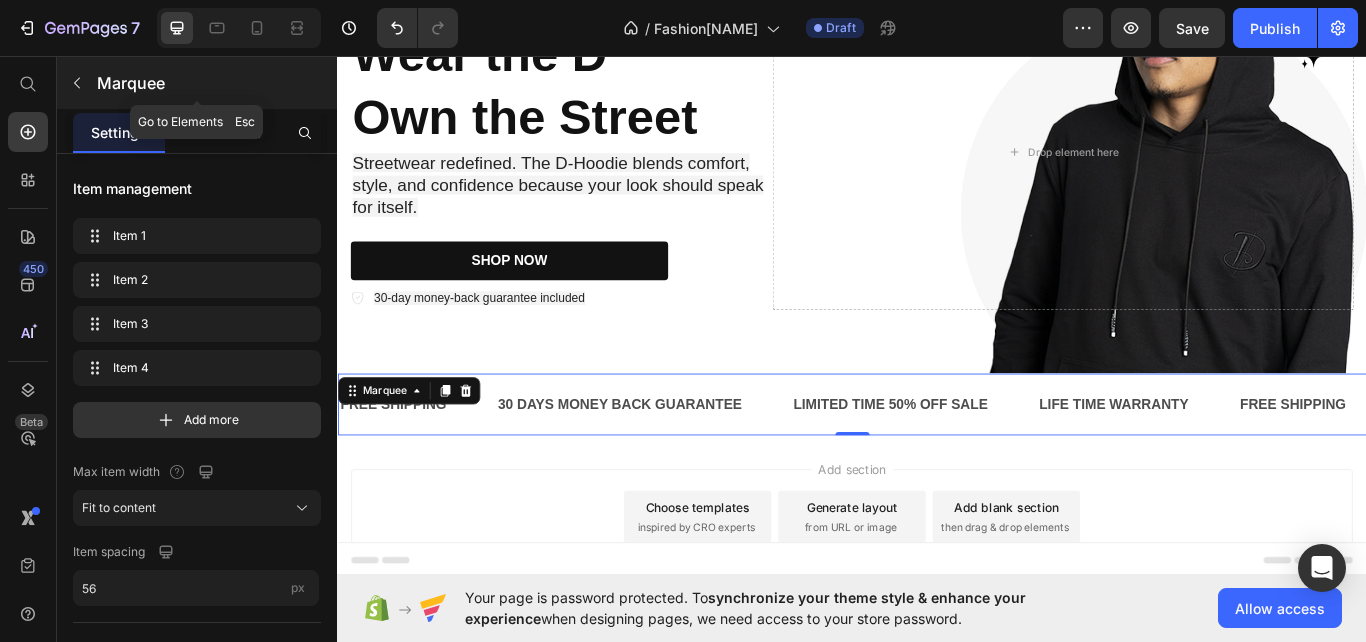 click on "Marquee" at bounding box center [215, 83] 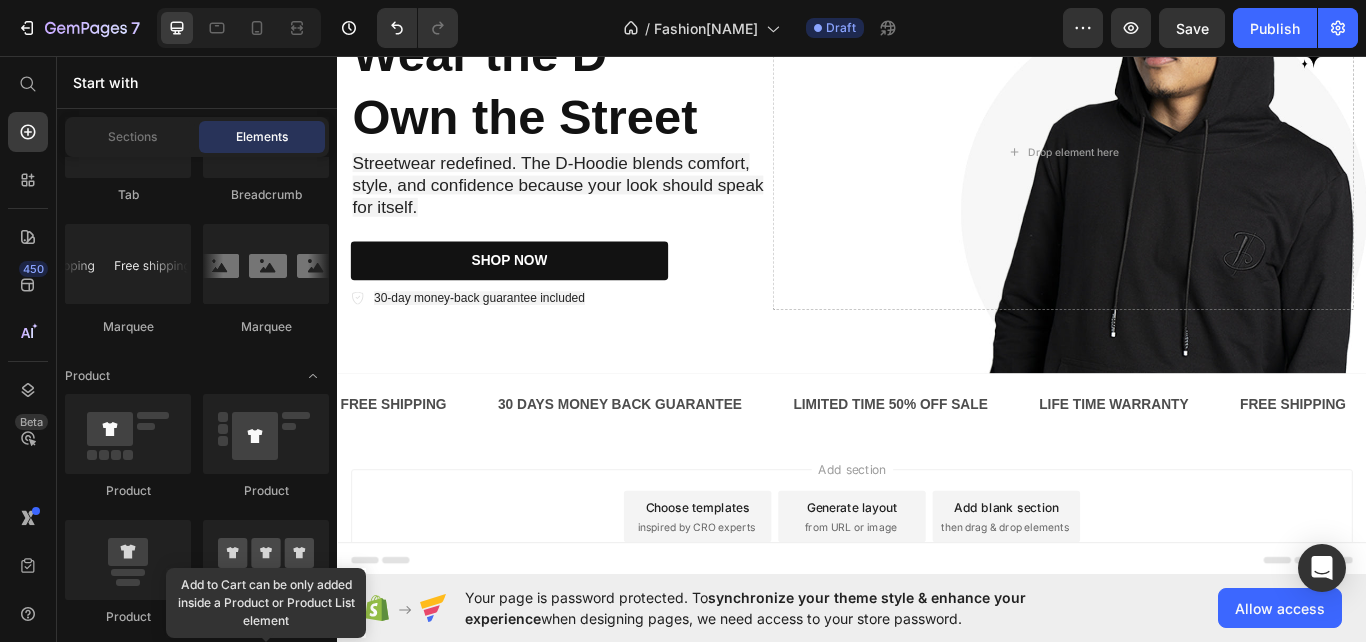 click on "Layout
Row
Row
Row
Row Text
Heading
Text Block Button
Button
Button
Sticky Back to top Media
Image
Image
Video
Video Banner" at bounding box center [197, 767] 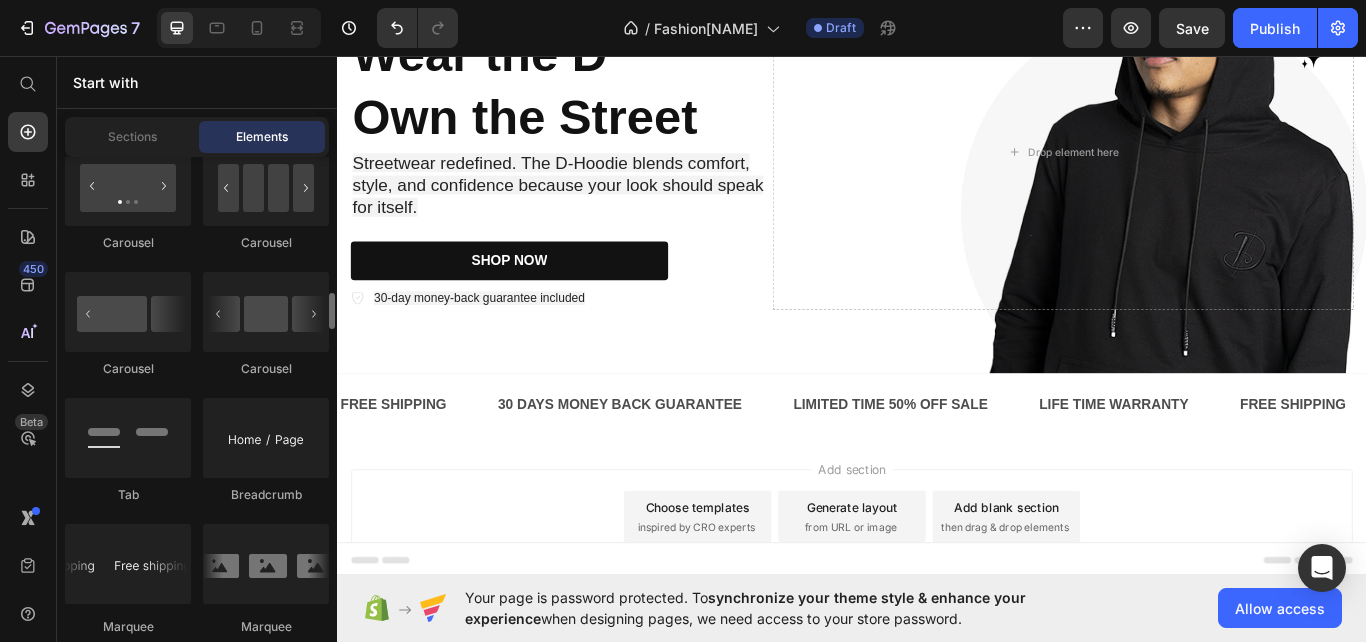 scroll, scrollTop: 2149, scrollLeft: 0, axis: vertical 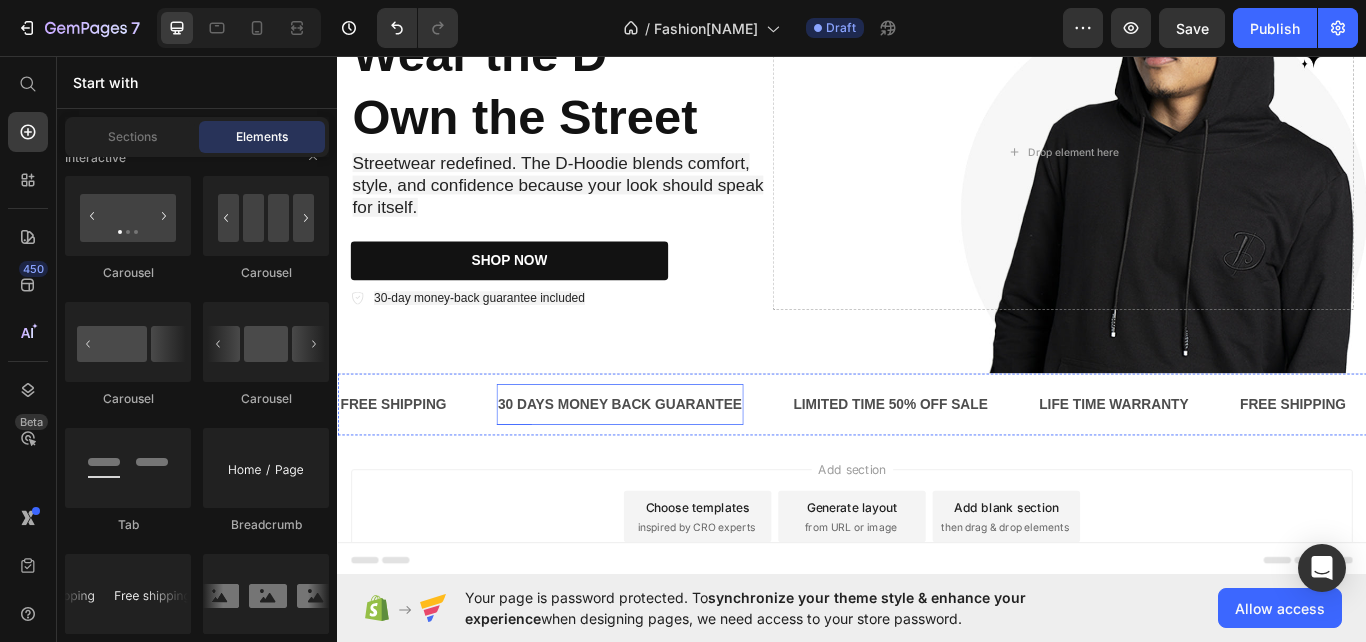 click on "30 DAYS MONEY BACK GUARANTEE" at bounding box center [666, 463] 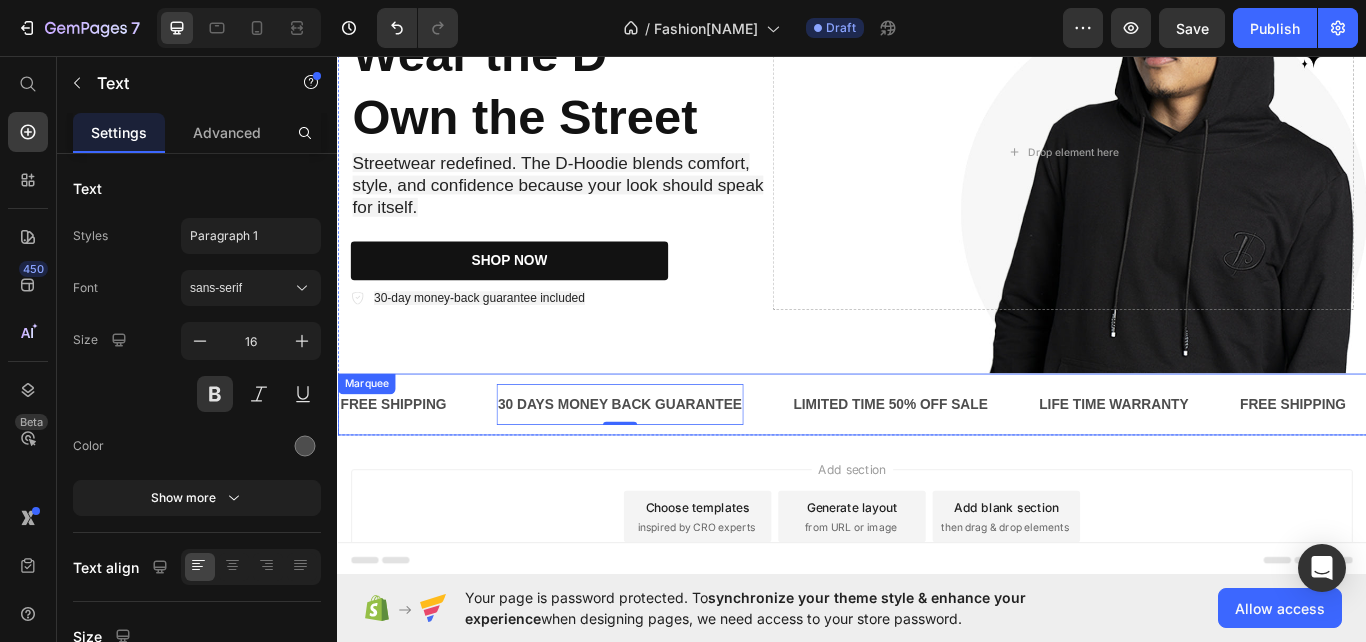 click on "30 DAYS MONEY BACK GUARANTEE Text   0" at bounding box center [694, 463] 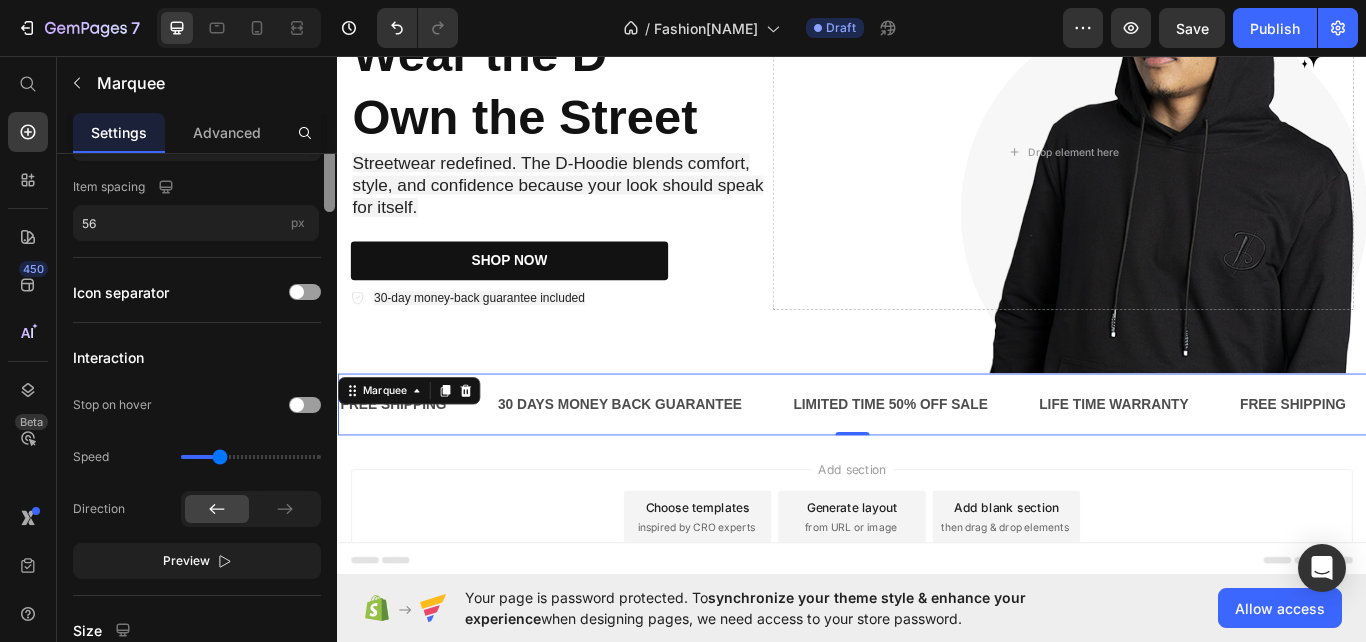 scroll, scrollTop: 165, scrollLeft: 0, axis: vertical 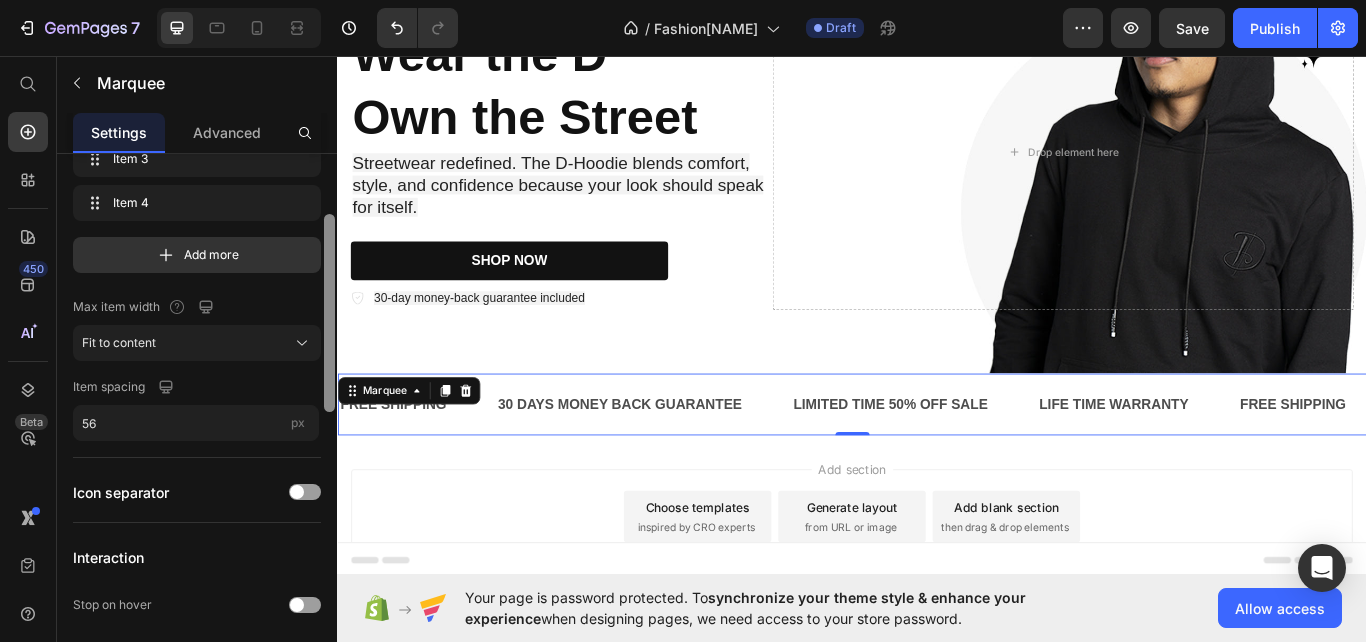drag, startPoint x: 328, startPoint y: 295, endPoint x: 320, endPoint y: 355, distance: 60.530983 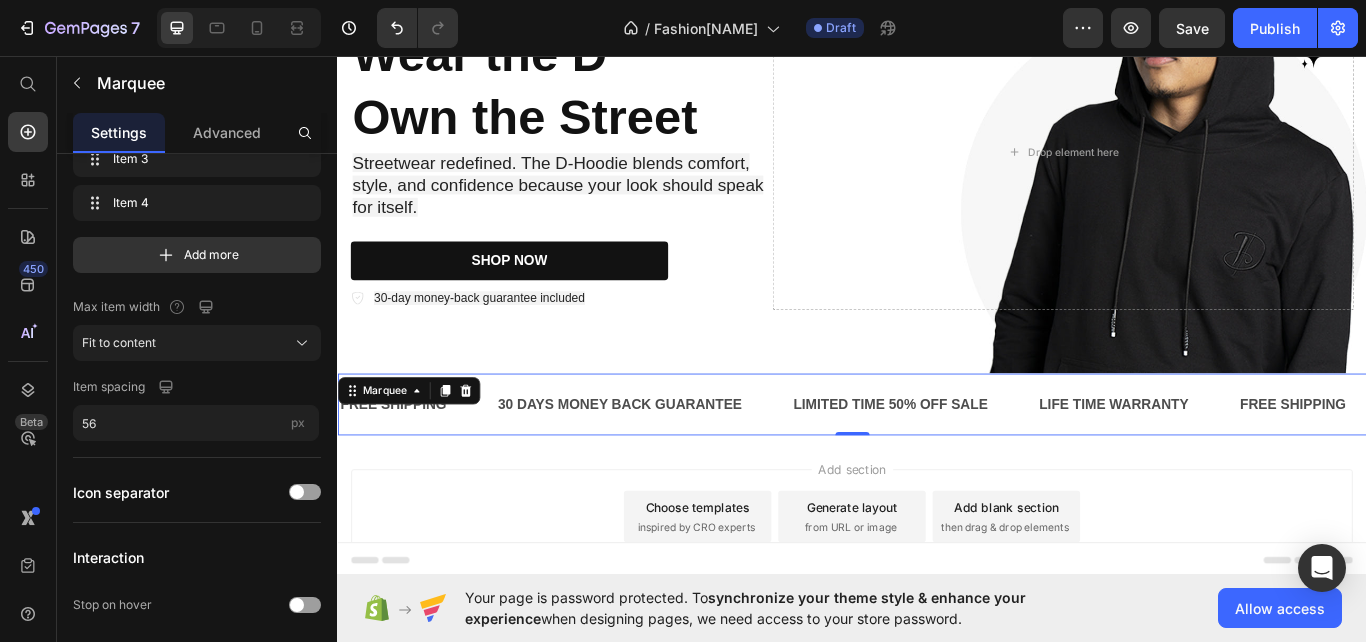 click on "30 DAYS MONEY BACK GUARANTEE Text" at bounding box center (694, 463) 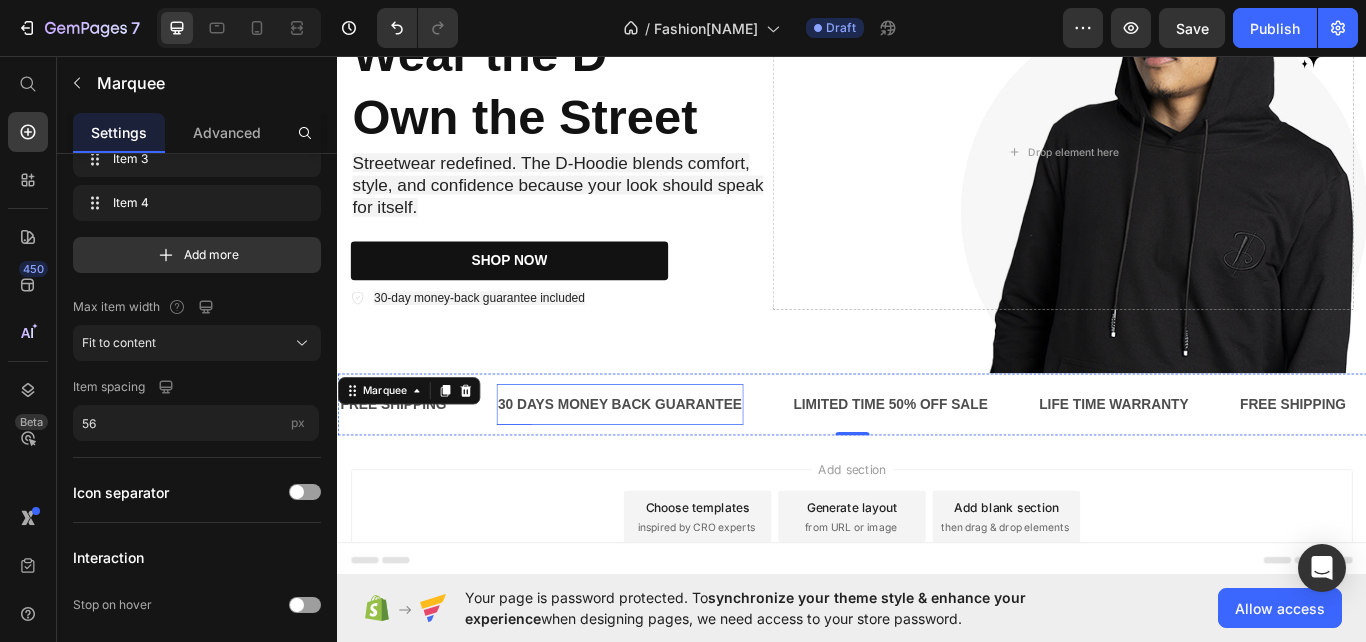 click on "30 DAYS MONEY BACK GUARANTEE" at bounding box center [666, 463] 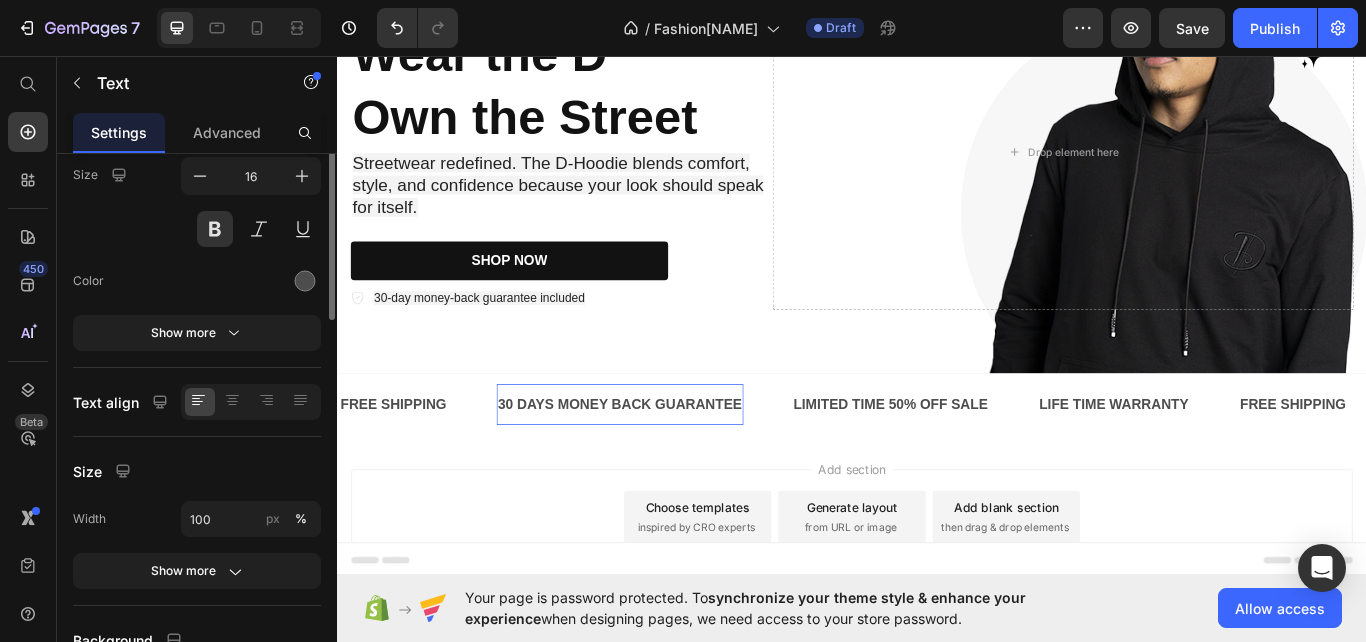scroll, scrollTop: 0, scrollLeft: 0, axis: both 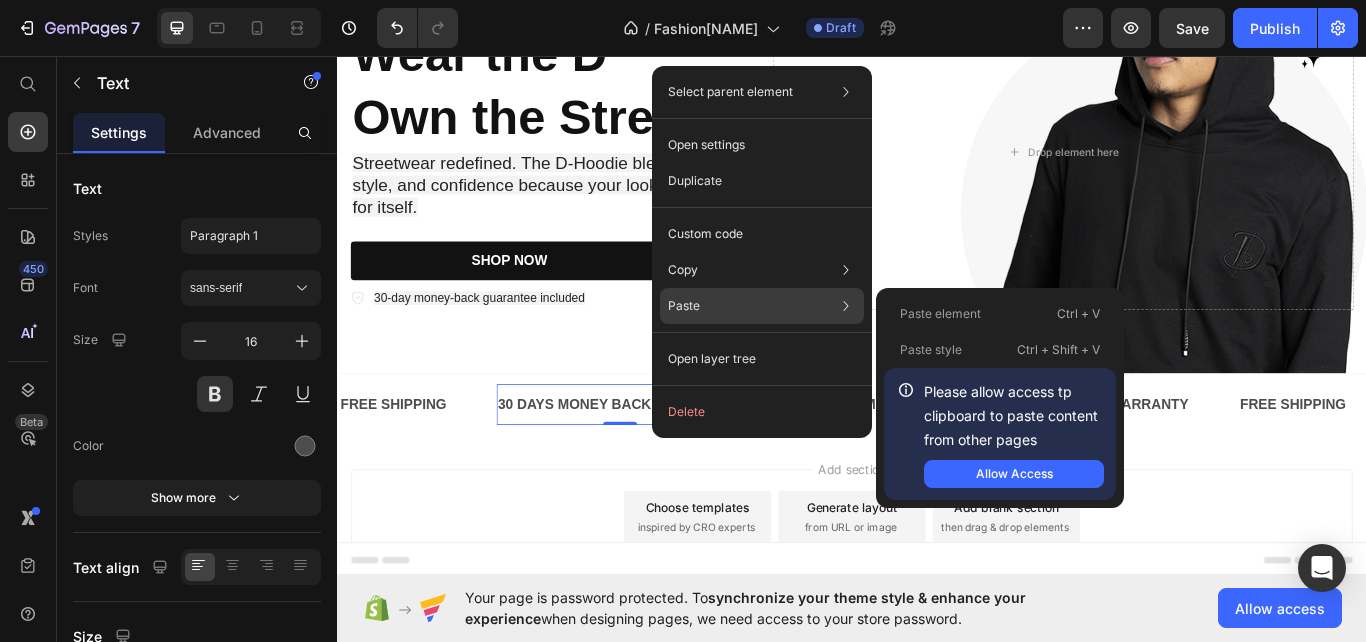 click on "Paste Paste element  Ctrl + V Paste style  Ctrl + Shift + V  Please allow access tp clipboard to paste content from other pages  Allow Access" 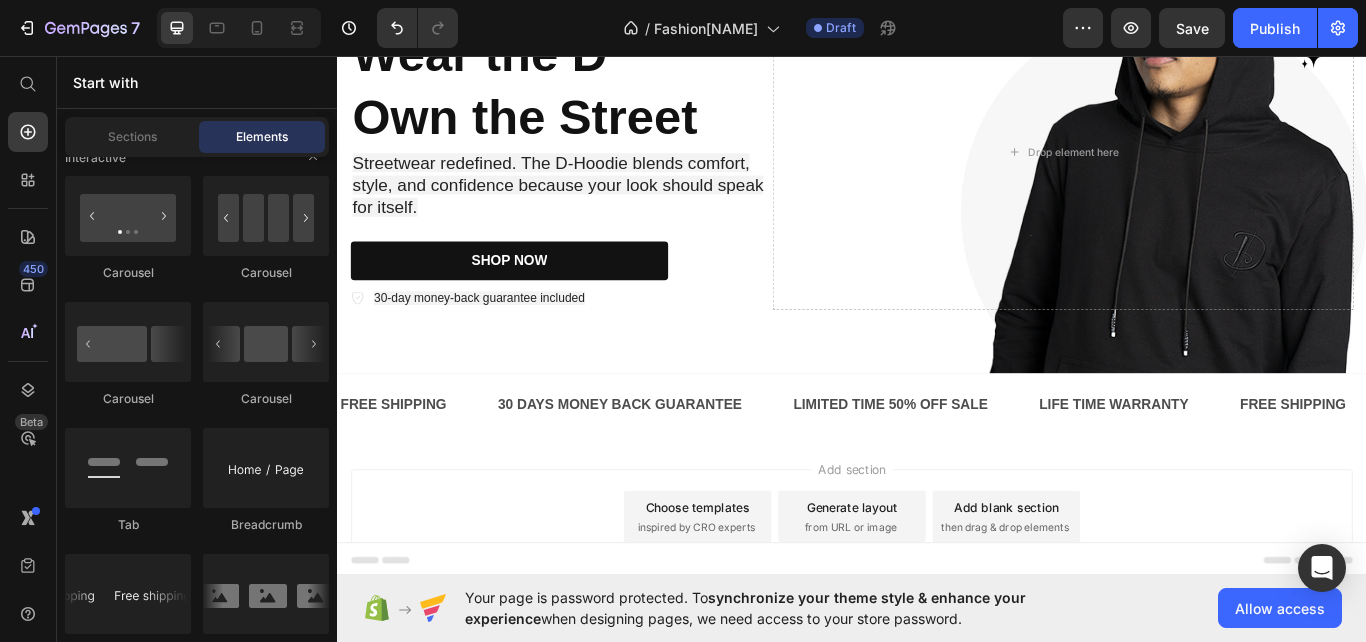 click on "Add section Choose templates inspired by CRO experts Generate layout from URL or image Add blank section then drag & drop elements" at bounding box center (937, 622) 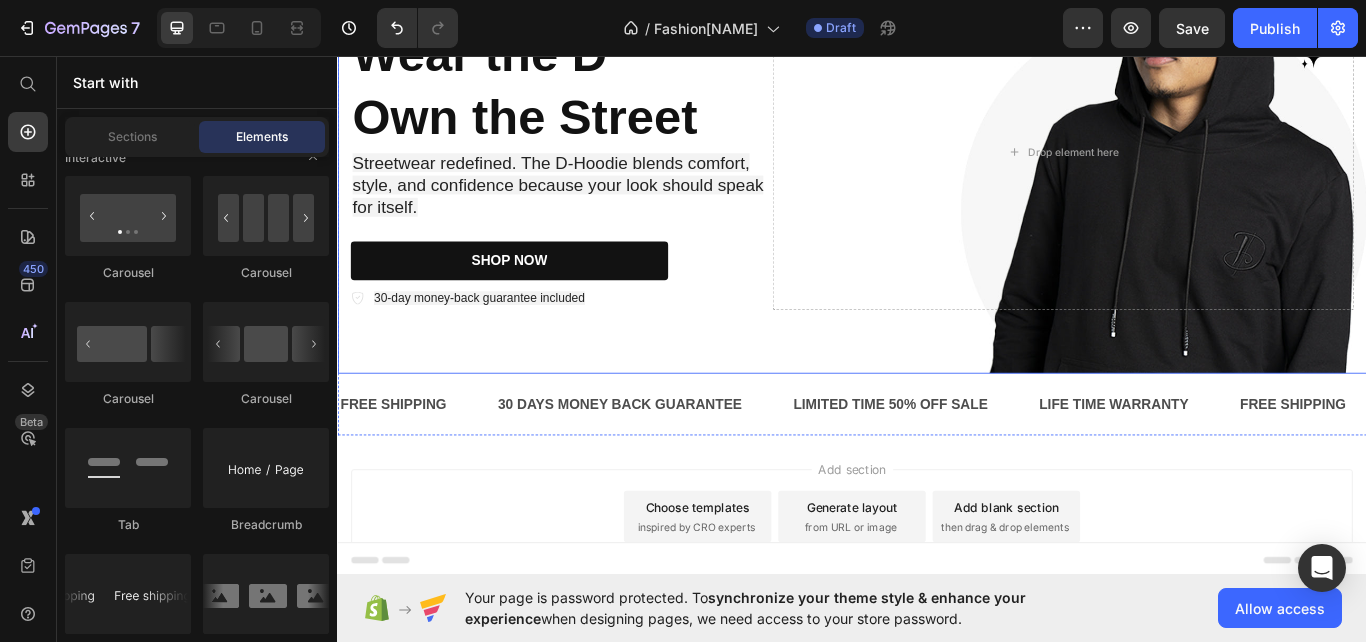 click at bounding box center (937, 169) 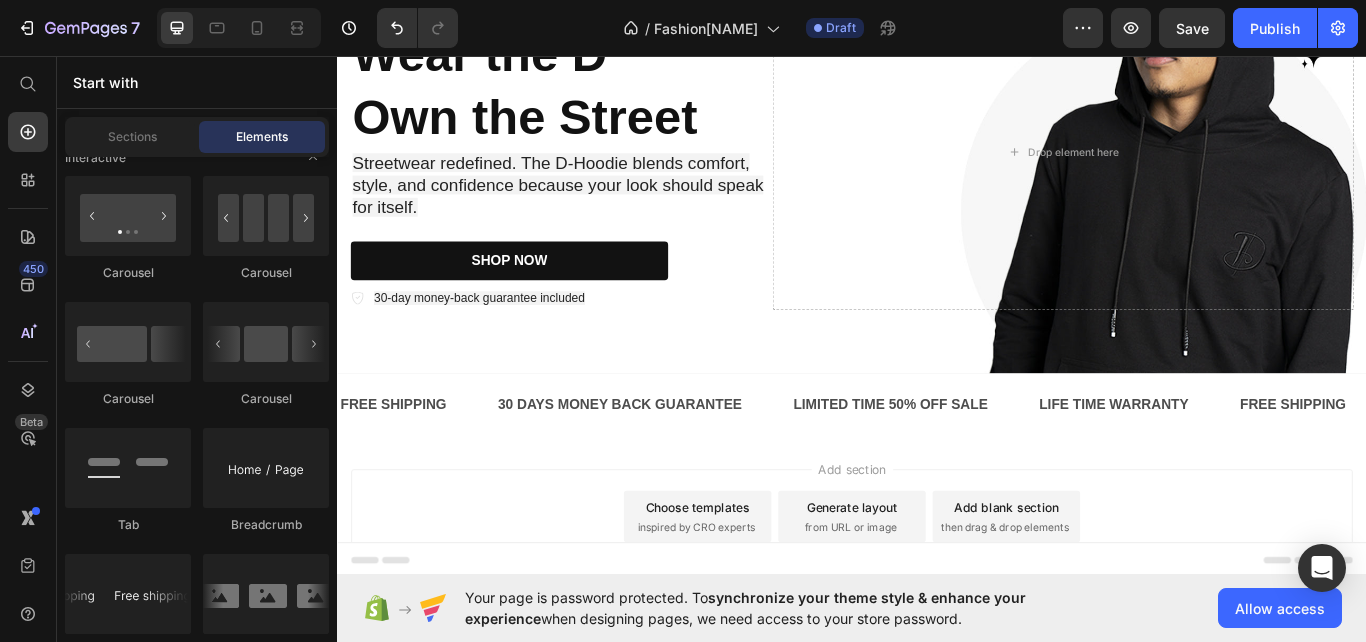 click on "Add section Choose templates inspired by CRO experts Generate layout from URL or image Add blank section then drag & drop elements" at bounding box center [937, 594] 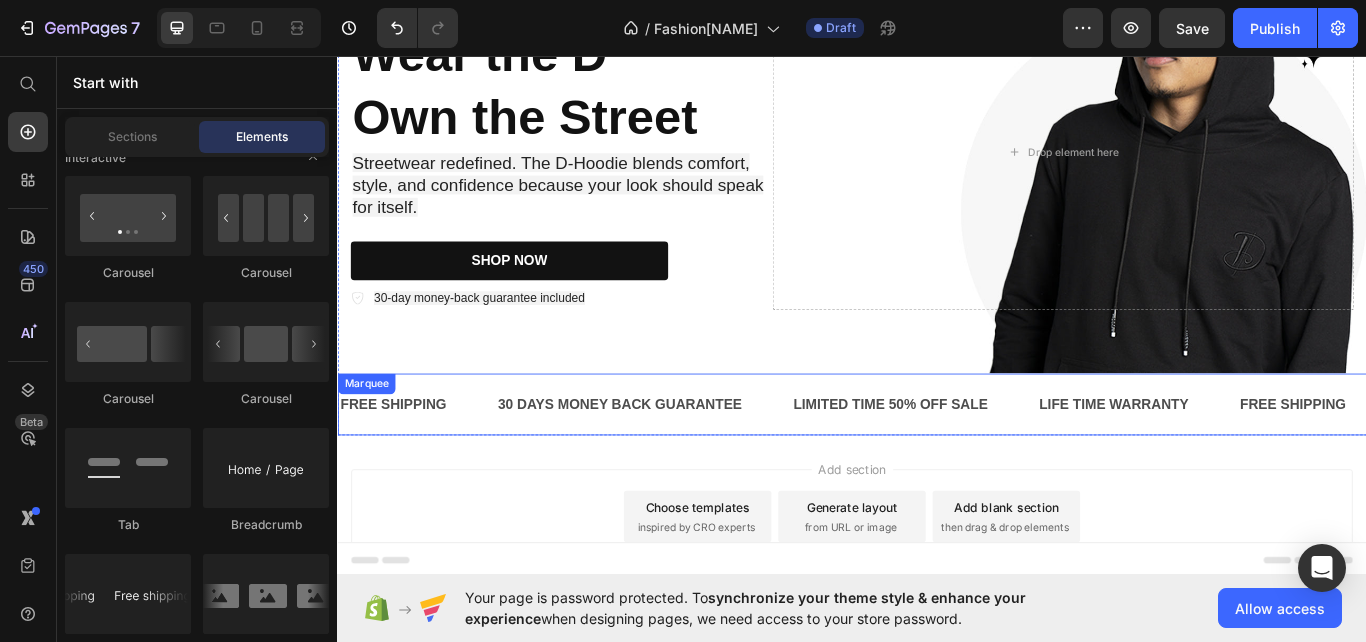 click on "FREE SHIPPING Text 30 DAYS MONEY BACK GUARANTEE Text LIMITED TIME 50% OFF SALE Text LIFE TIME WARRANTY Text FREE SHIPPING Text 30 DAYS MONEY BACK GUARANTEE Text LIMITED TIME 50% OFF SALE Text LIFE TIME WARRANTY Text FREE SHIPPING Text 30 DAYS MONEY BACK GUARANTEE Text LIMITED TIME 50% OFF SALE Text LIFE TIME WARRANTY Text FREE SHIPPING Text 30 DAYS MONEY BACK GUARANTEE Text LIMITED TIME 50% OFF SALE Text LIFE TIME WARRANTY Text FREE SHIPPING Text 30 DAYS MONEY BACK GUARANTEE Text LIMITED TIME 50% OFF SALE Text LIFE TIME WARRANTY Text FREE SHIPPING Text 30 DAYS MONEY BACK GUARANTEE Text LIMITED TIME 50% OFF SALE Text LIFE TIME WARRANTY Text Marquee" at bounding box center [937, 463] 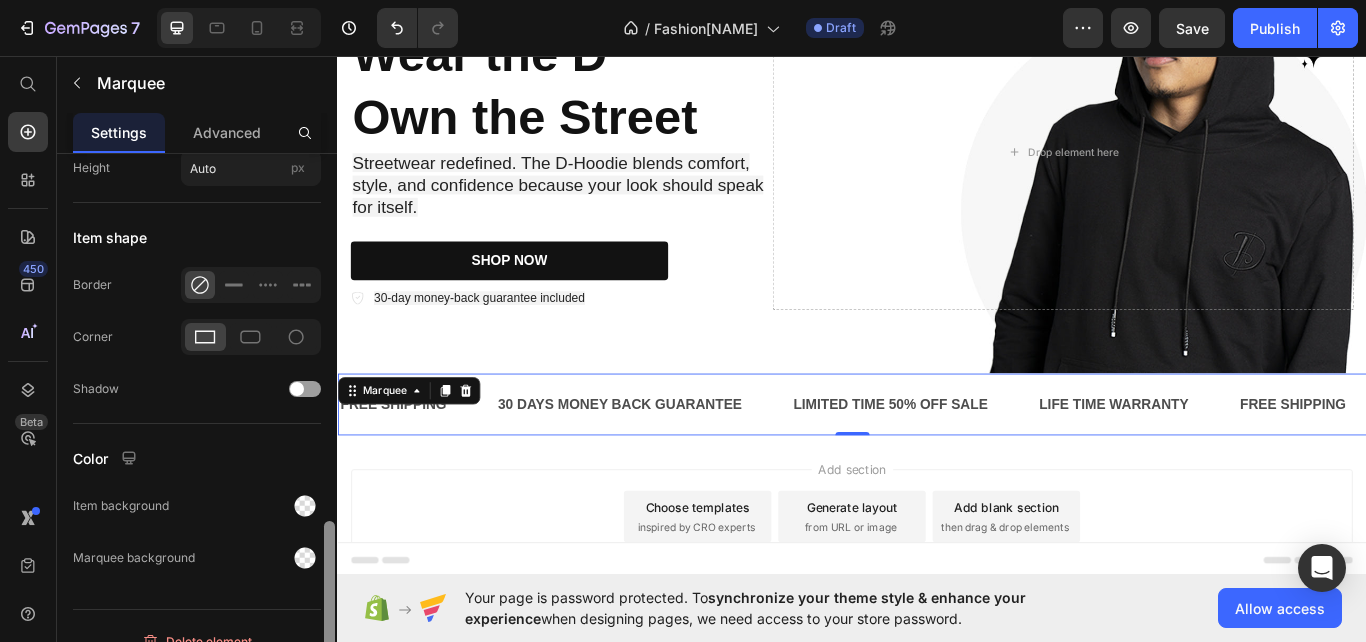 scroll, scrollTop: 952, scrollLeft: 0, axis: vertical 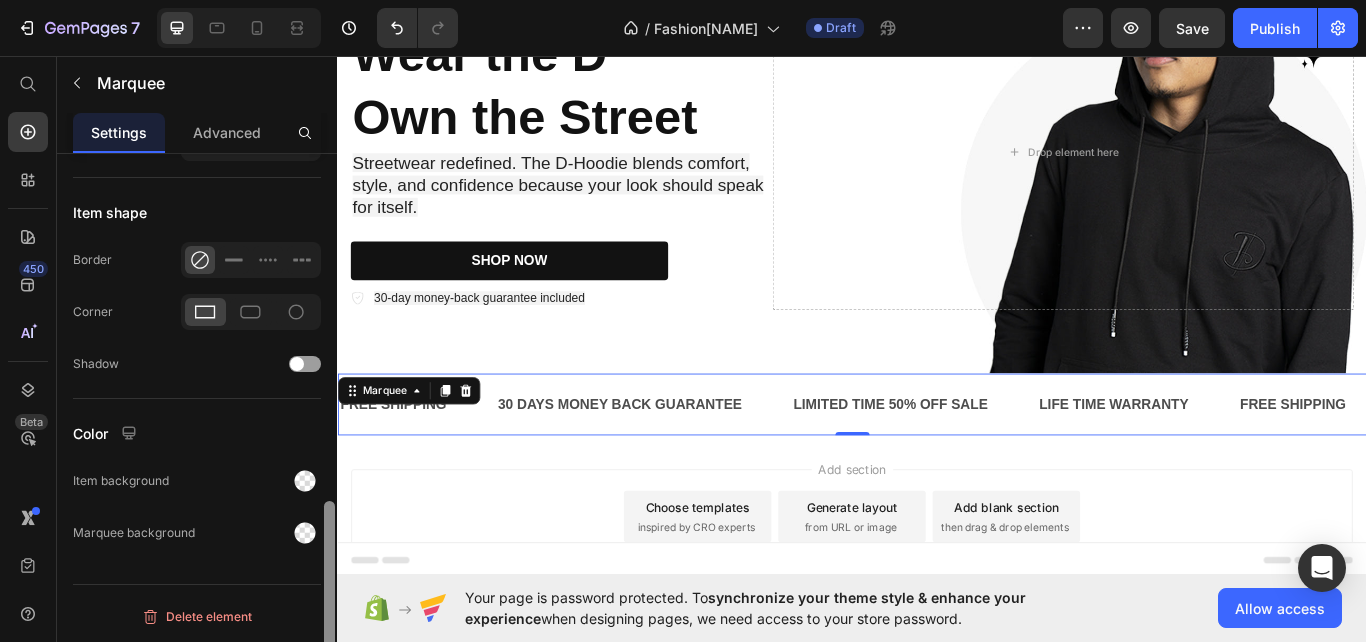 drag, startPoint x: 331, startPoint y: 328, endPoint x: 320, endPoint y: 689, distance: 361.16754 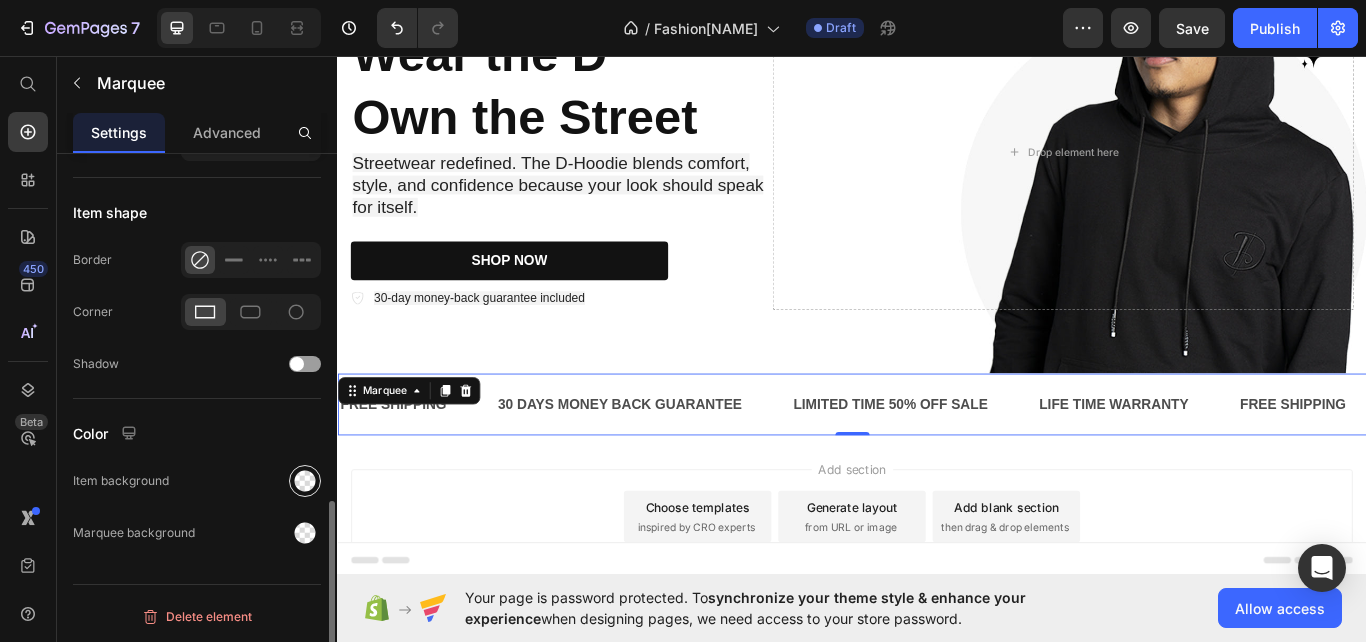 click at bounding box center [305, 481] 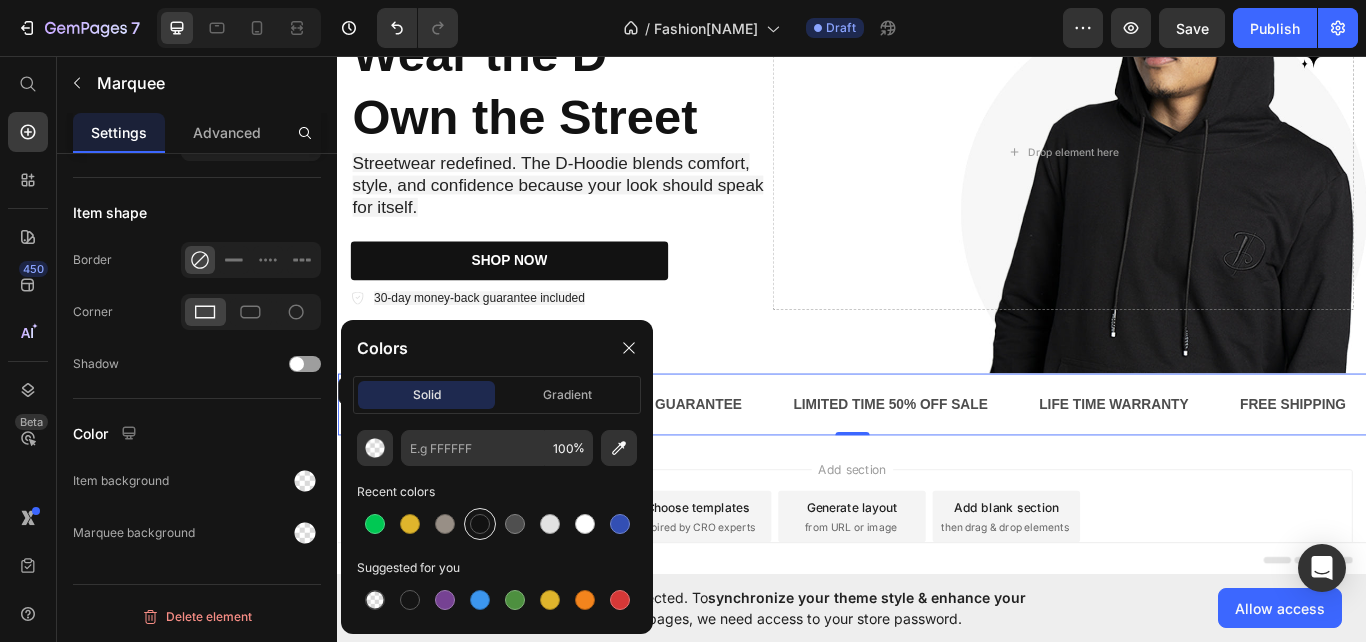 click at bounding box center [480, 524] 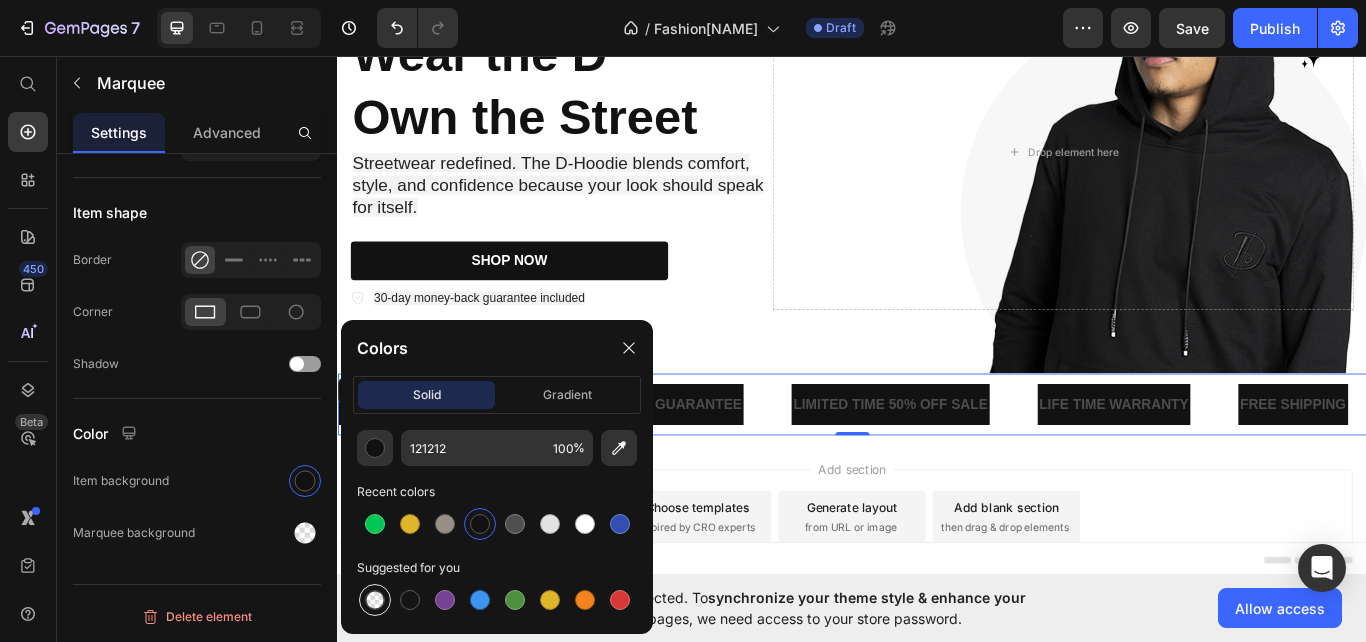 click at bounding box center [375, 600] 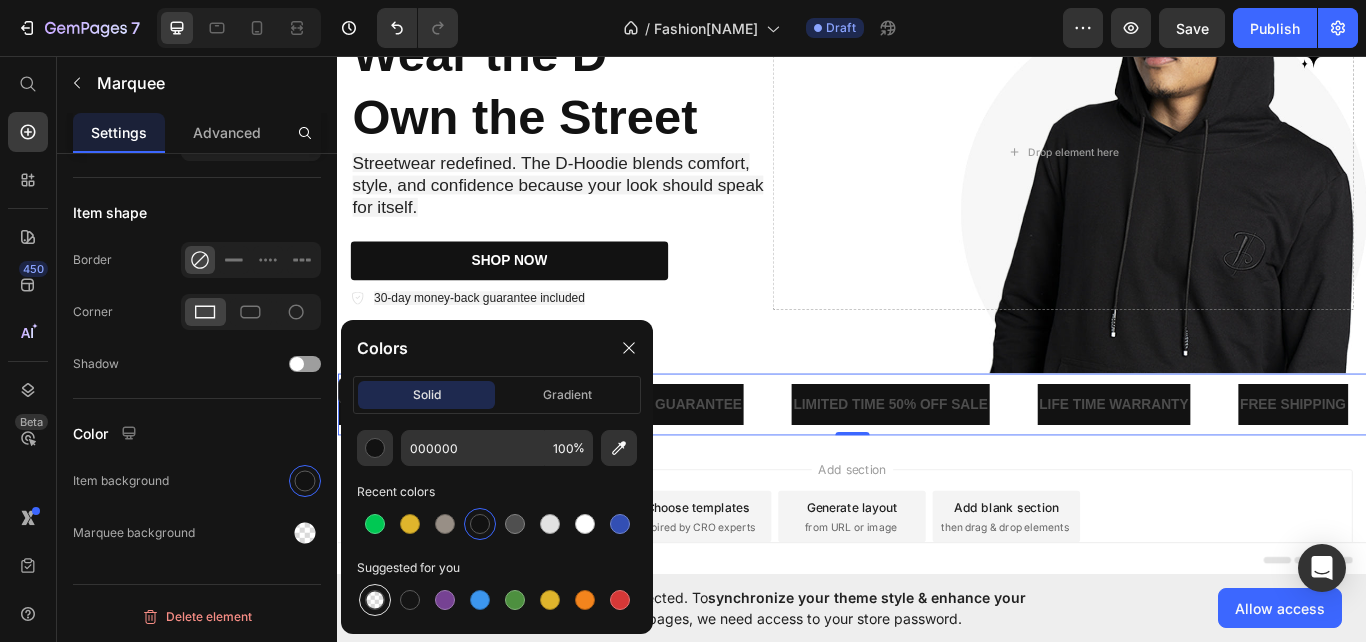 type on "0" 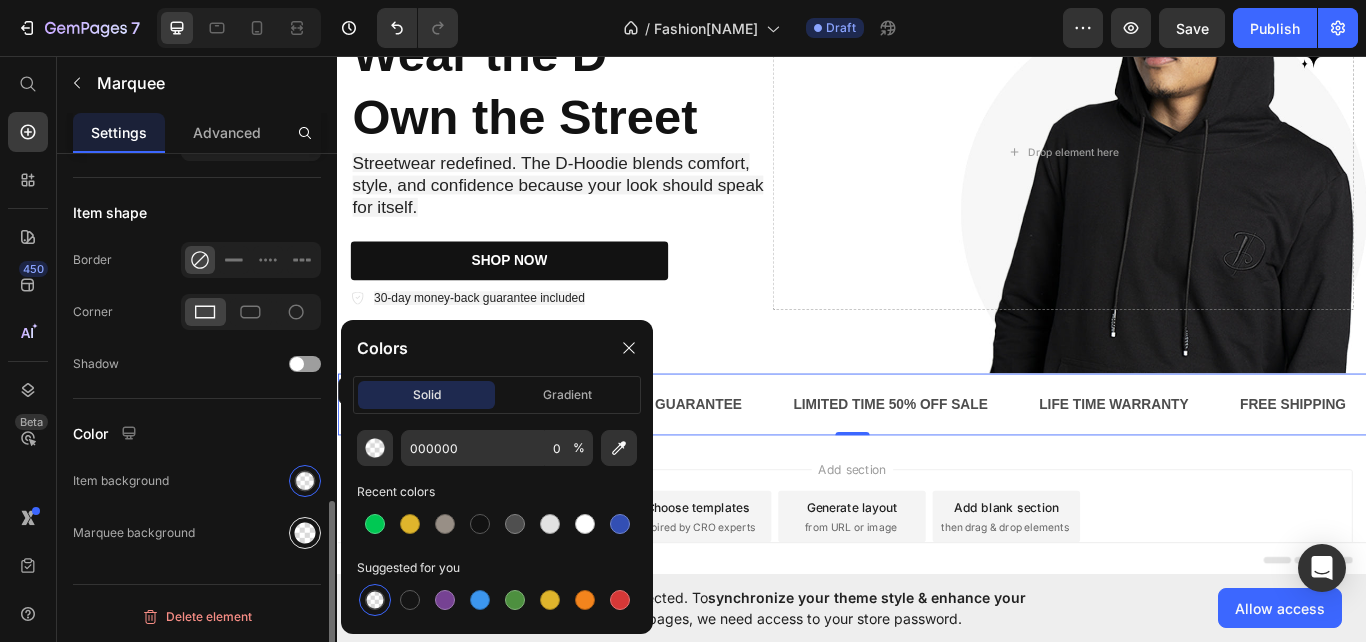 click at bounding box center [305, 533] 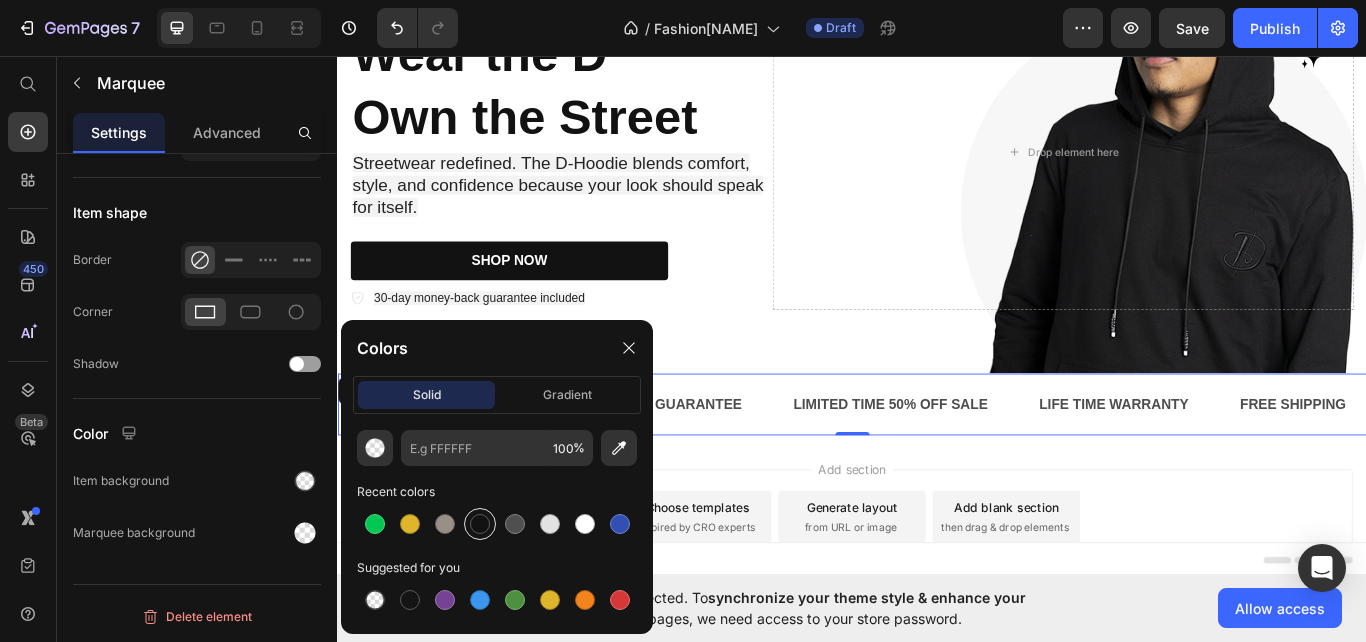 click at bounding box center [480, 524] 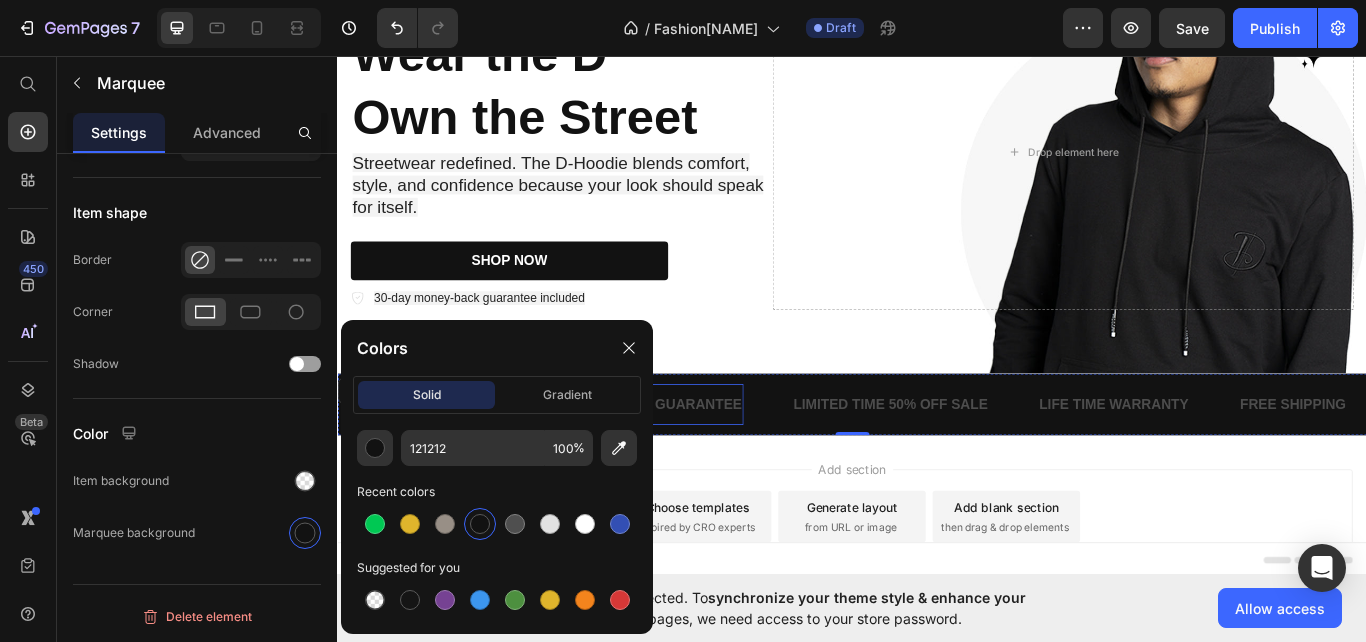 click on "30 DAYS MONEY BACK GUARANTEE" at bounding box center [666, 463] 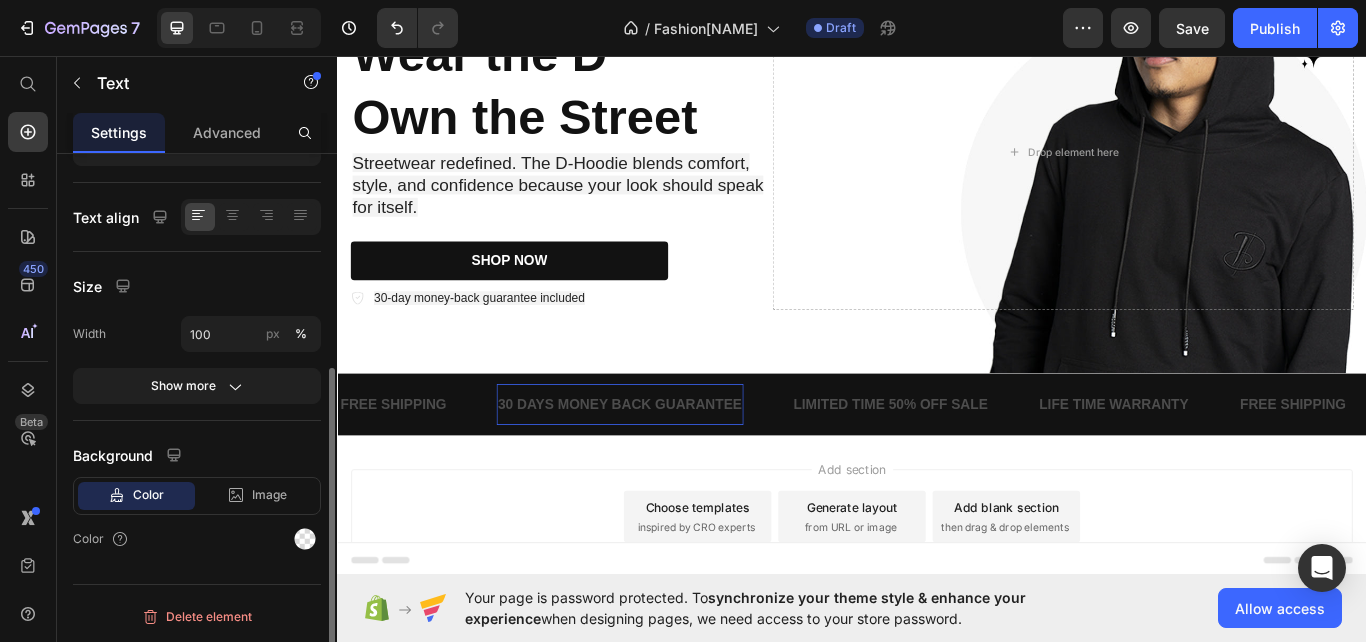 scroll, scrollTop: 0, scrollLeft: 0, axis: both 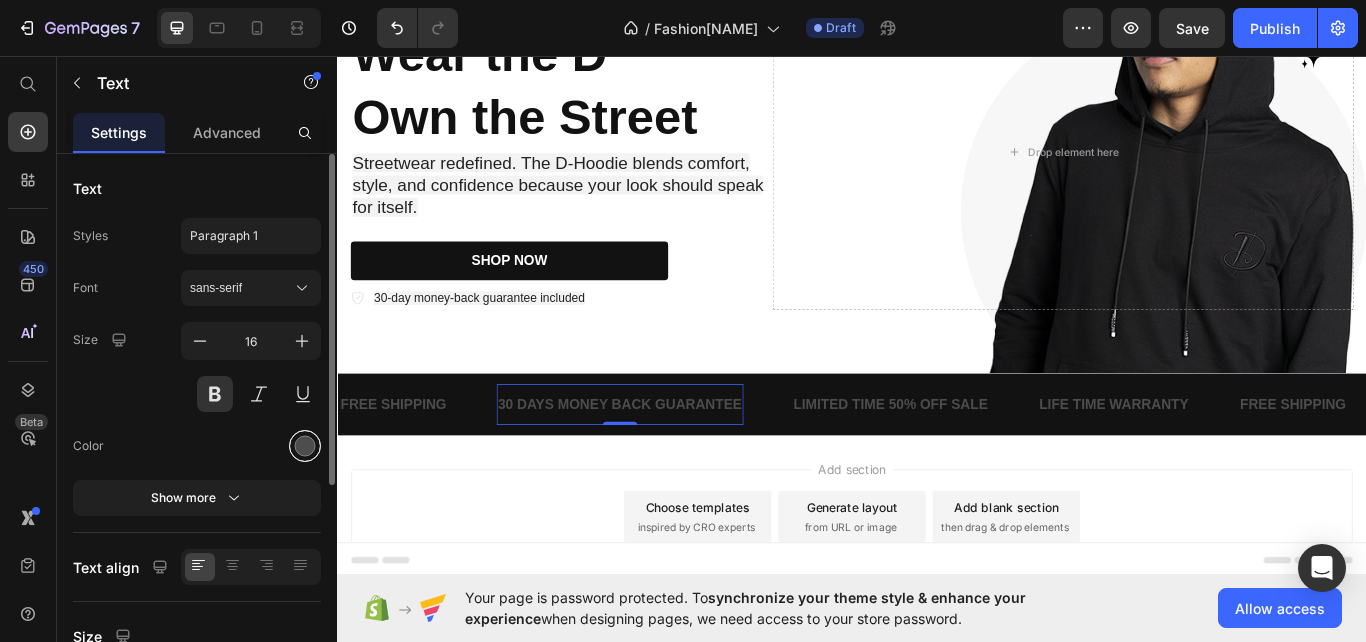 click at bounding box center (305, 446) 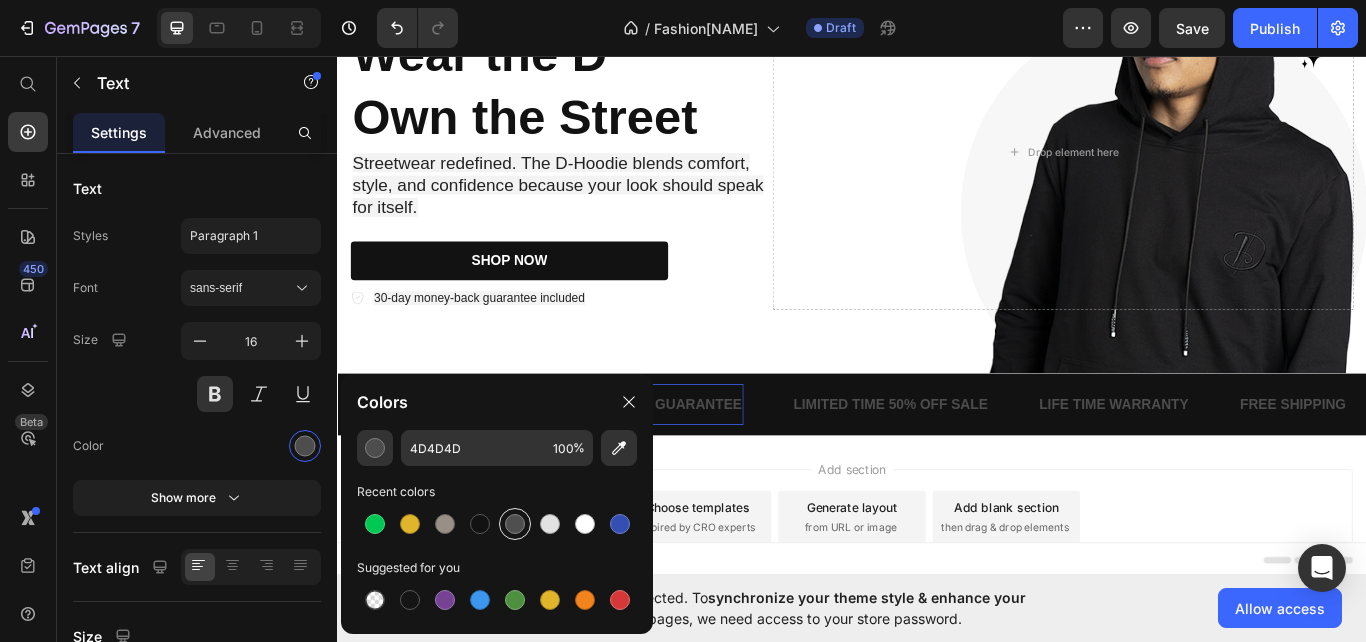 click at bounding box center (515, 524) 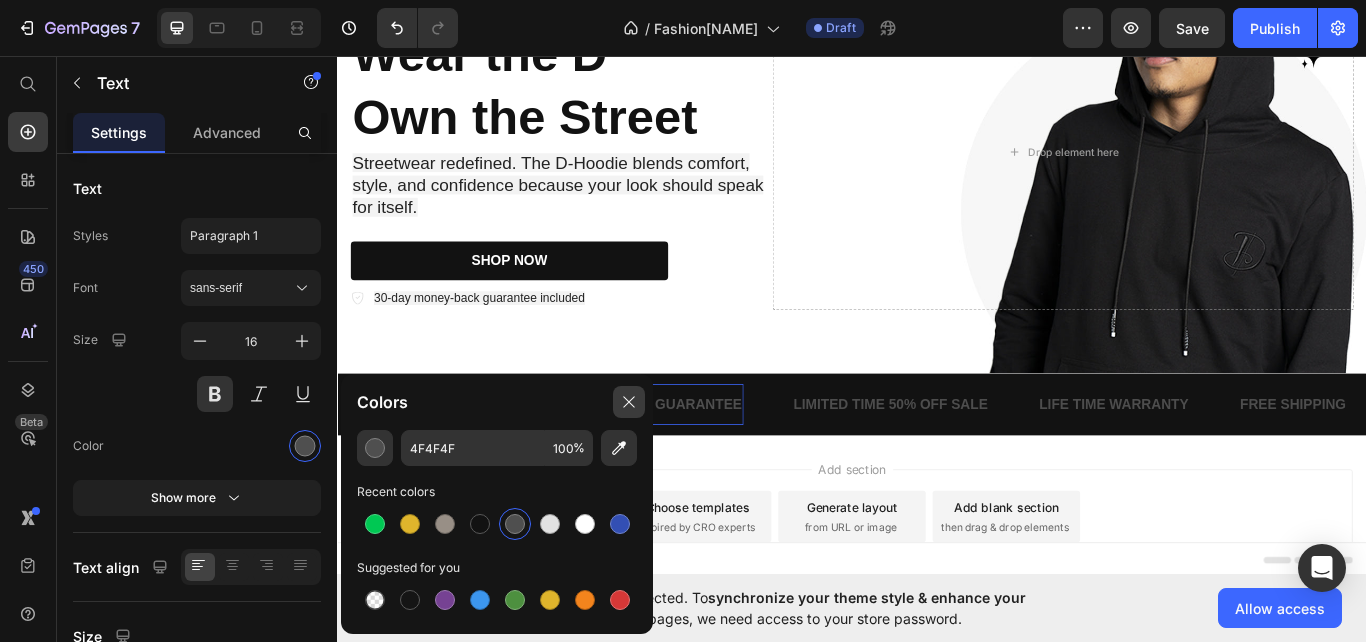 click 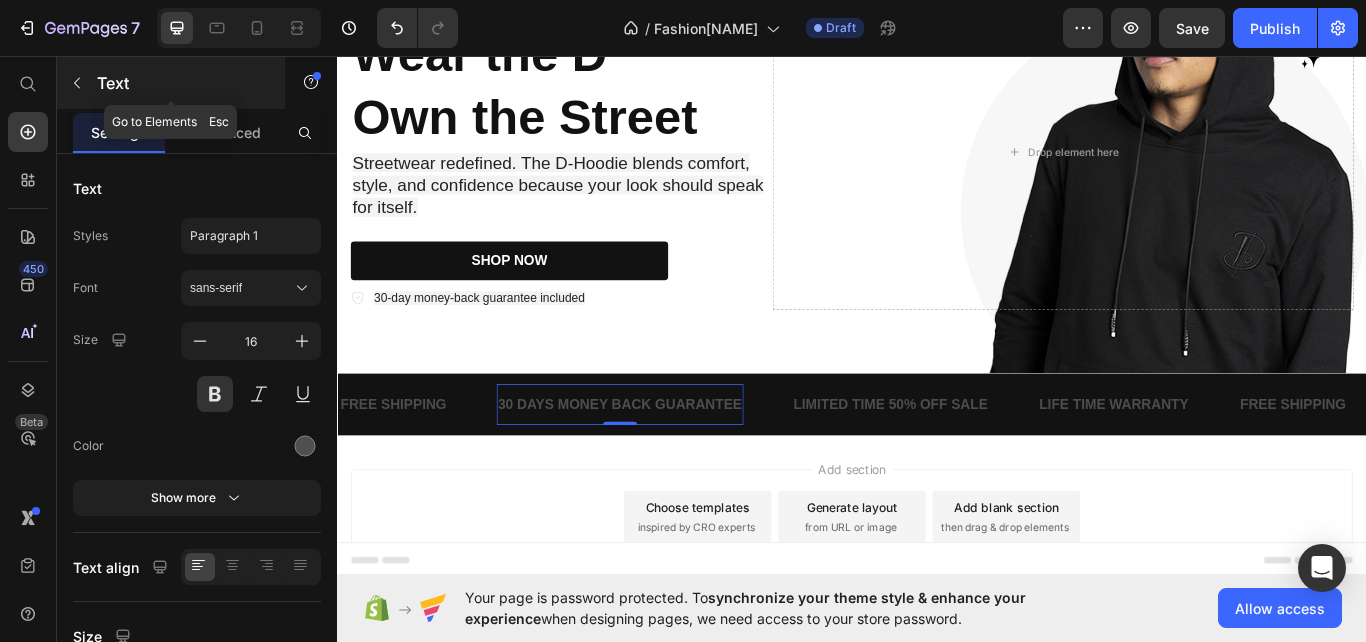 click at bounding box center (77, 83) 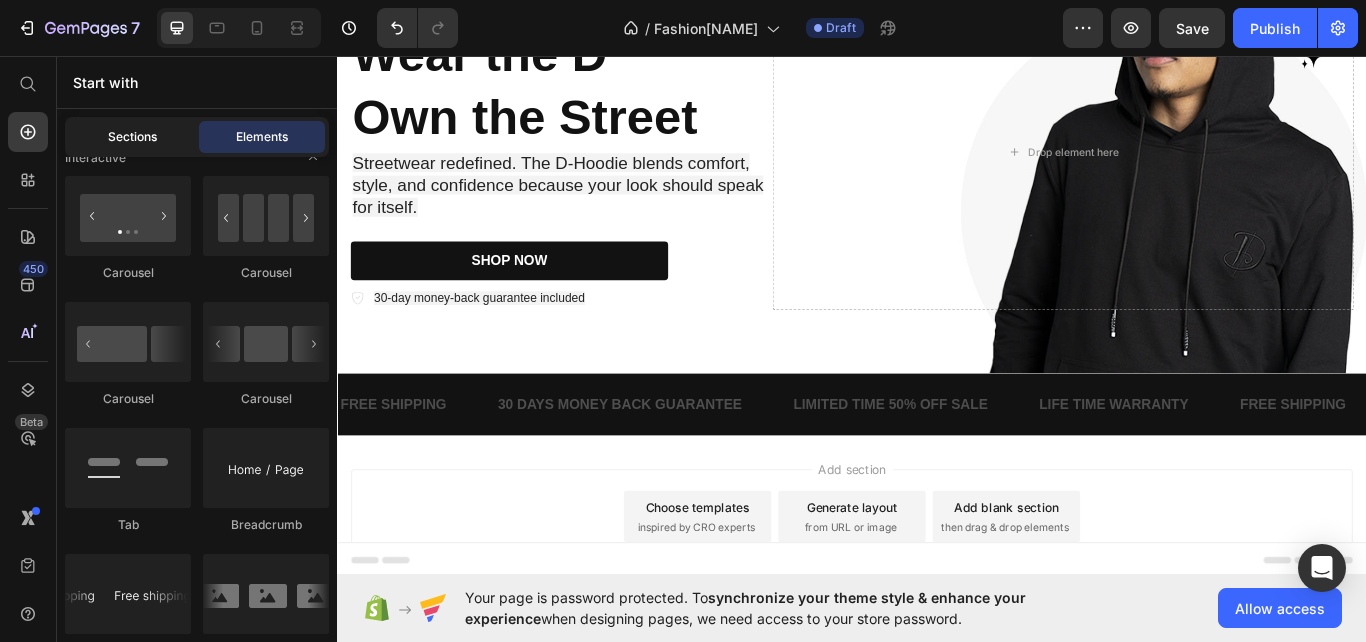 click on "Sections" 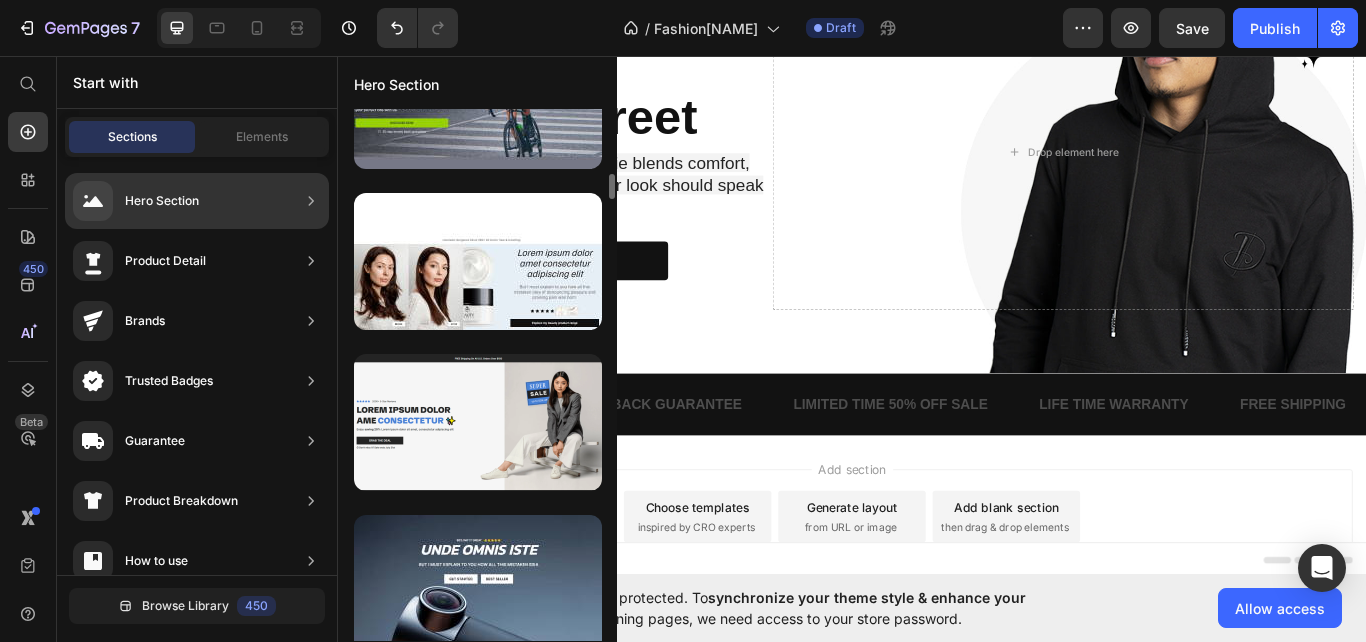 scroll, scrollTop: 1925, scrollLeft: 0, axis: vertical 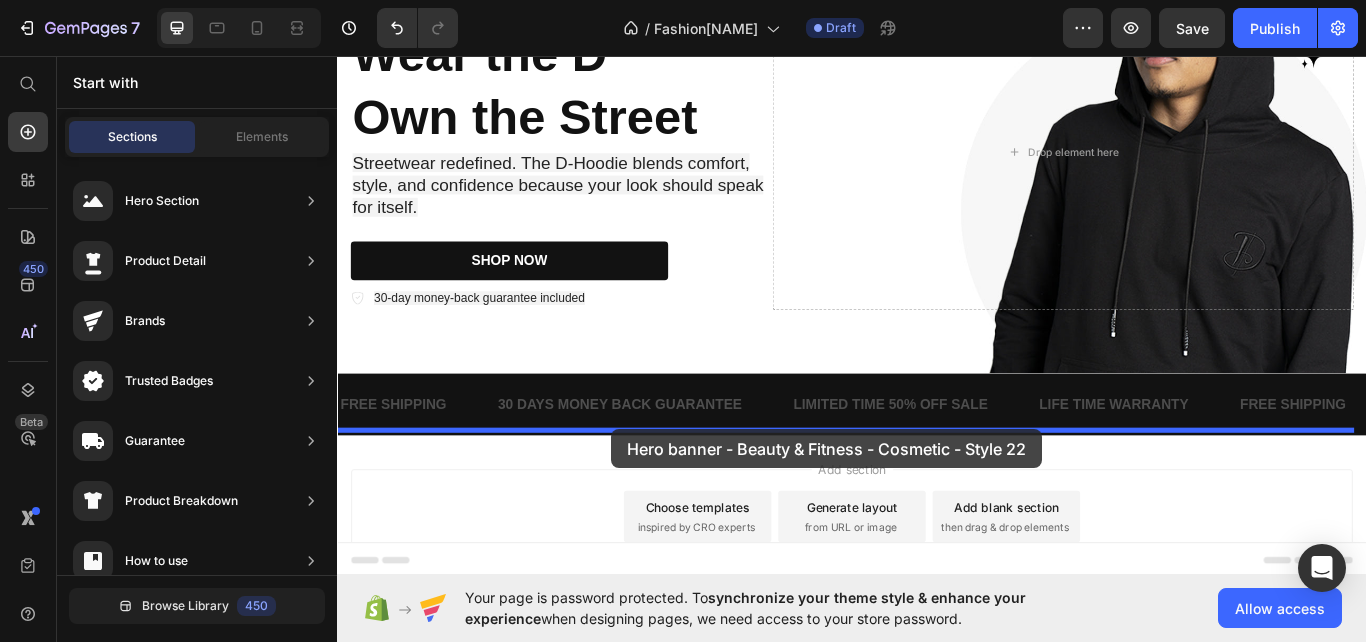 drag, startPoint x: 778, startPoint y: 450, endPoint x: 656, endPoint y: 492, distance: 129.02713 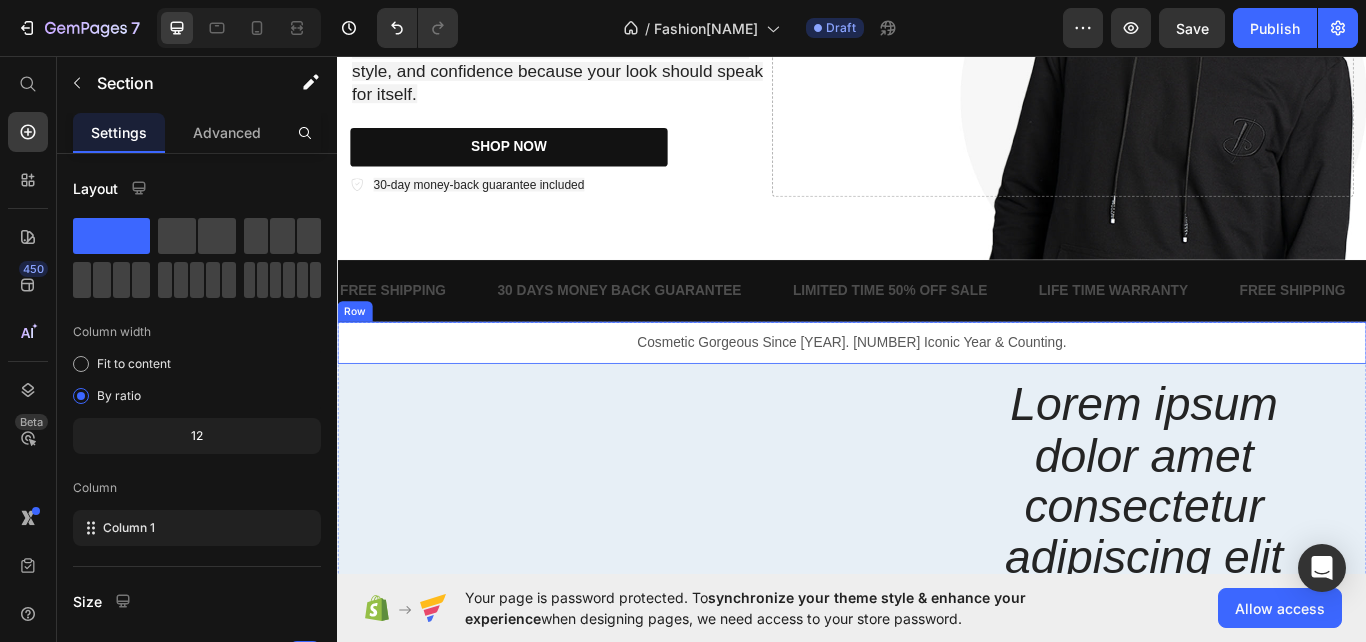 scroll, scrollTop: 553, scrollLeft: 0, axis: vertical 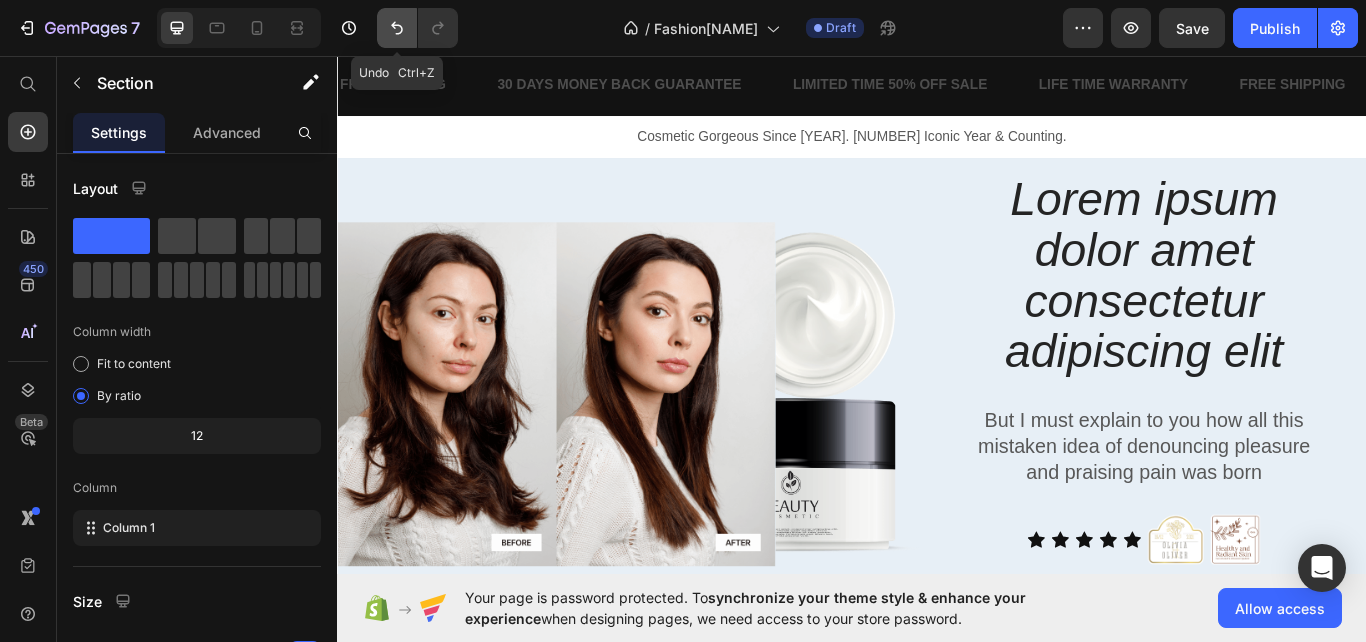 click 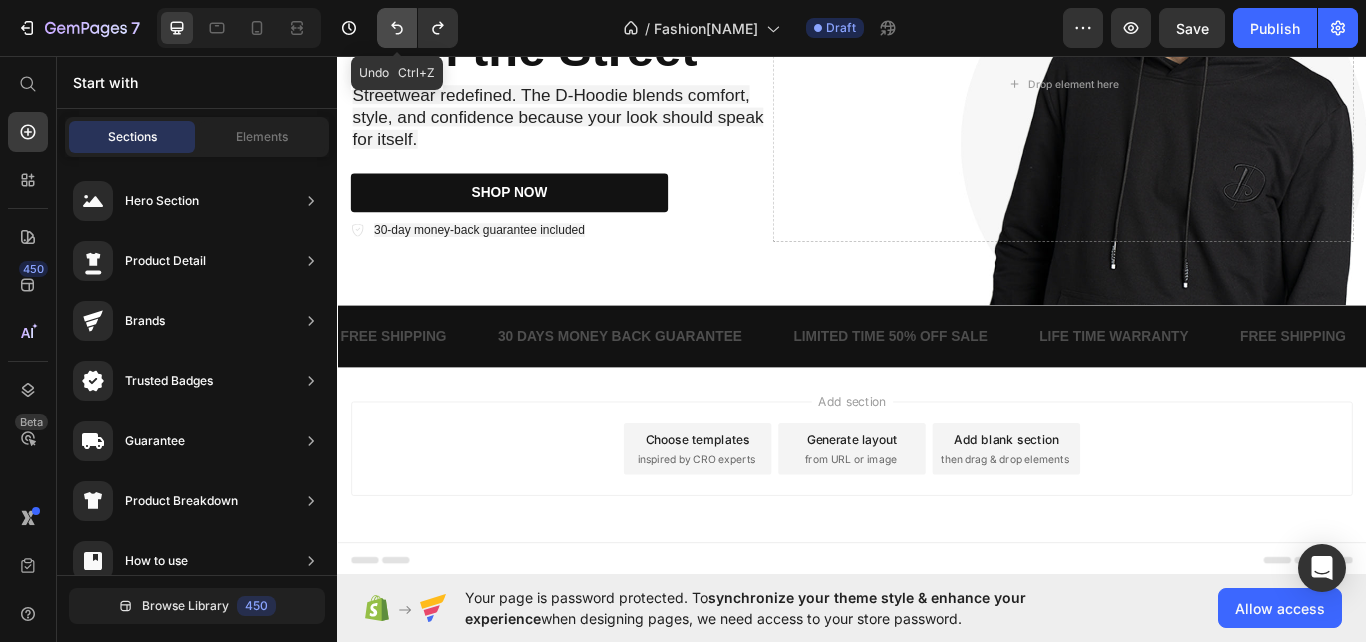 scroll, scrollTop: 254, scrollLeft: 0, axis: vertical 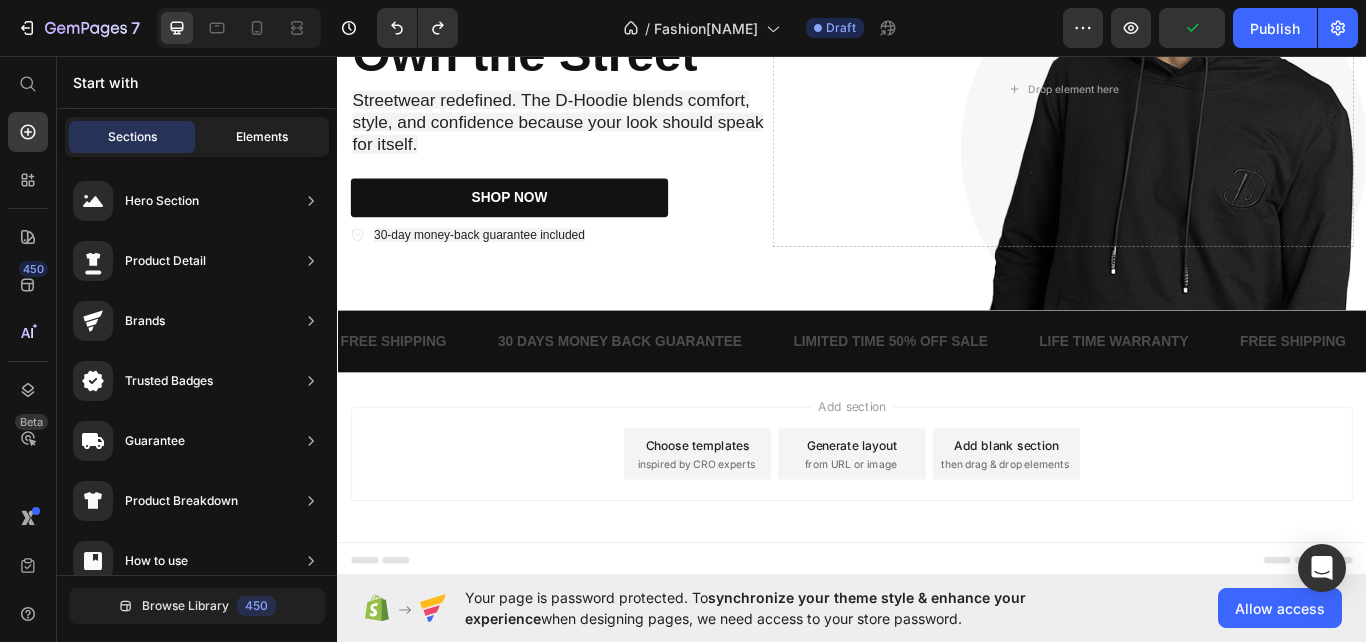 click on "Elements" at bounding box center (262, 137) 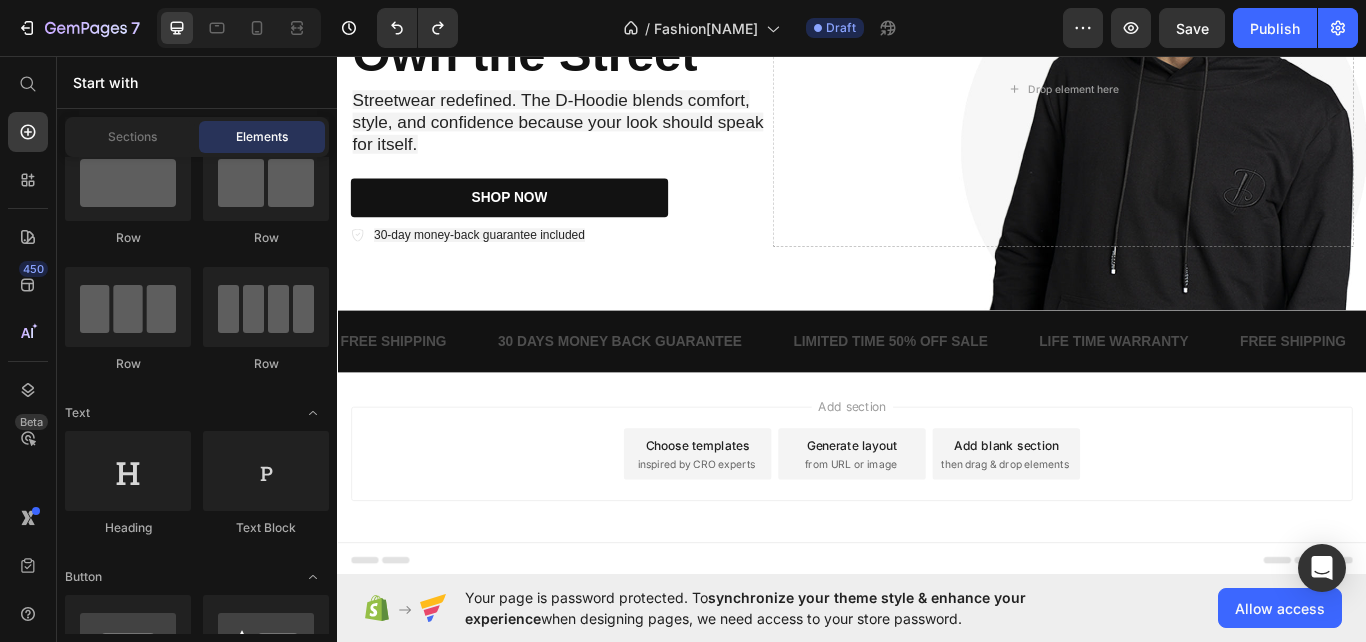 scroll, scrollTop: 0, scrollLeft: 0, axis: both 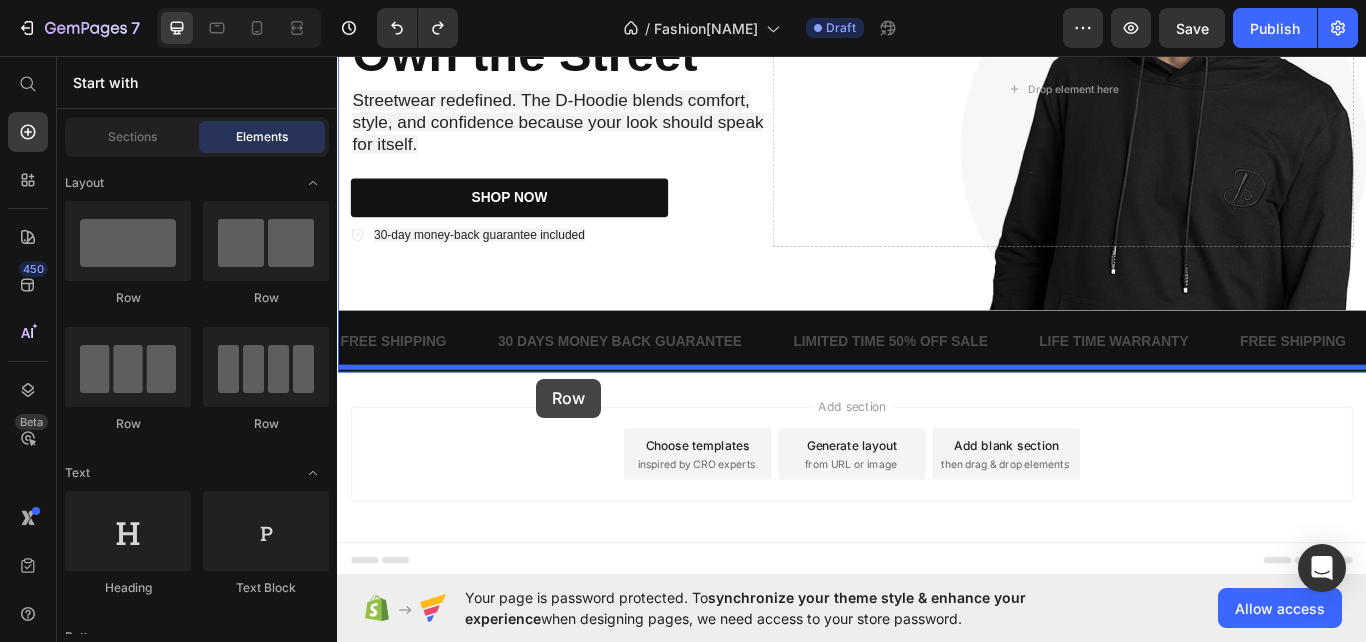 drag, startPoint x: 613, startPoint y: 298, endPoint x: 569, endPoint y: 433, distance: 141.98944 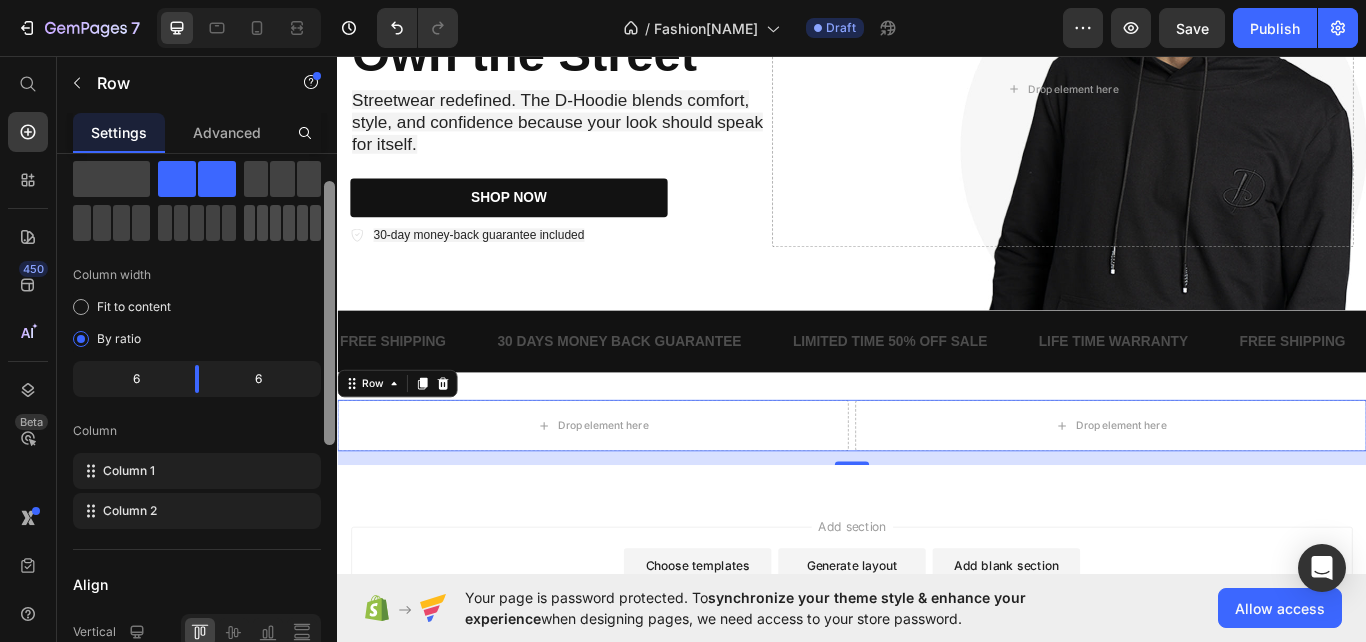 scroll, scrollTop: 0, scrollLeft: 0, axis: both 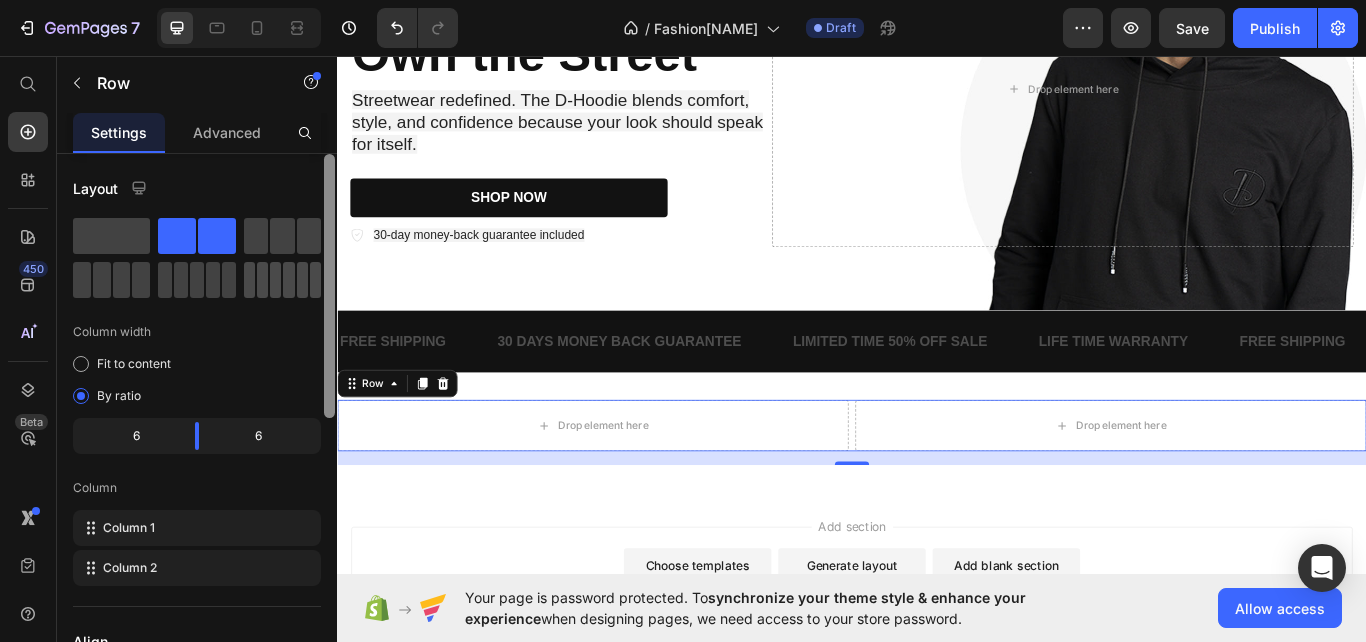 drag, startPoint x: 330, startPoint y: 310, endPoint x: 293, endPoint y: 269, distance: 55.226807 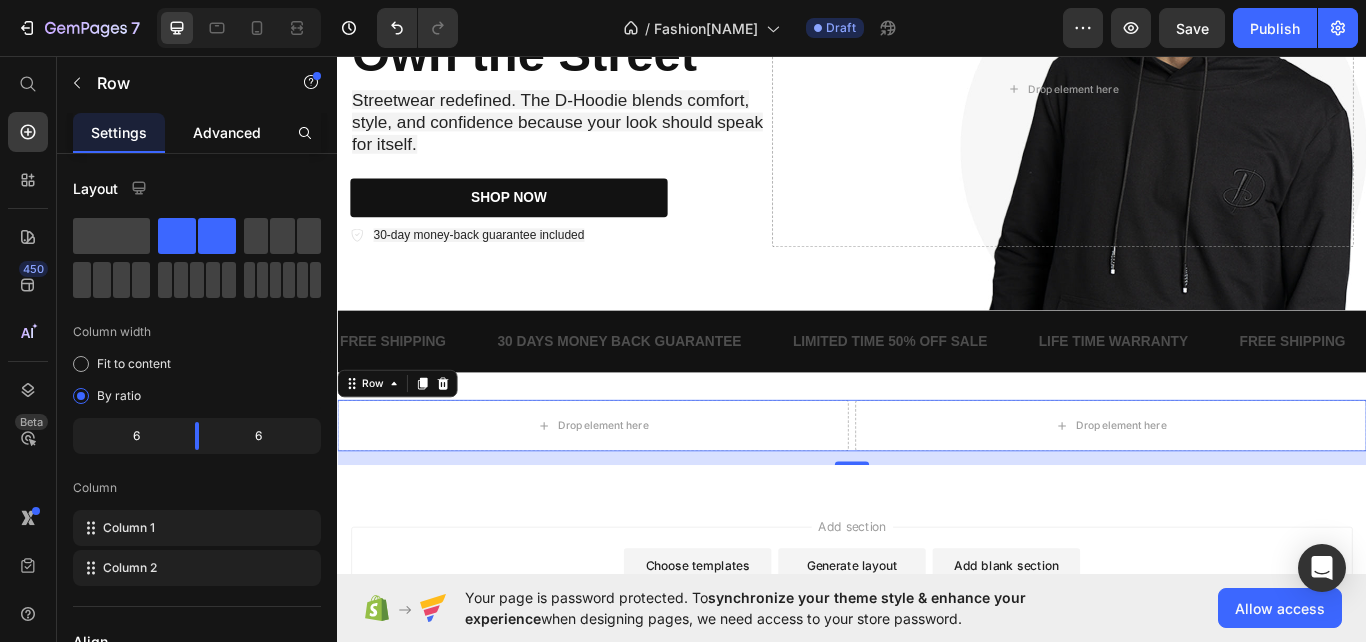 click on "Advanced" at bounding box center [227, 132] 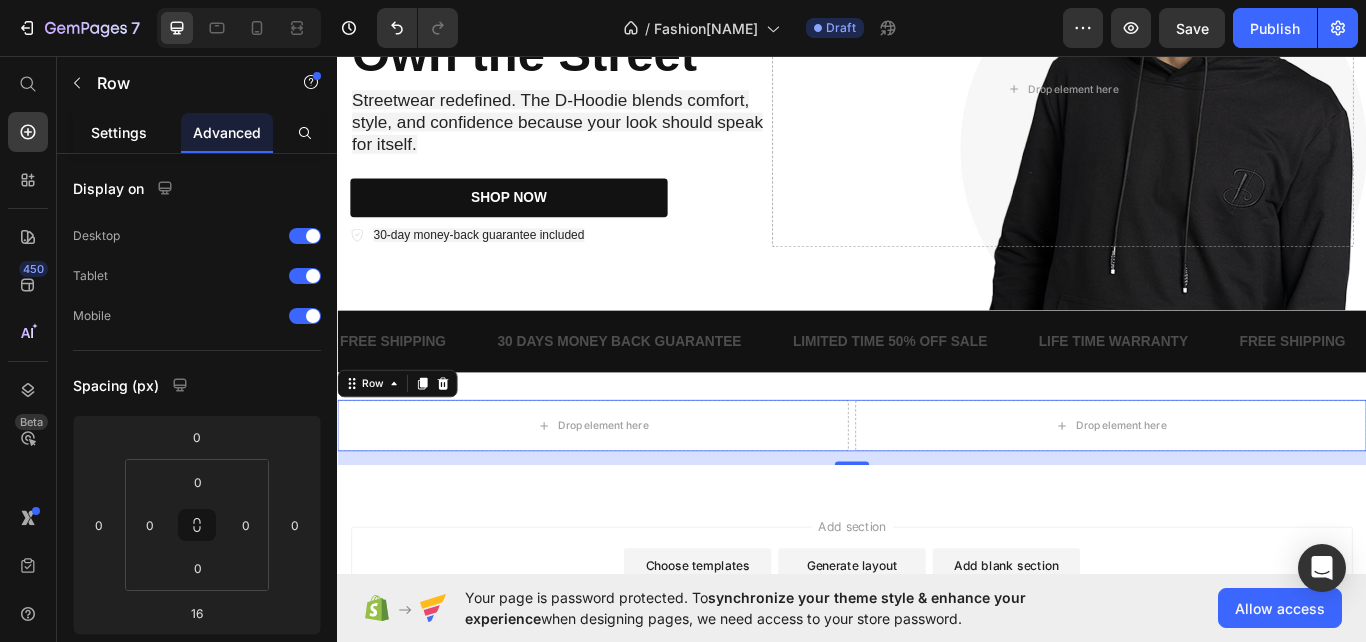 click on "Settings" at bounding box center [119, 132] 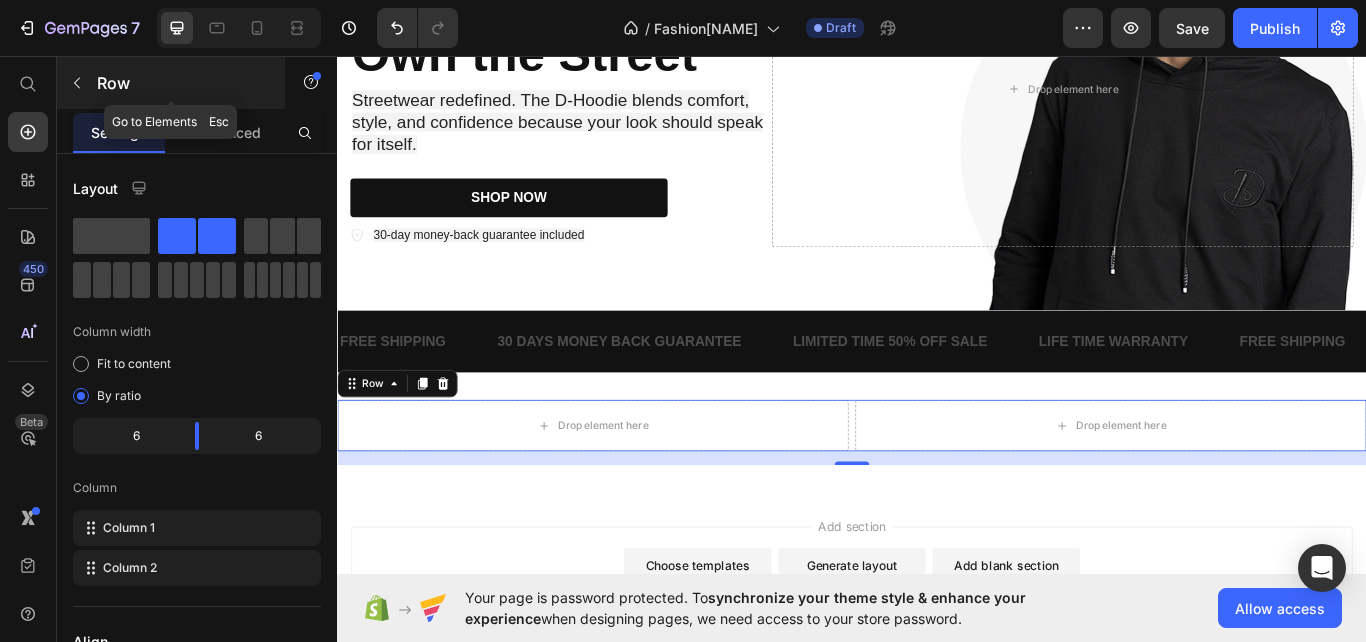 click on "Row" at bounding box center (182, 83) 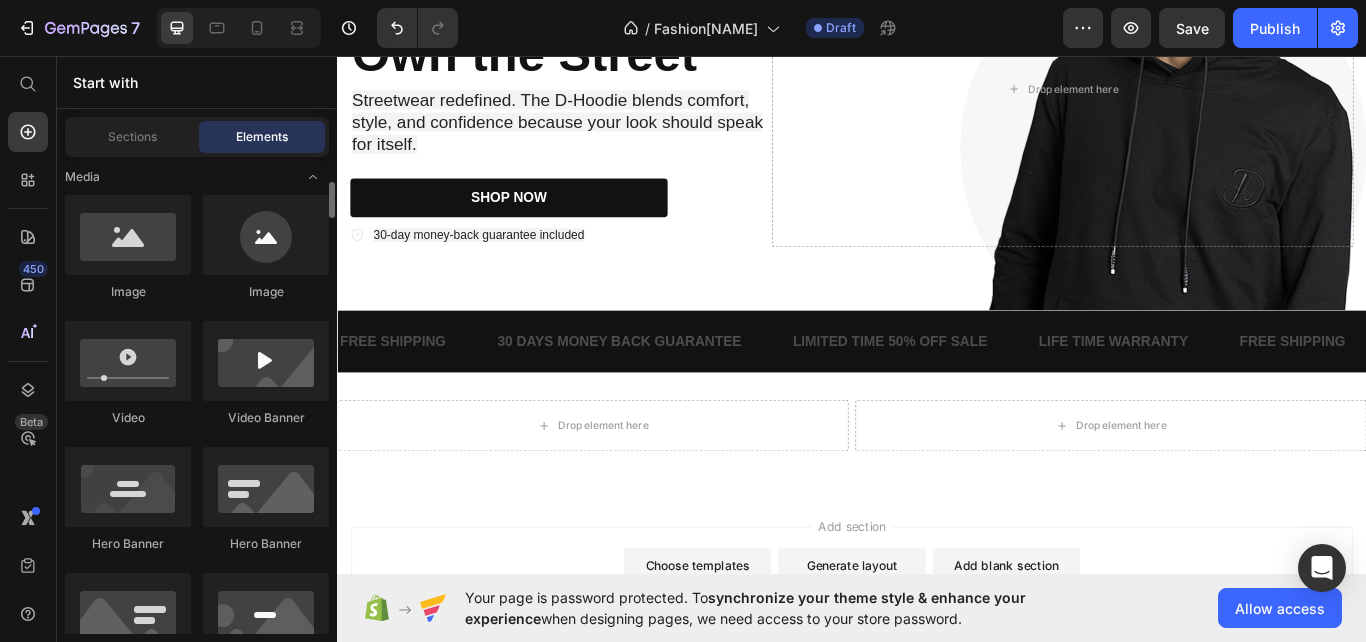 scroll, scrollTop: 720, scrollLeft: 0, axis: vertical 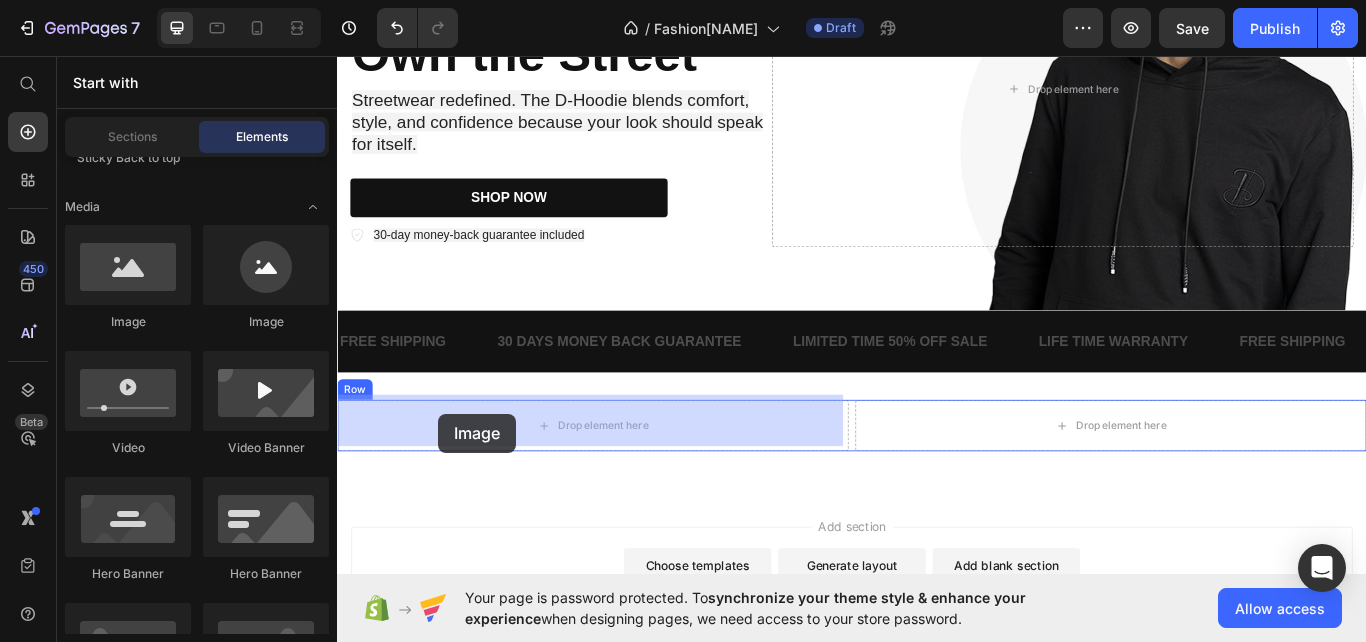drag, startPoint x: 564, startPoint y: 325, endPoint x: 455, endPoint y: 474, distance: 184.61311 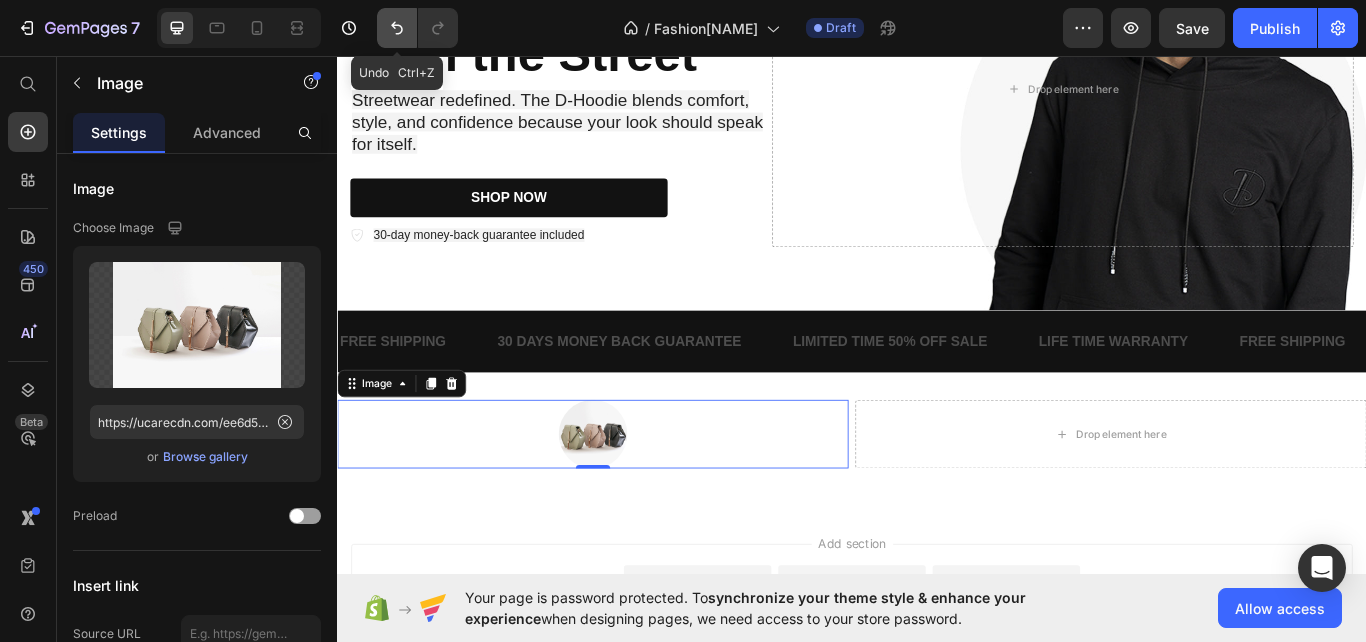 click 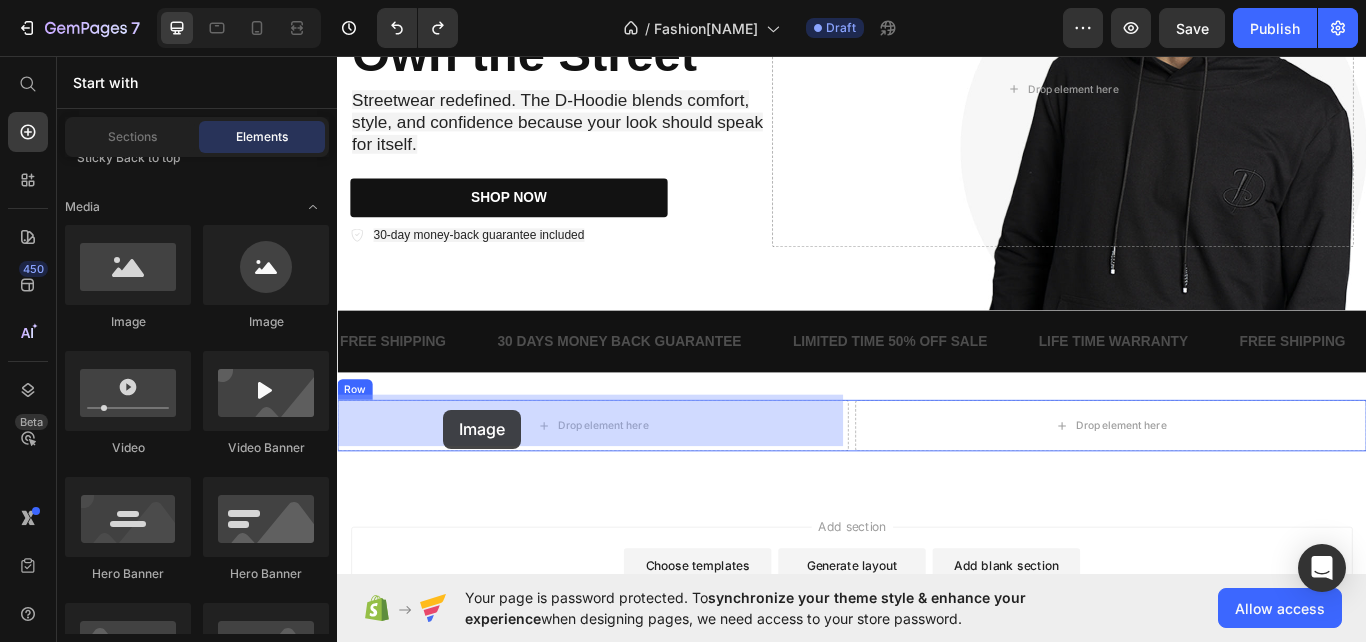 drag, startPoint x: 481, startPoint y: 311, endPoint x: 461, endPoint y: 469, distance: 159.26079 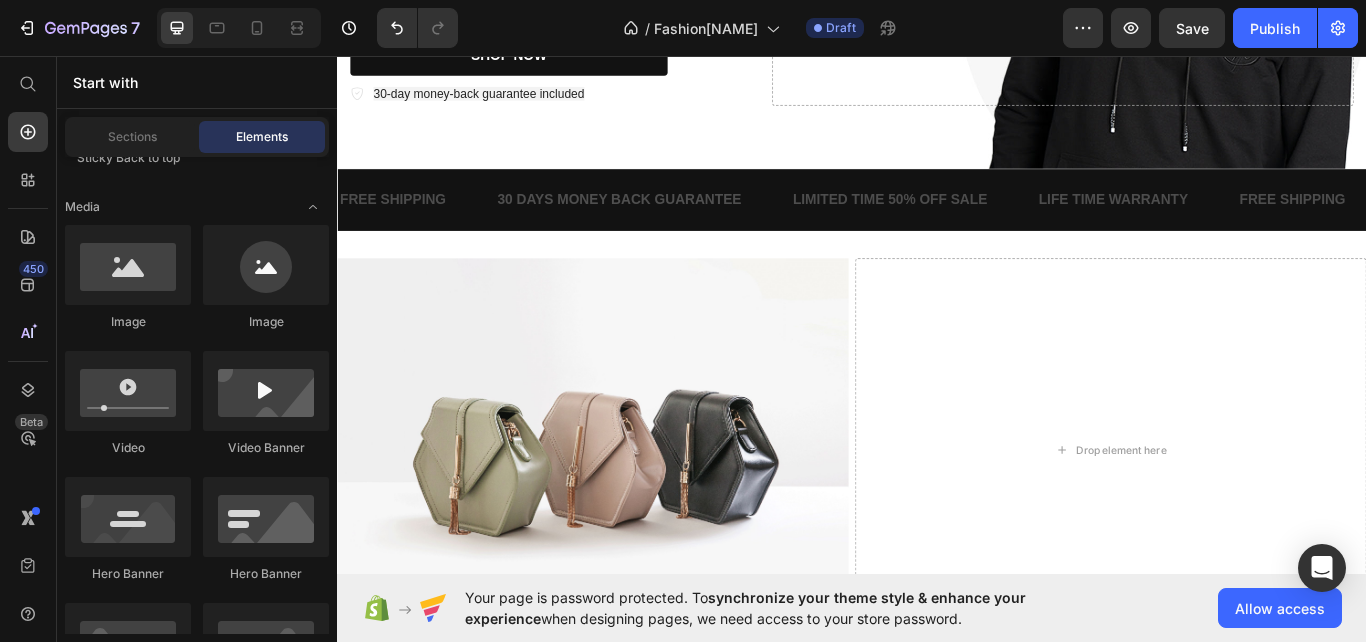scroll, scrollTop: 424, scrollLeft: 0, axis: vertical 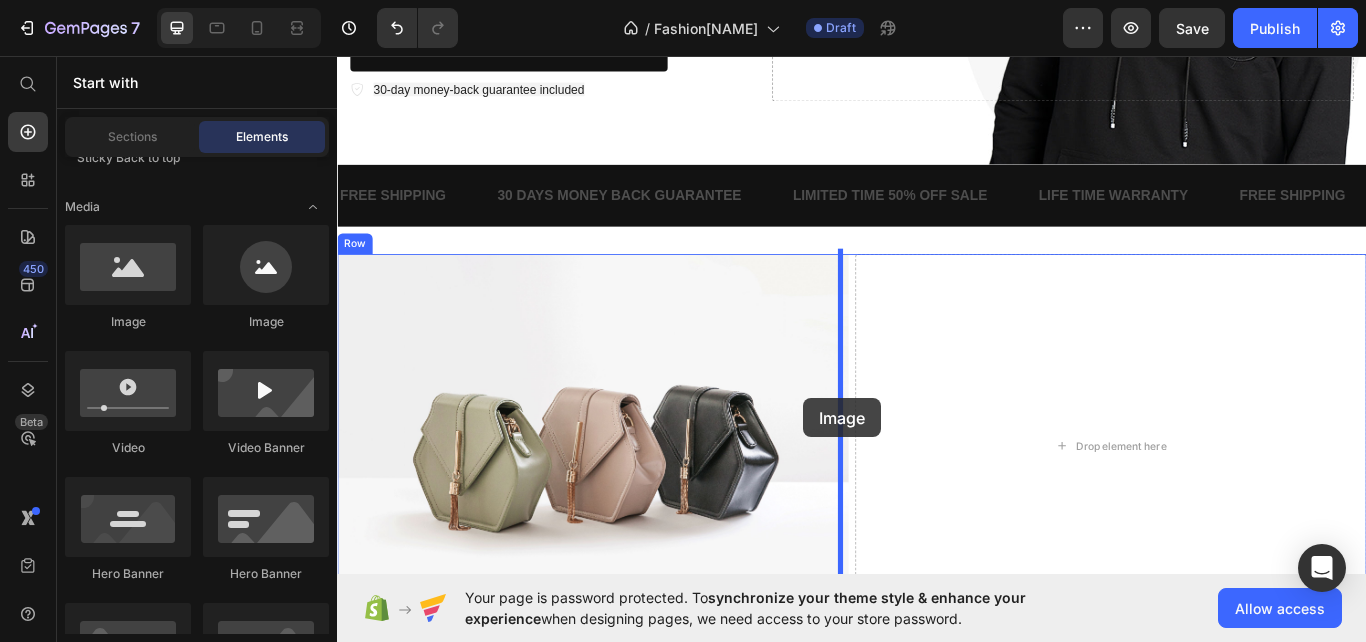 drag, startPoint x: 467, startPoint y: 325, endPoint x: 881, endPoint y: 456, distance: 434.2315 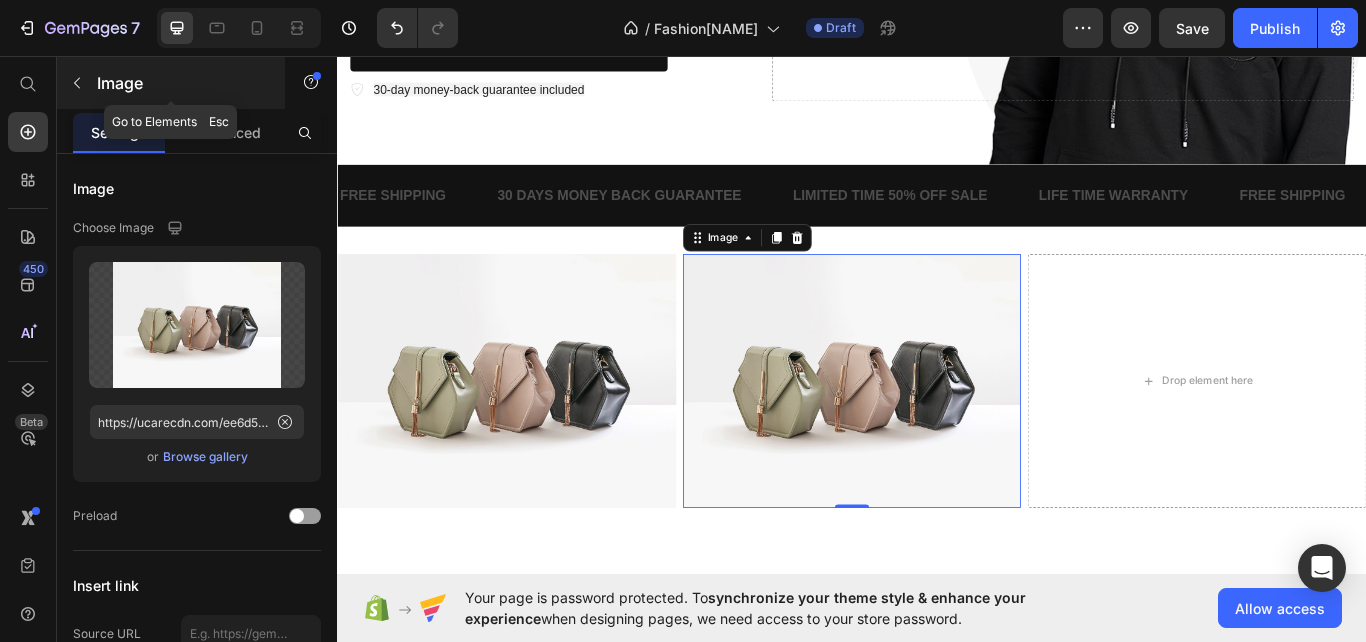 click on "Image" at bounding box center [182, 83] 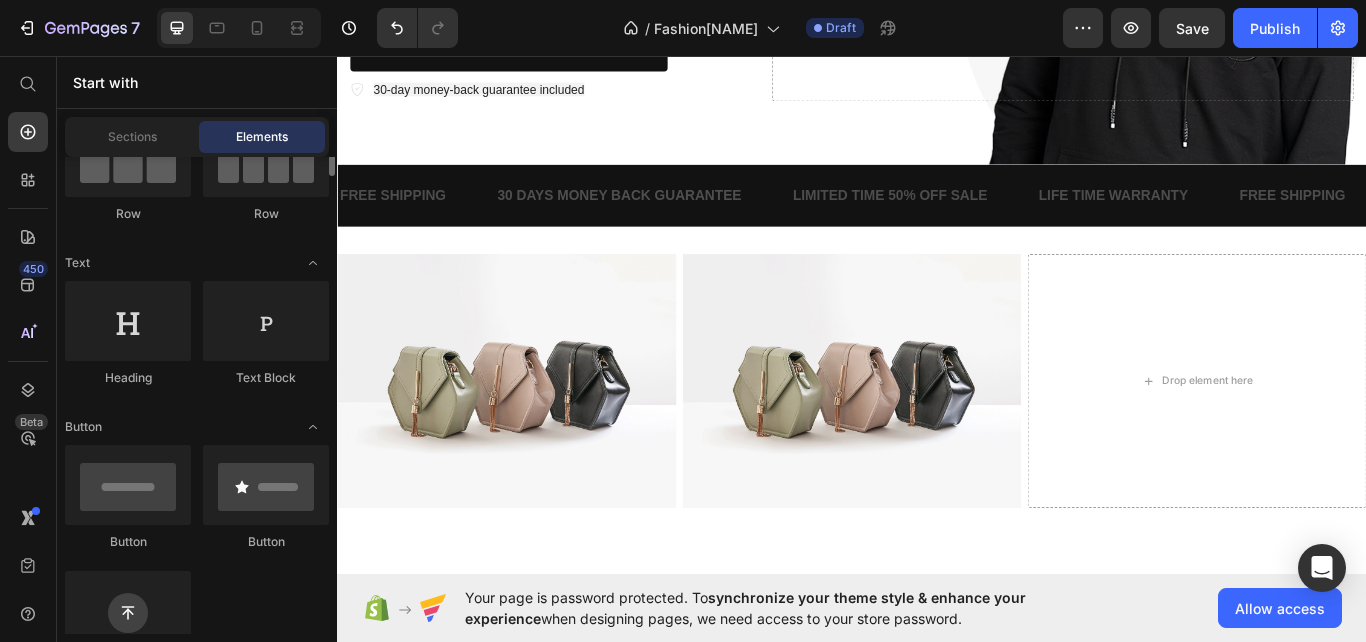 scroll, scrollTop: 150, scrollLeft: 0, axis: vertical 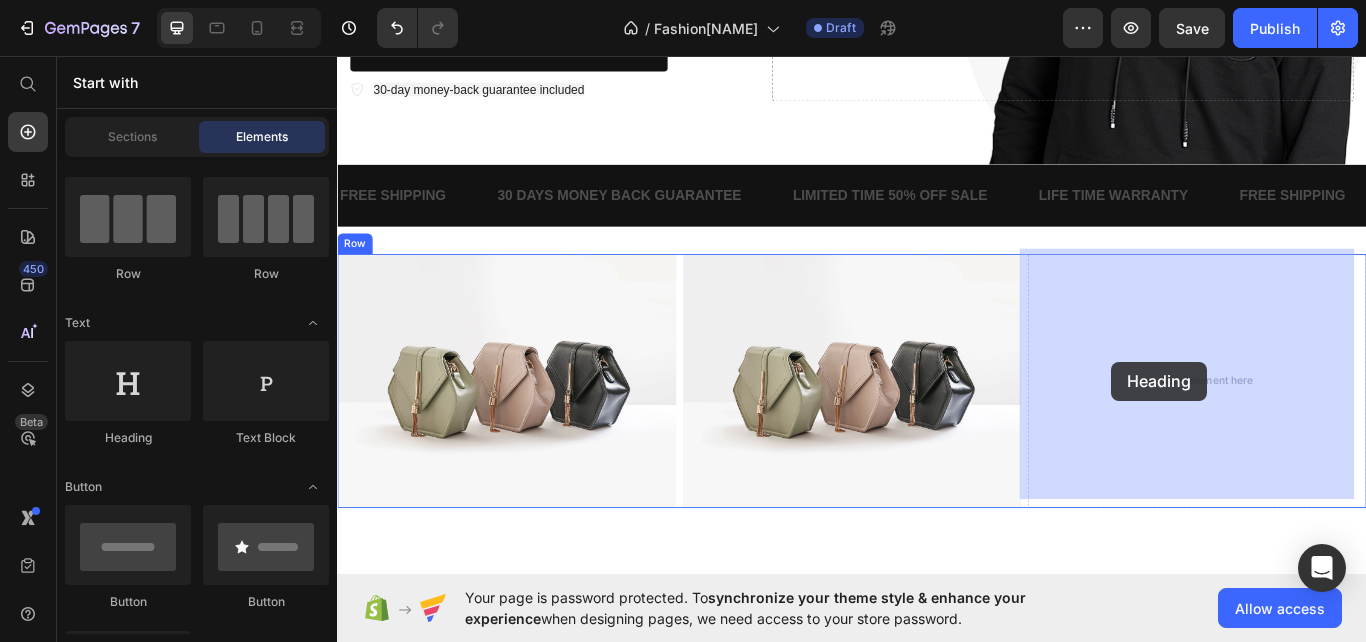 drag, startPoint x: 440, startPoint y: 462, endPoint x: 1240, endPoint y: 414, distance: 801.4387 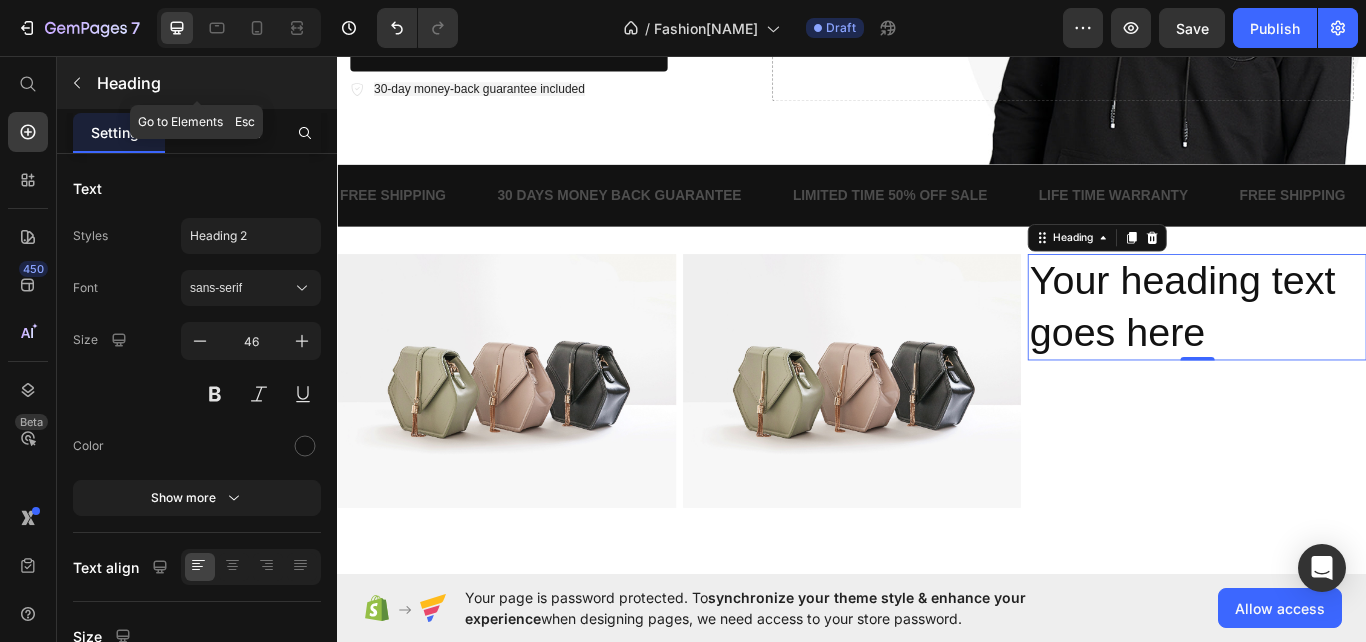click at bounding box center (77, 83) 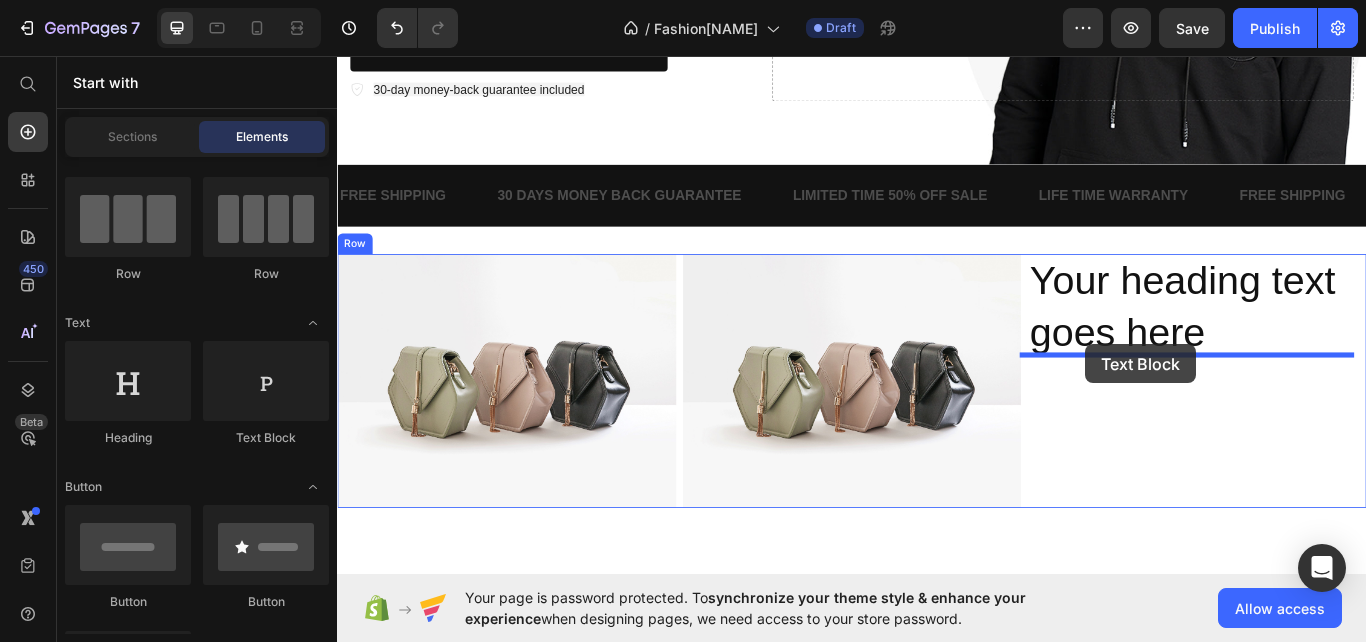 drag, startPoint x: 613, startPoint y: 457, endPoint x: 1209, endPoint y: 393, distance: 599.4264 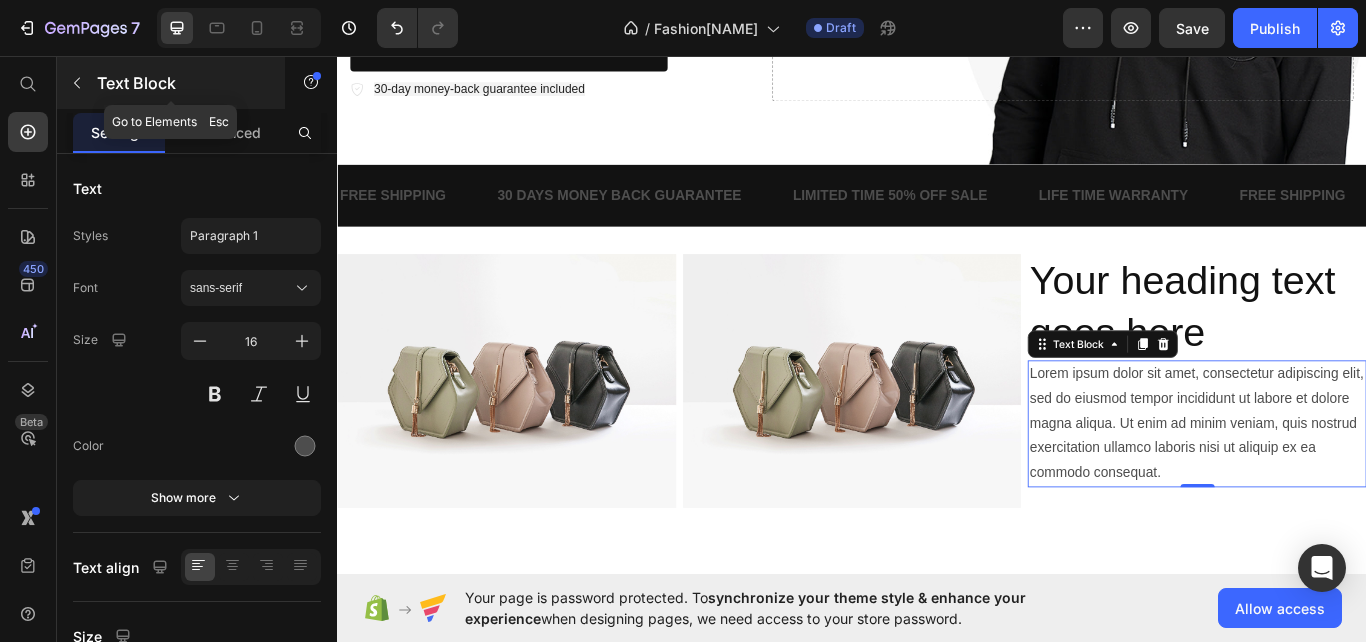 click on "Text Block" at bounding box center [171, 83] 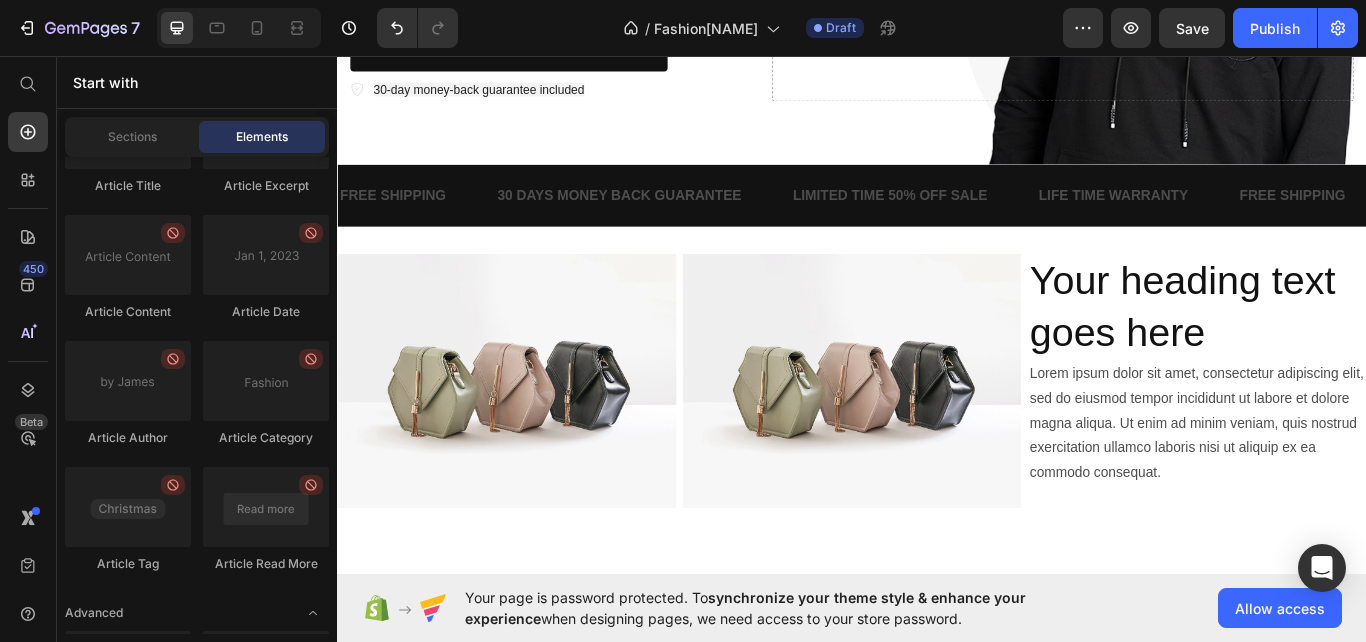 scroll, scrollTop: 5701, scrollLeft: 0, axis: vertical 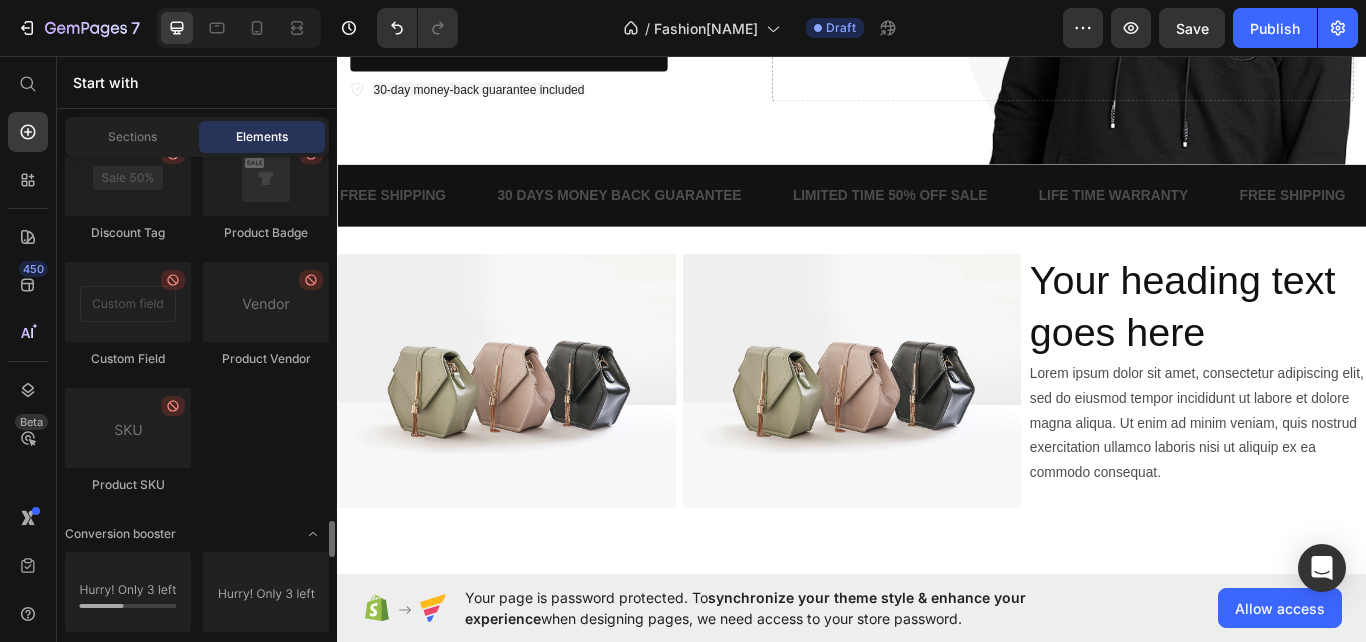 click on "Product
Product
Product
Product List
Sticky Add to Cart
Add to Cart
Product View More
Product Images
Product Images
Dynamic Checkout
Product Title
Product Description
Product Price" 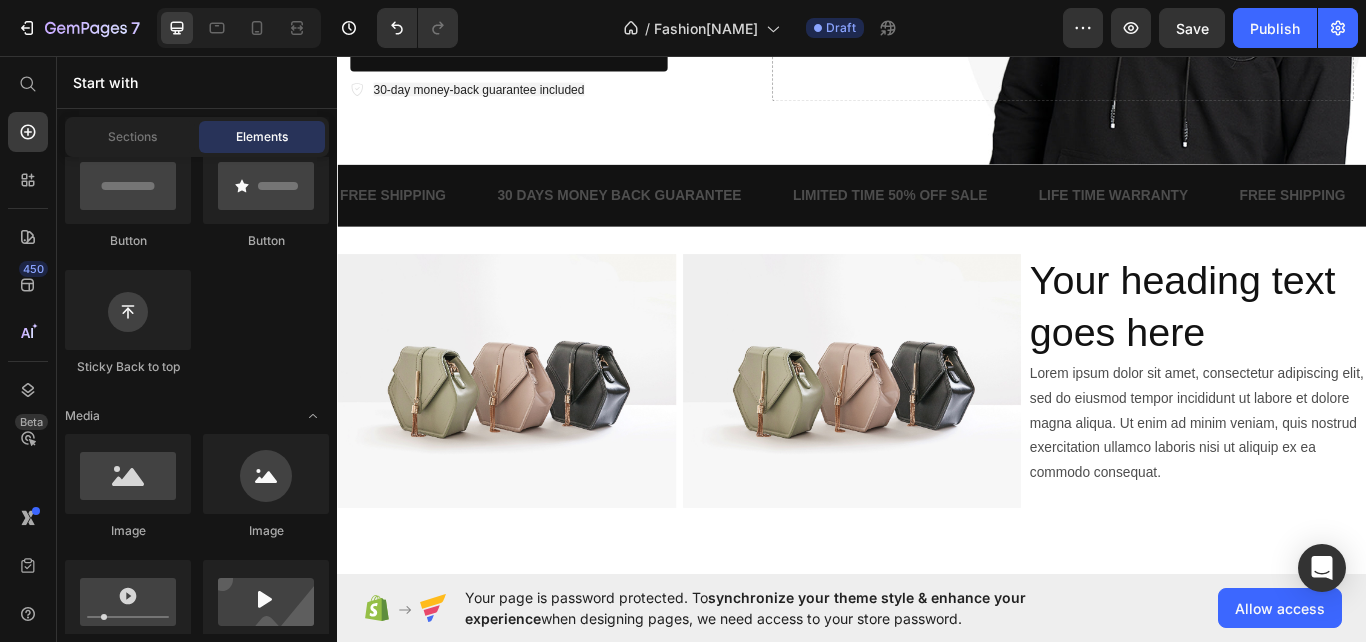 scroll, scrollTop: 391, scrollLeft: 0, axis: vertical 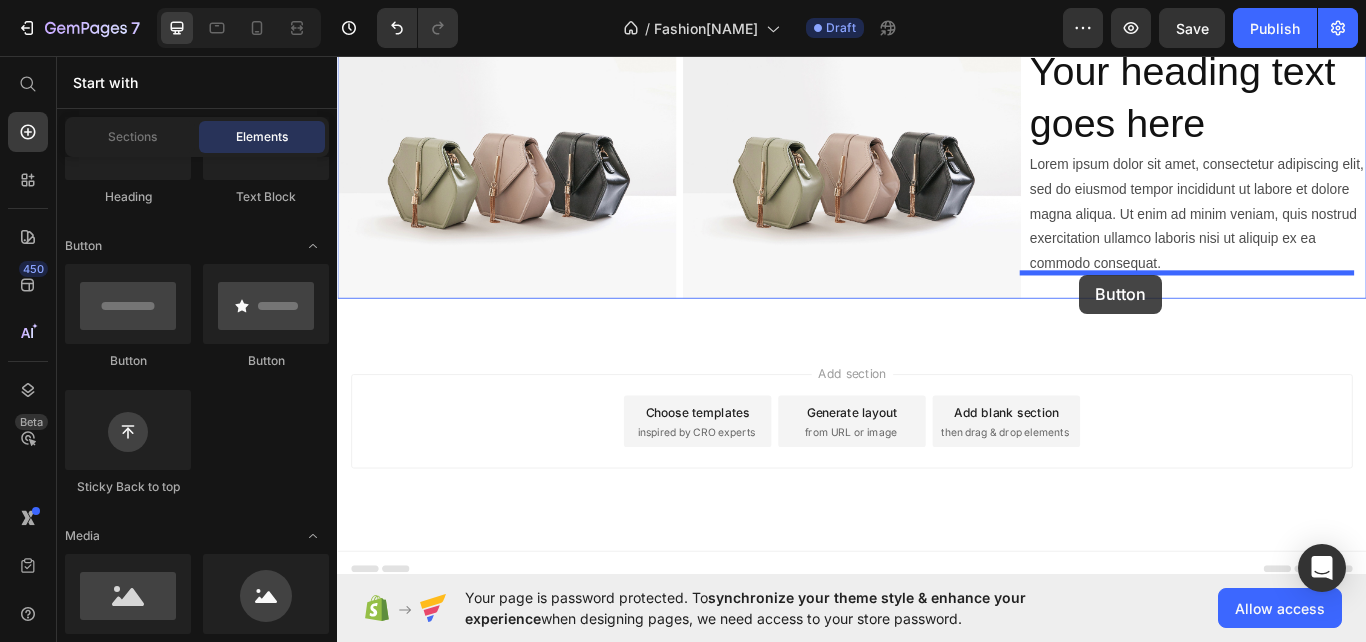 drag, startPoint x: 447, startPoint y: 368, endPoint x: 1202, endPoint y: 312, distance: 757.074 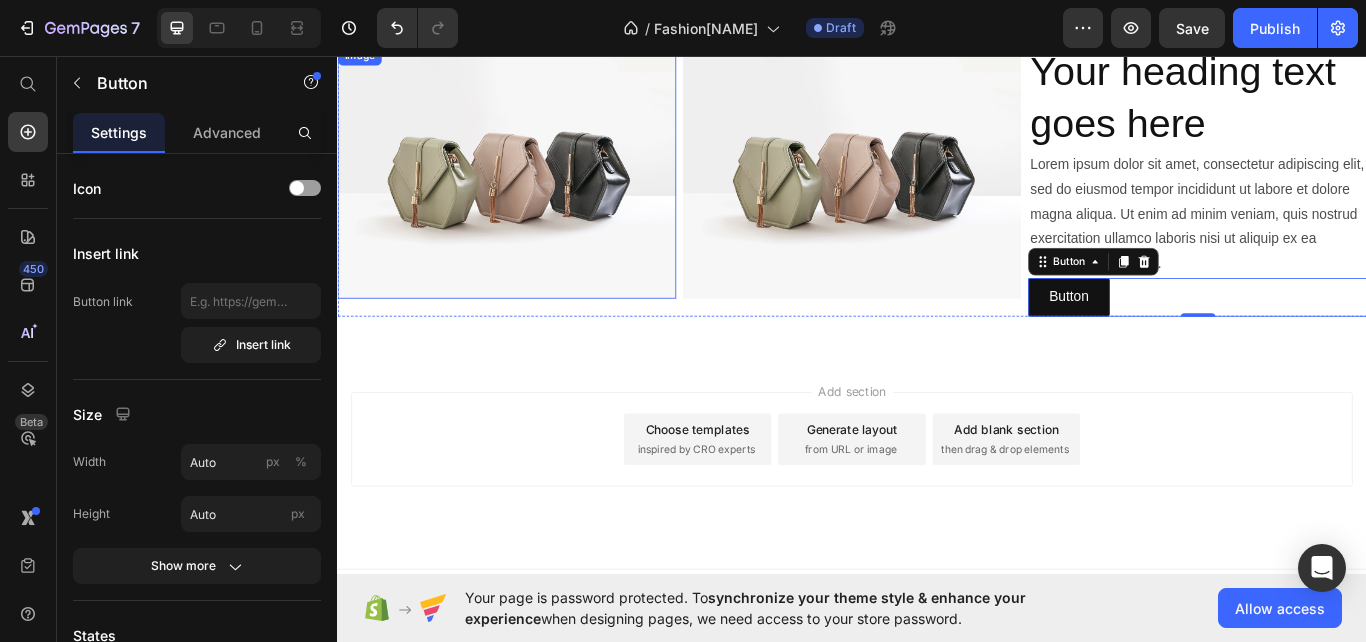 click at bounding box center (534, 192) 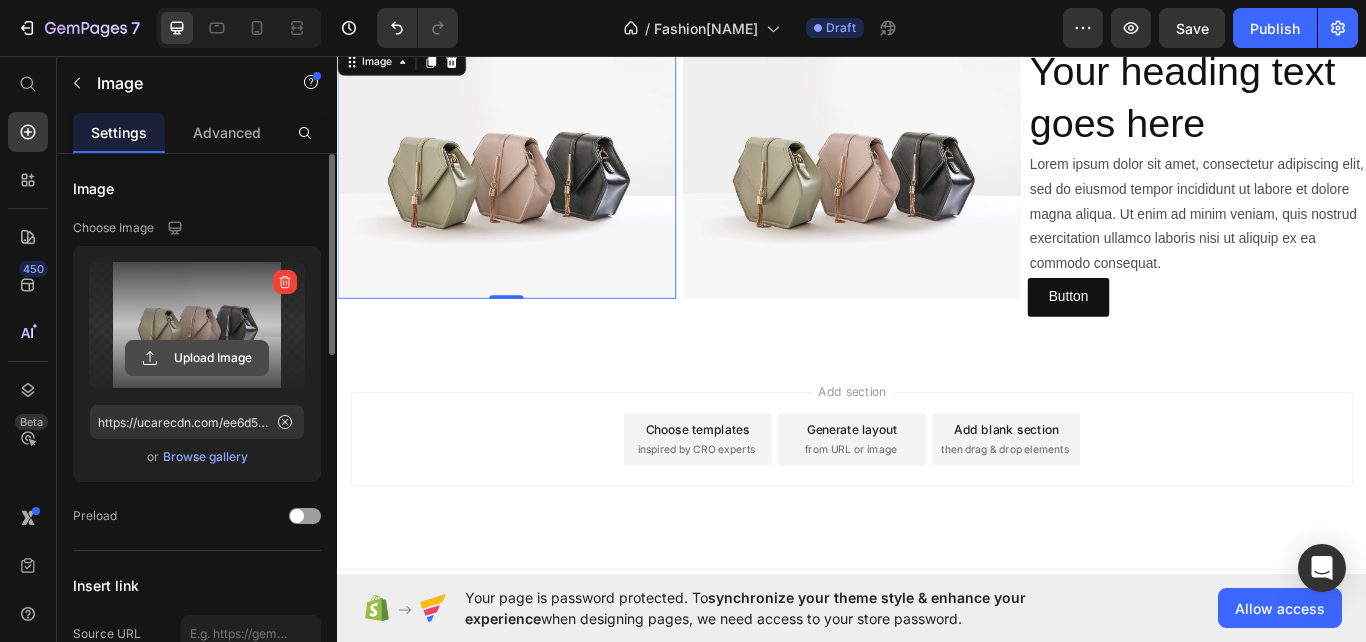 click 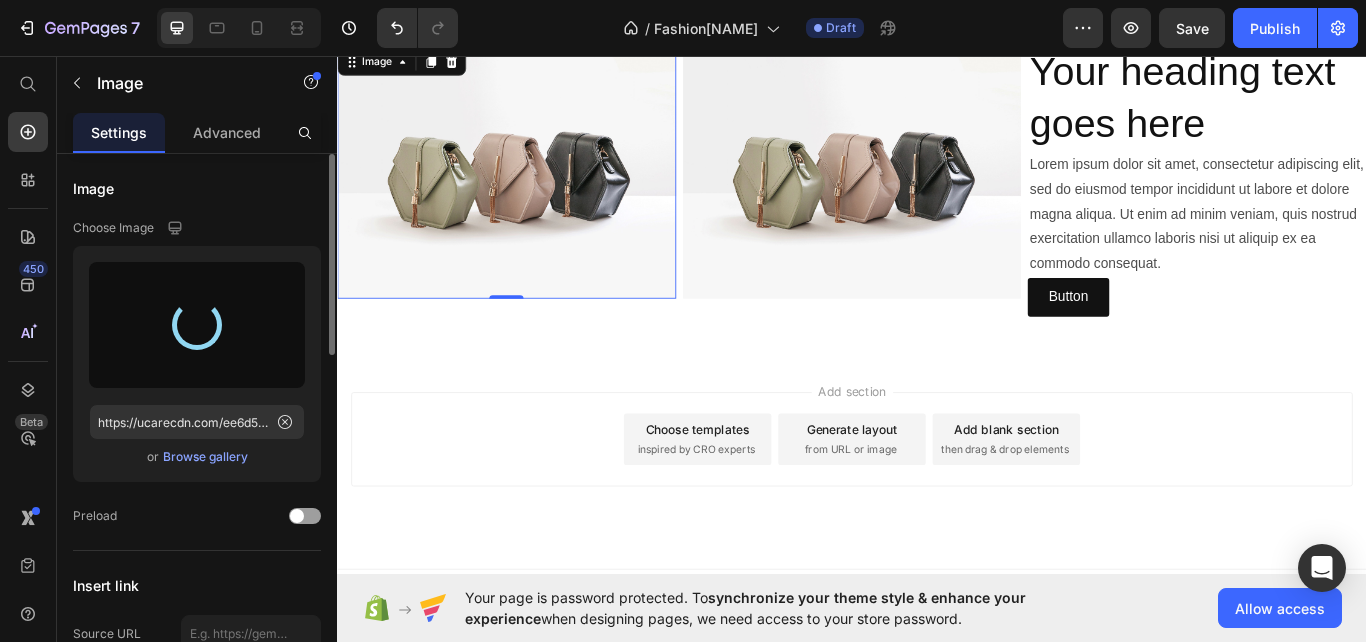 type on "https://cdn.shopify.com/s/files/1/0640/8755/6205/files/gempages_575040618447766640-c7ee11e2-29f4-4826-b6c0-a511bb7bf053.jpg" 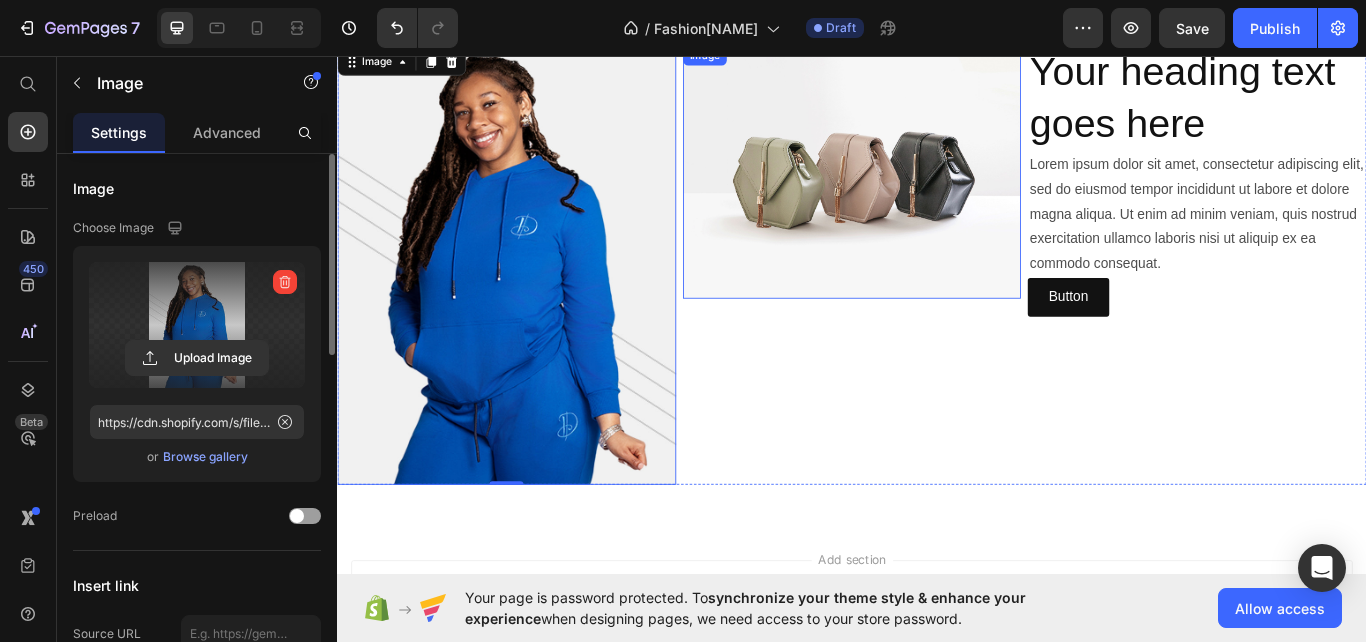 click at bounding box center [937, 192] 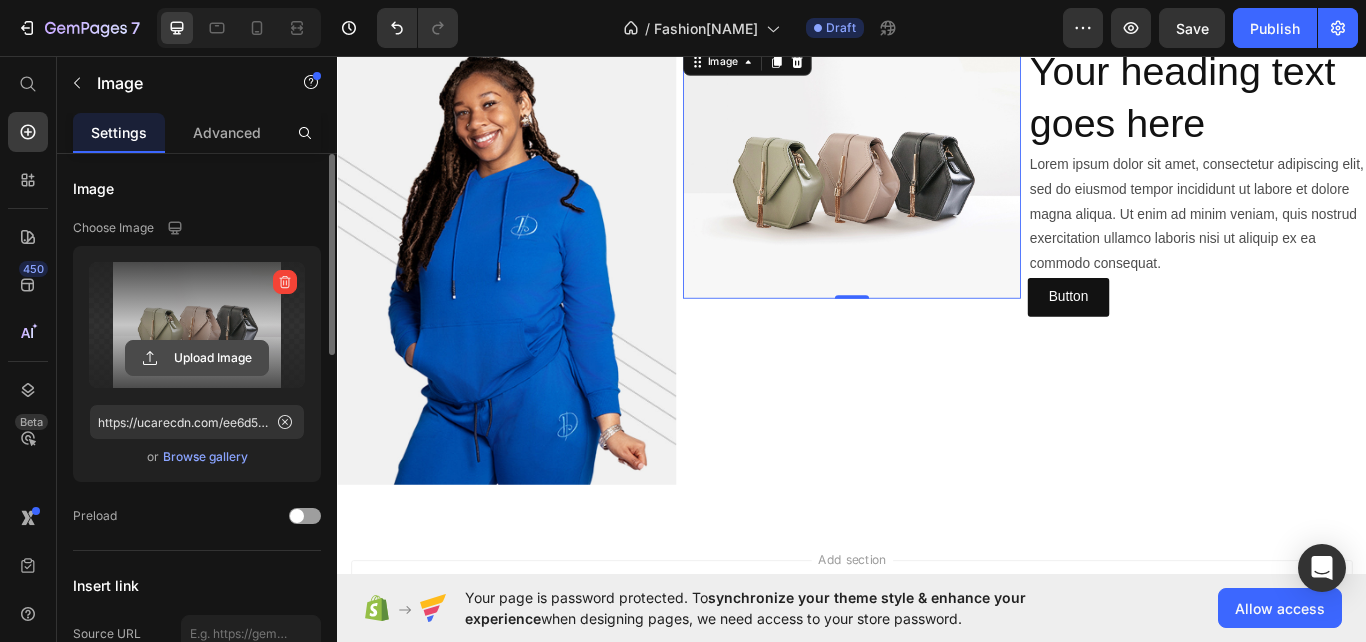 click 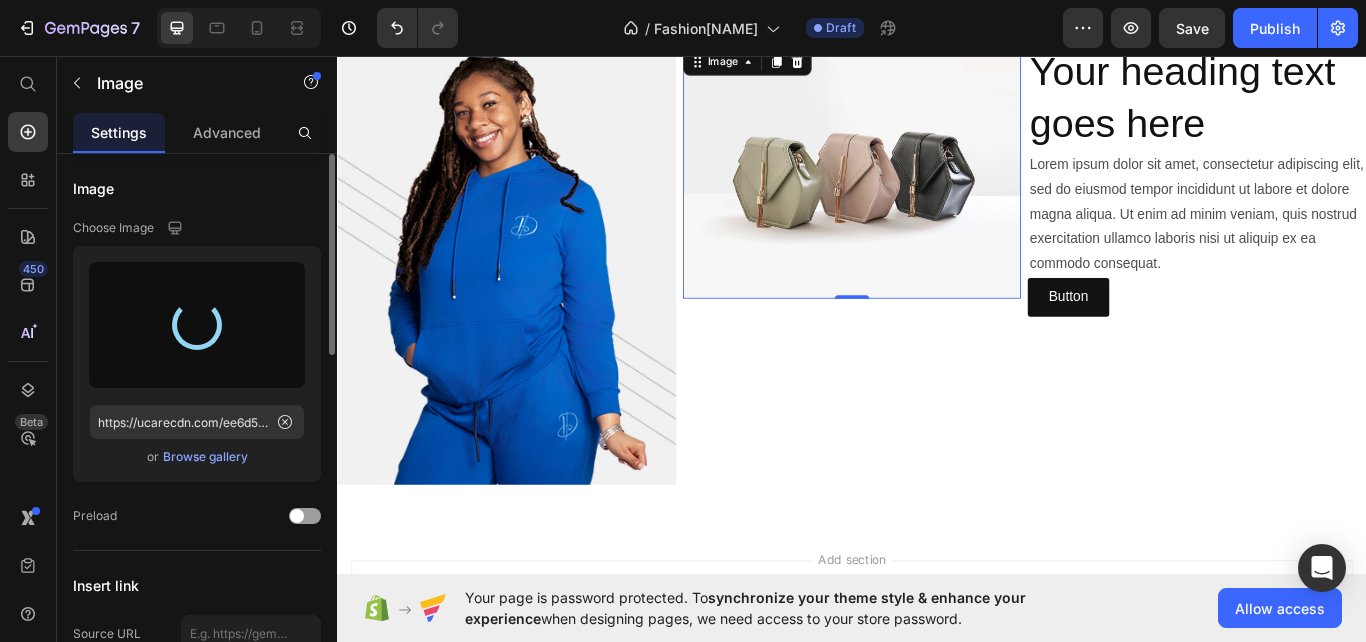 type on "https://cdn.shopify.com/s/files/1/0640/8755/6205/files/gempages_575040618447766640-dc735eff-d82a-4eb4-b100-34d8c8febcce.jpg" 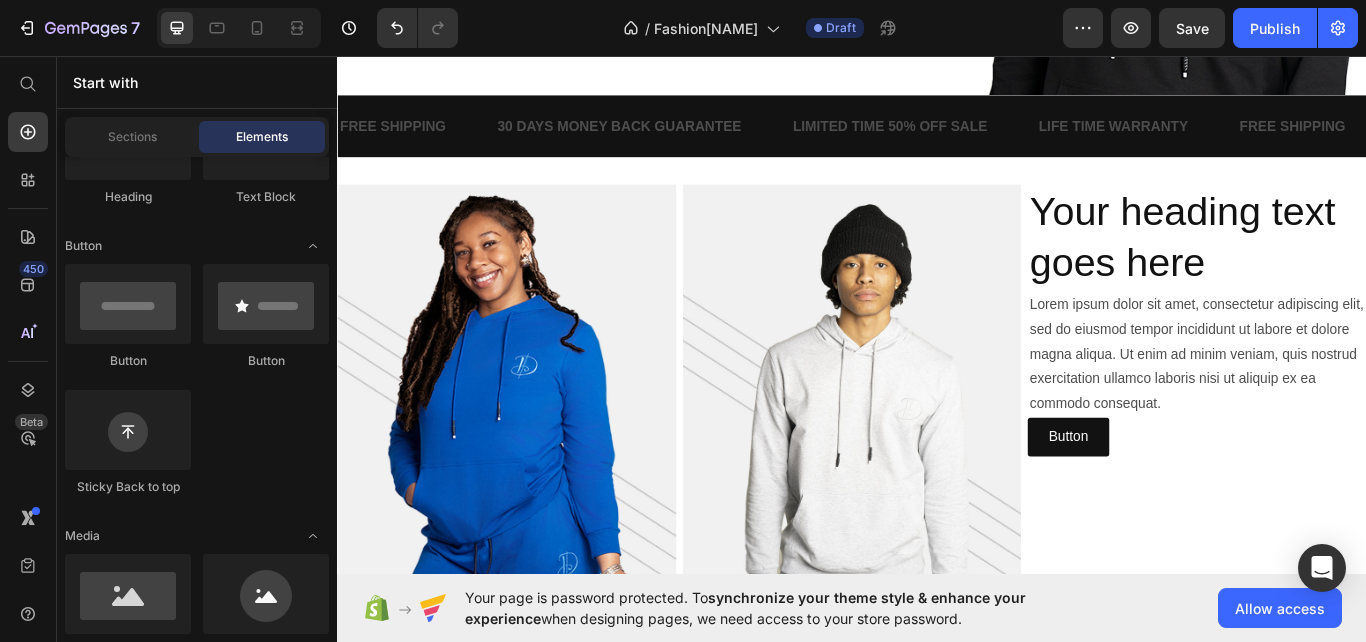 scroll, scrollTop: 536, scrollLeft: 0, axis: vertical 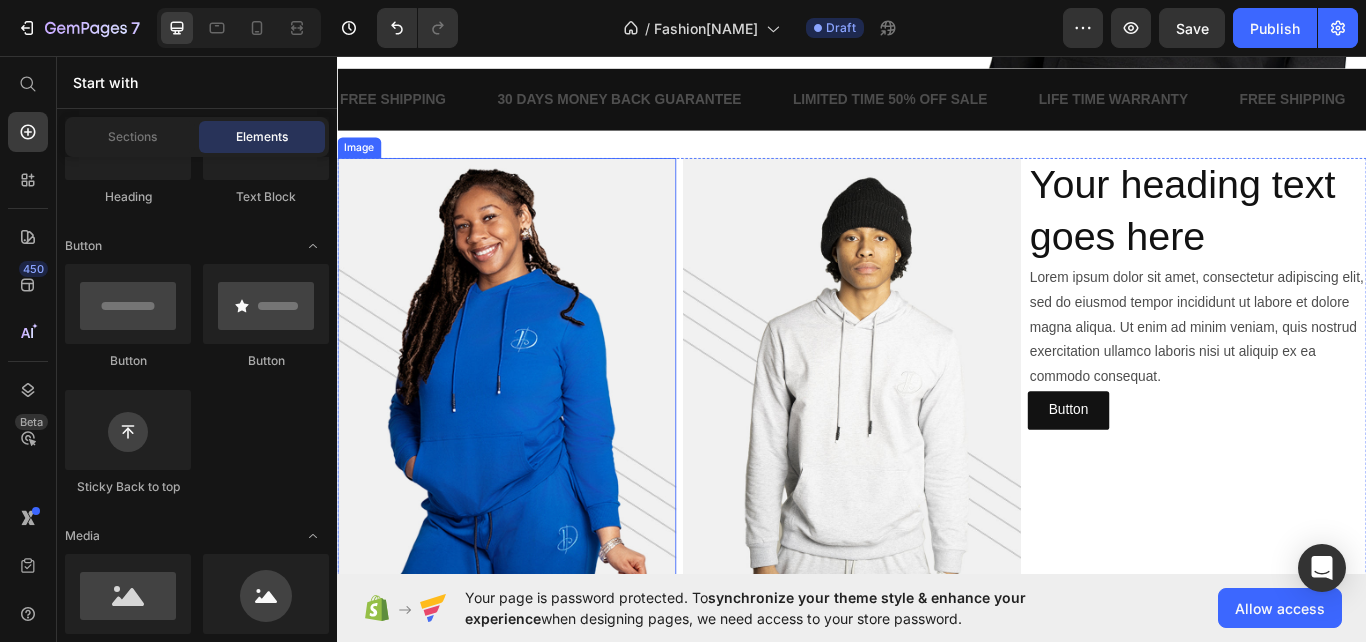 click at bounding box center [534, 432] 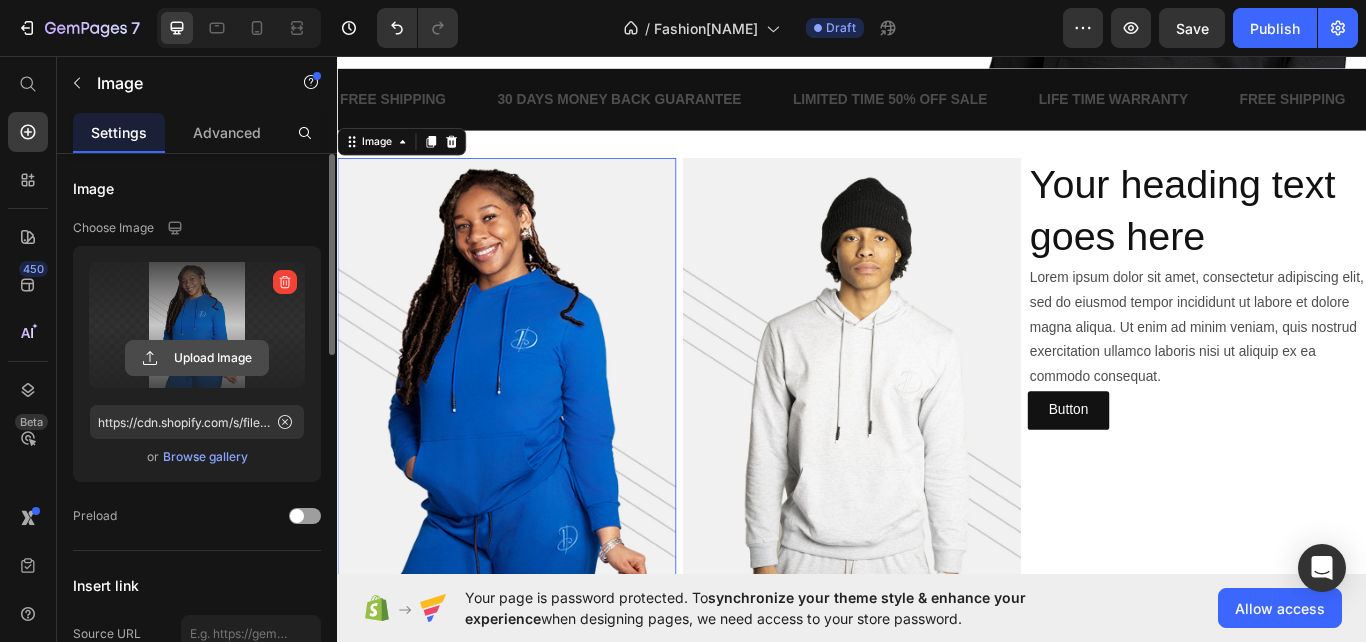 click 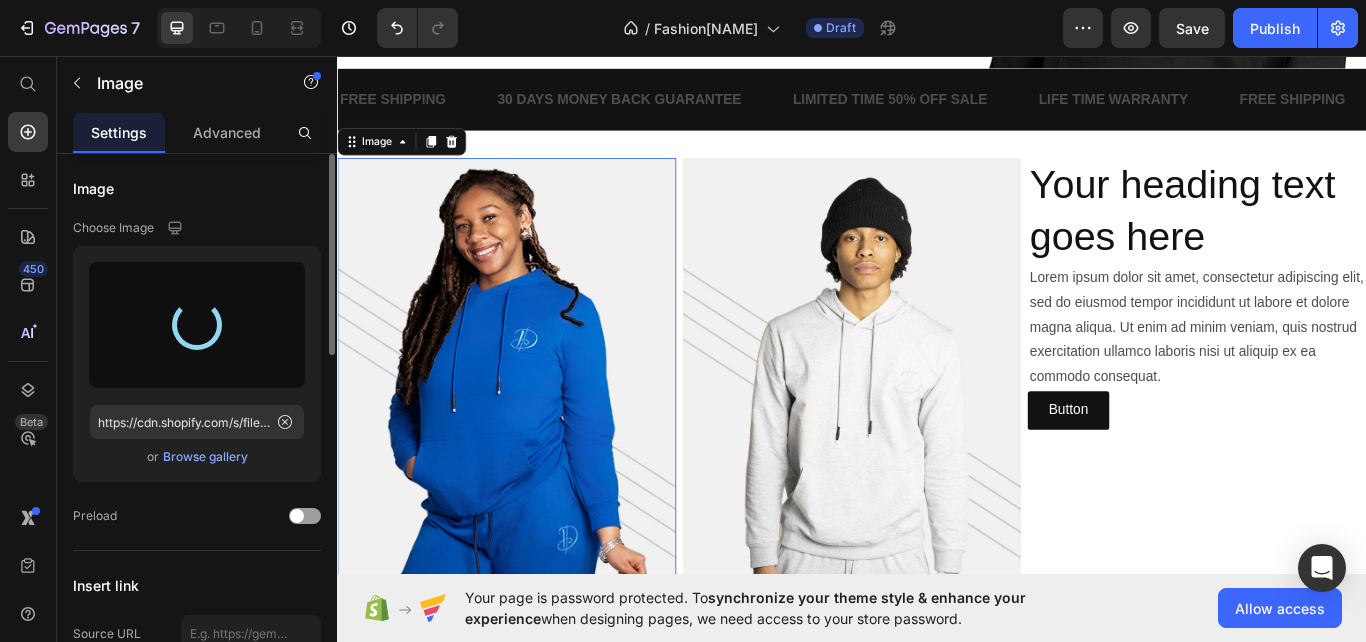 type on "https://cdn.shopify.com/s/files/1/0640/8755/6205/files/gempages_575040618447766640-28e2fd92-73c1-4ba2-bfdf-10102bfeb813.jpg" 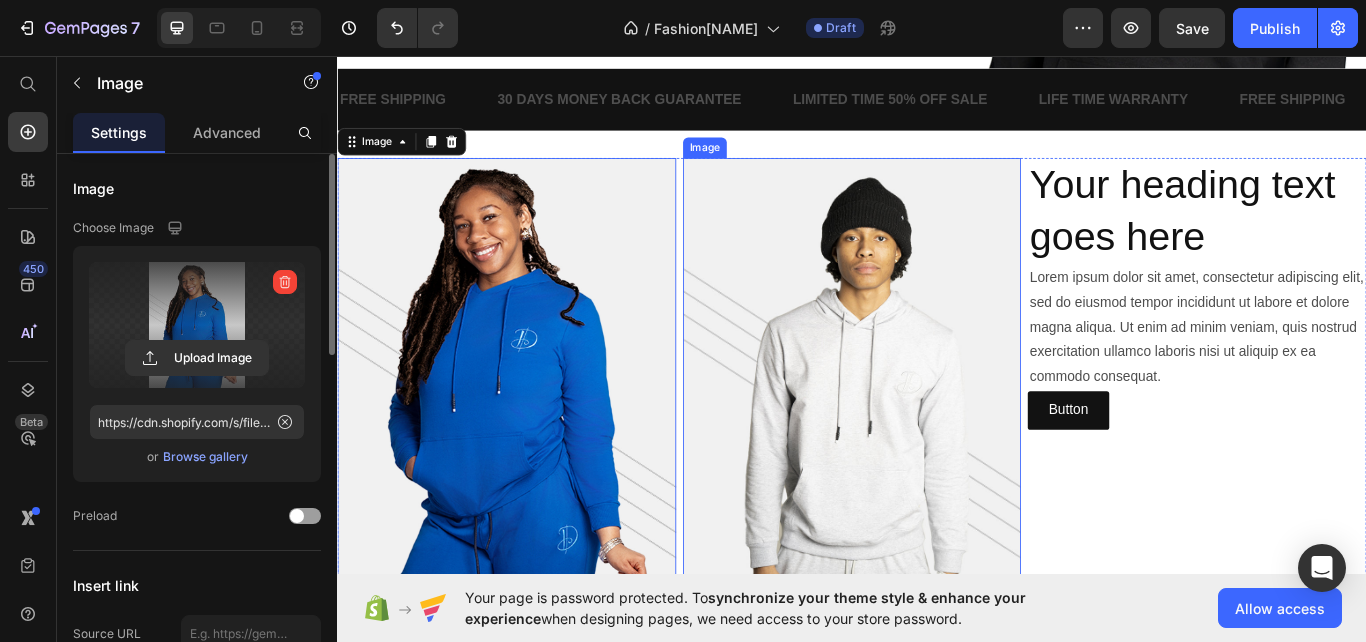 click at bounding box center [937, 432] 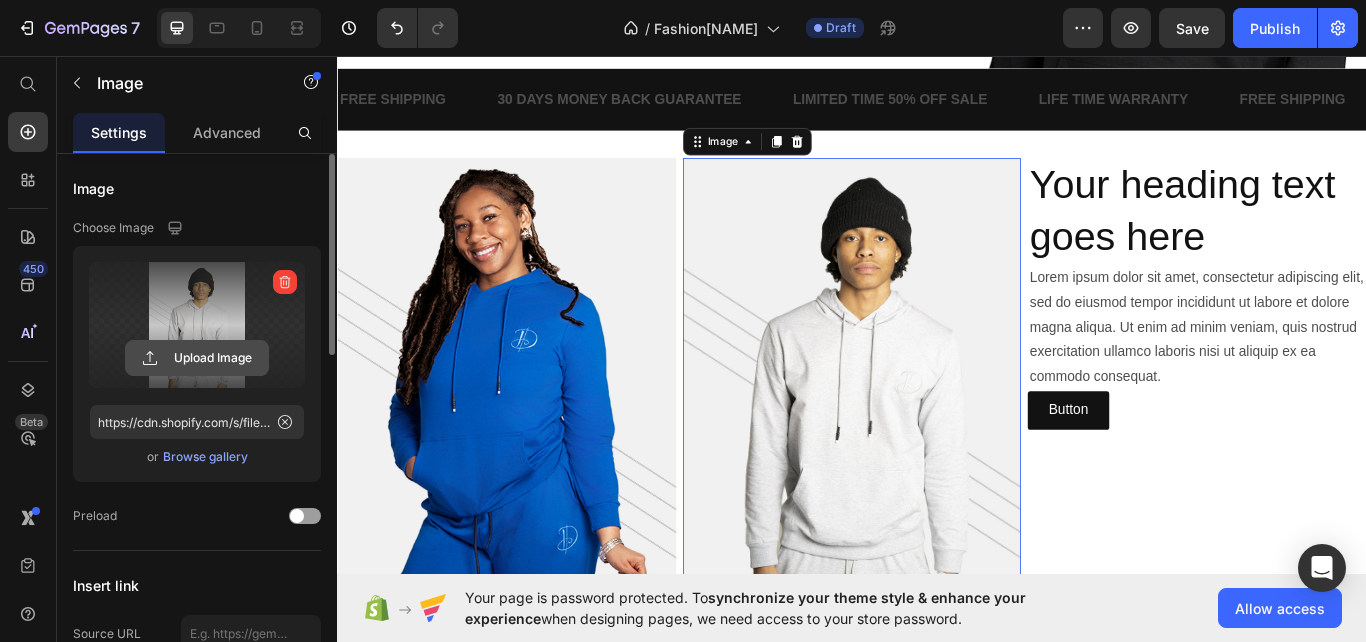 click 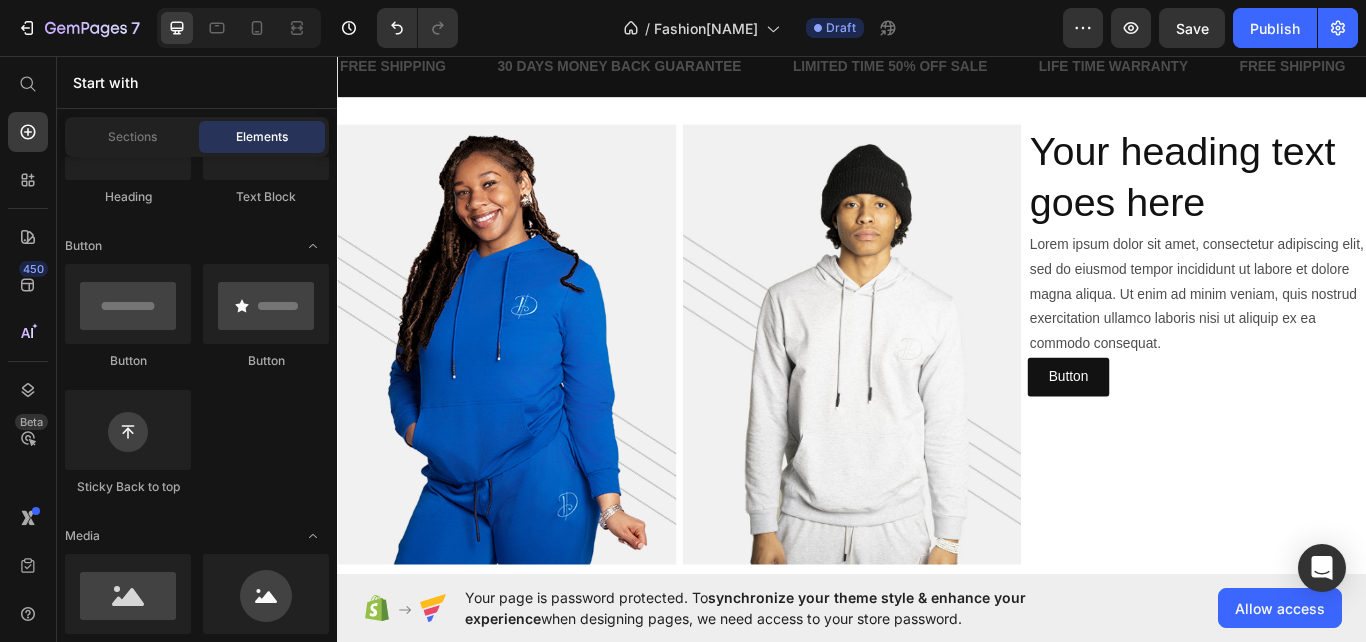 scroll, scrollTop: 578, scrollLeft: 0, axis: vertical 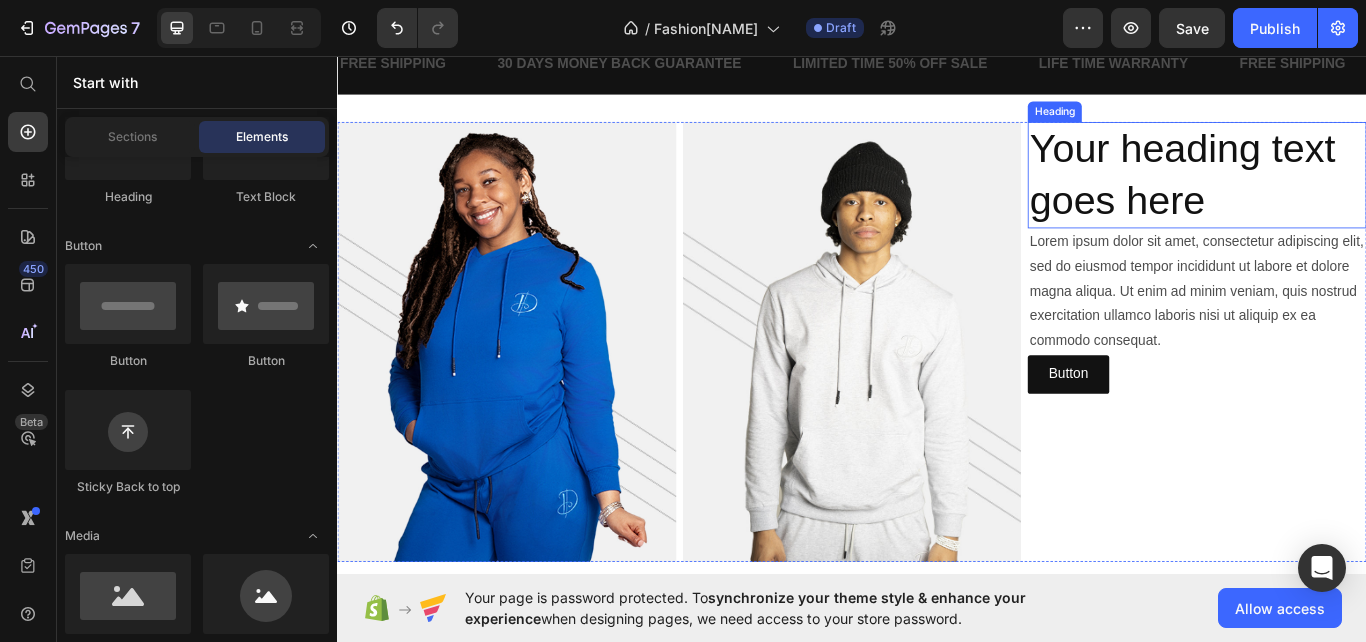 click on "Your heading text goes here" at bounding box center (1339, 196) 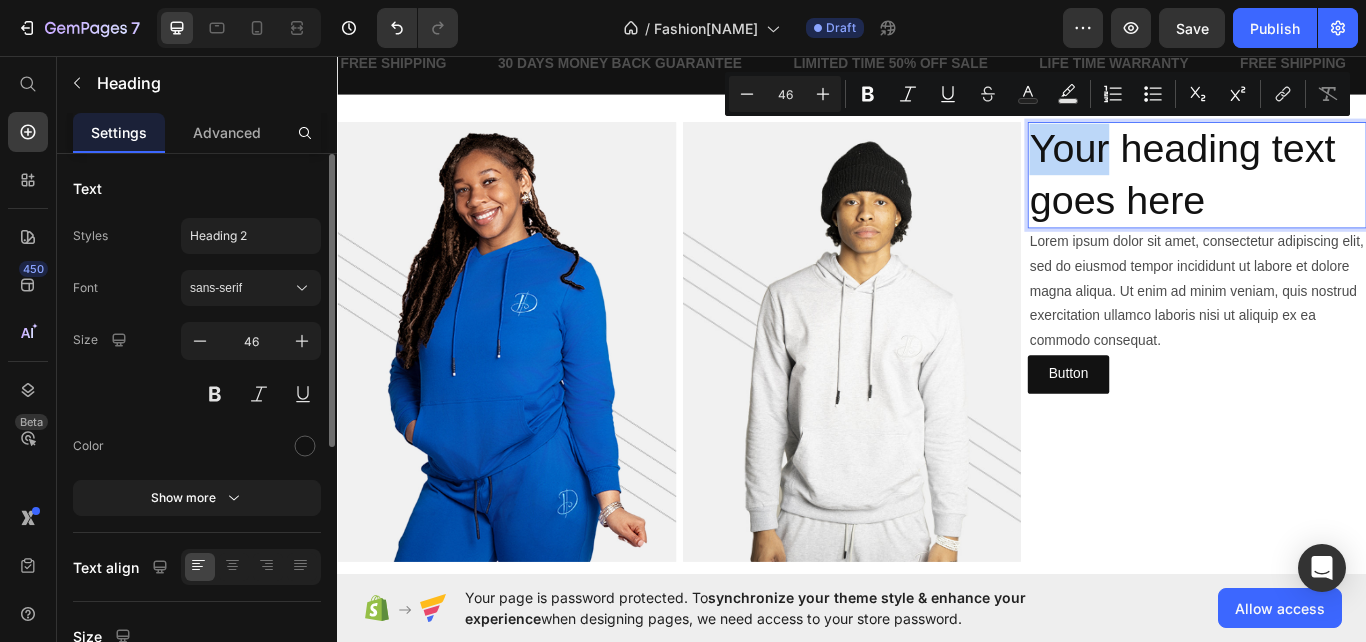 click on "Your heading text goes here" at bounding box center (1339, 196) 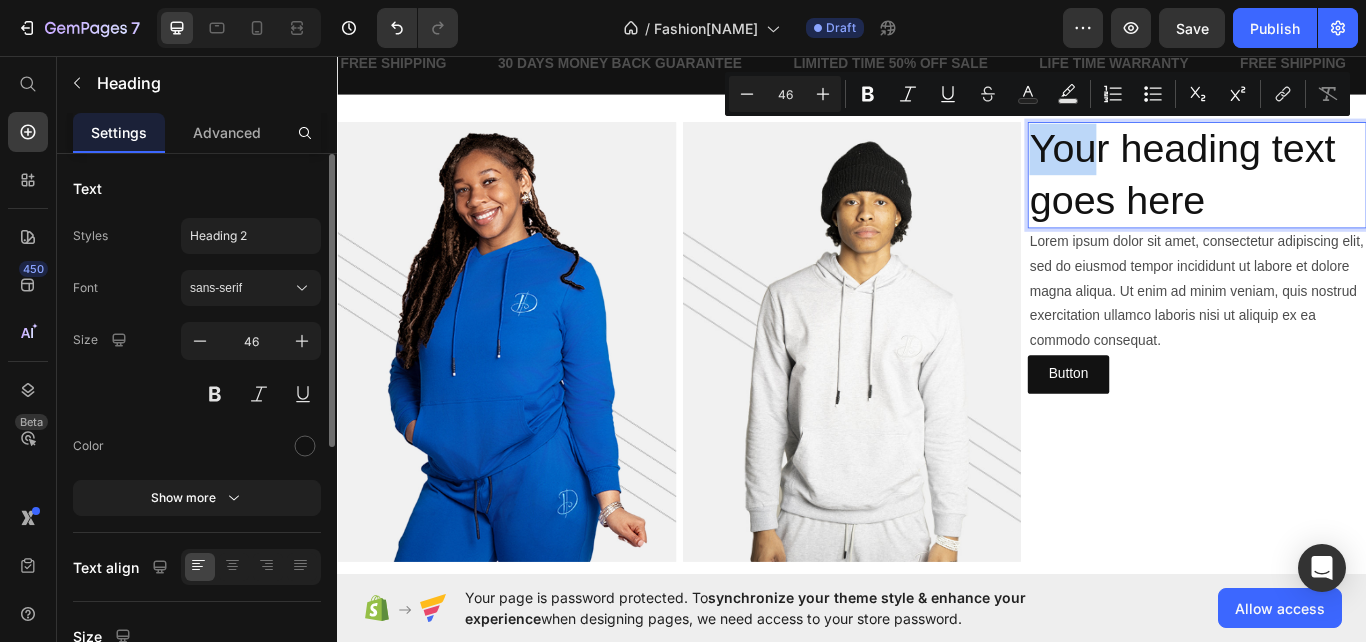 click on "Your heading text goes here" at bounding box center [1339, 196] 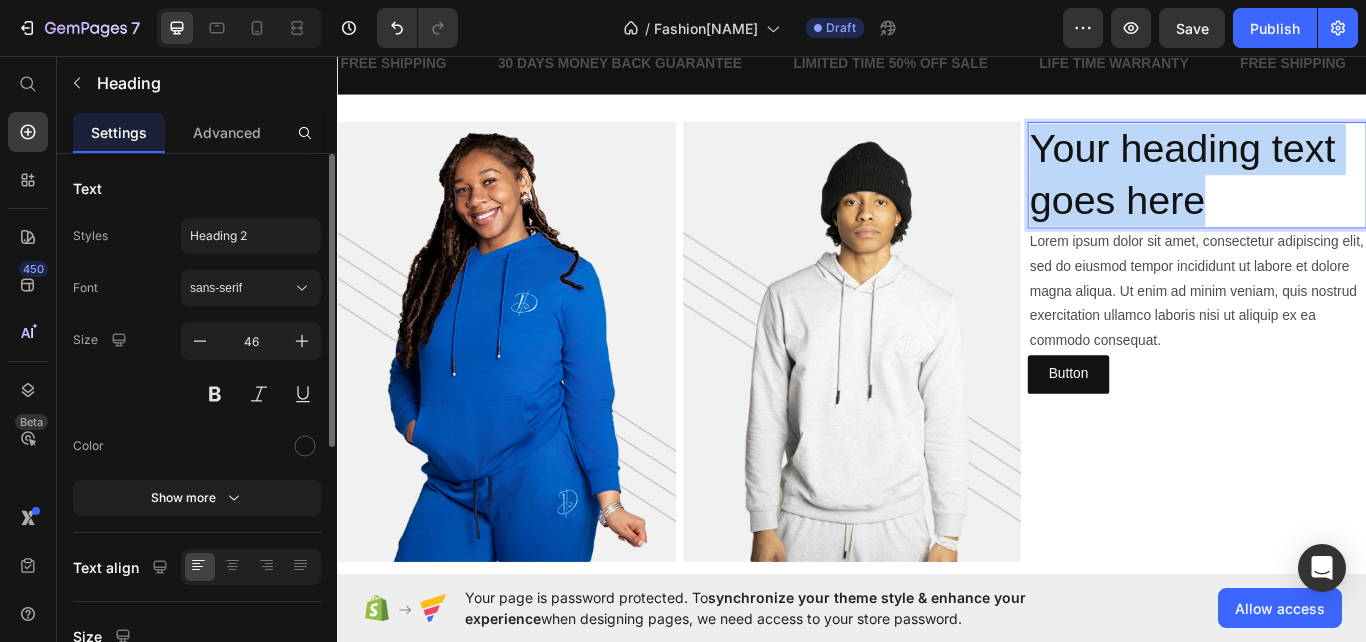 click on "Your heading text goes here" at bounding box center (1339, 196) 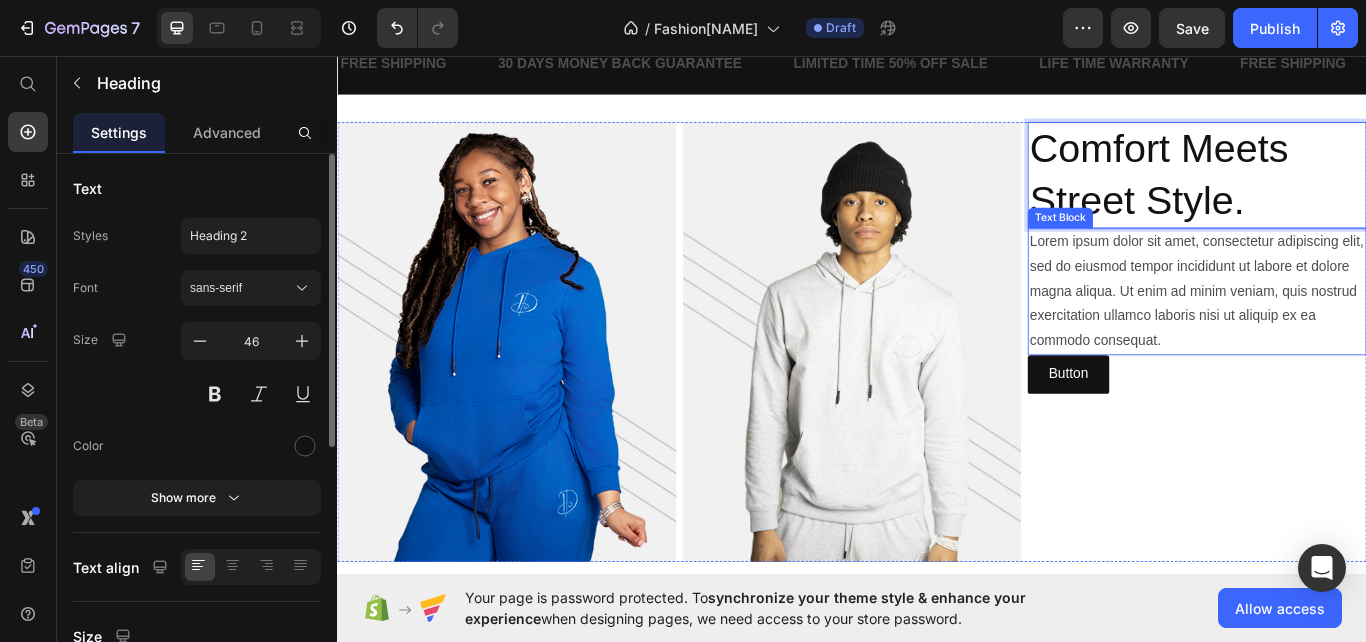 click on "Lorem ipsum dolor sit amet, consectetur adipiscing elit, sed do eiusmod tempor incididunt ut labore et dolore magna aliqua. Ut enim ad minim veniam, quis nostrud exercitation ullamco laboris nisi ut aliquip ex ea commodo consequat." at bounding box center [1339, 332] 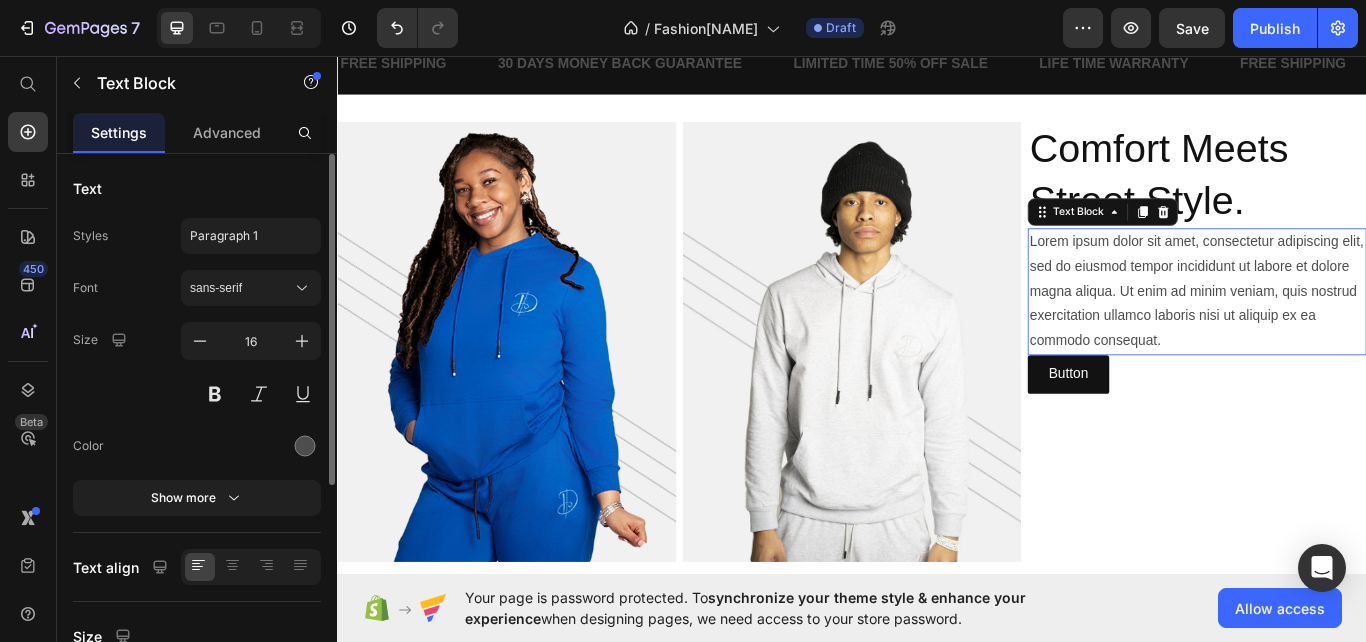 click on "Lorem ipsum dolor sit amet, consectetur adipiscing elit, sed do eiusmod tempor incididunt ut labore et dolore magna aliqua. Ut enim ad minim veniam, quis nostrud exercitation ullamco laboris nisi ut aliquip ex ea commodo consequat." at bounding box center [1339, 332] 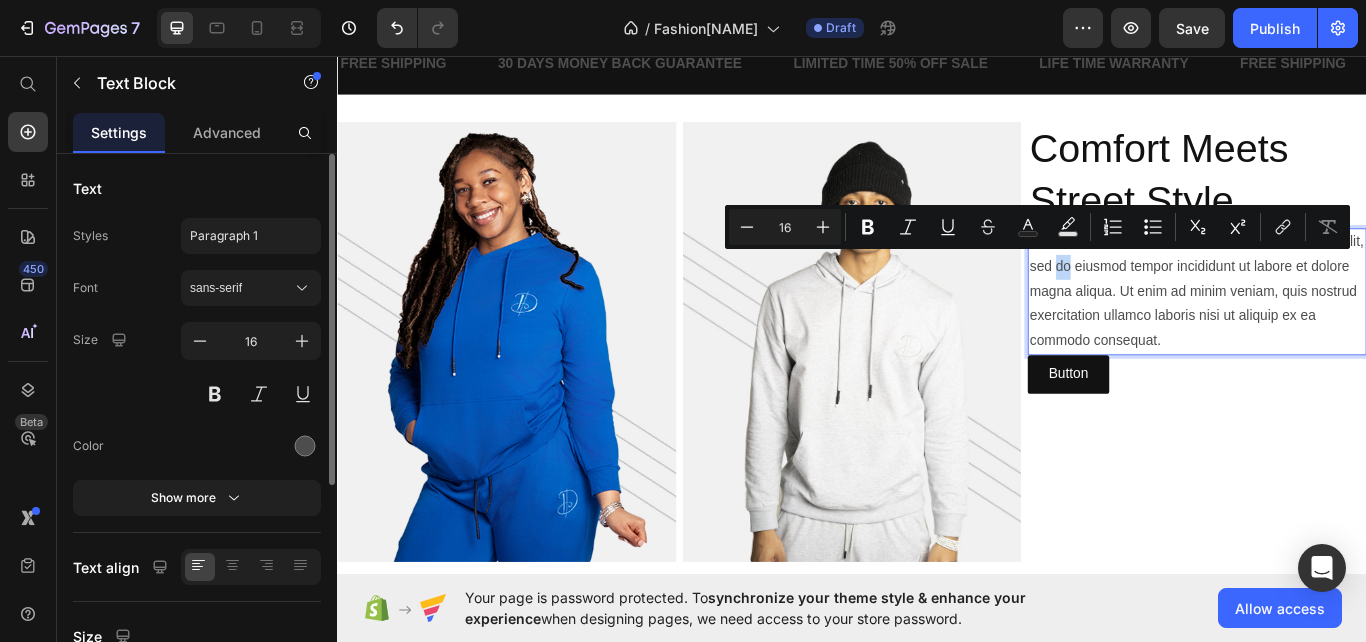 click on "Lorem ipsum dolor sit amet, consectetur adipiscing elit, sed do eiusmod tempor incididunt ut labore et dolore magna aliqua. Ut enim ad minim veniam, quis nostrud exercitation ullamco laboris nisi ut aliquip ex ea commodo consequat." at bounding box center [1339, 332] 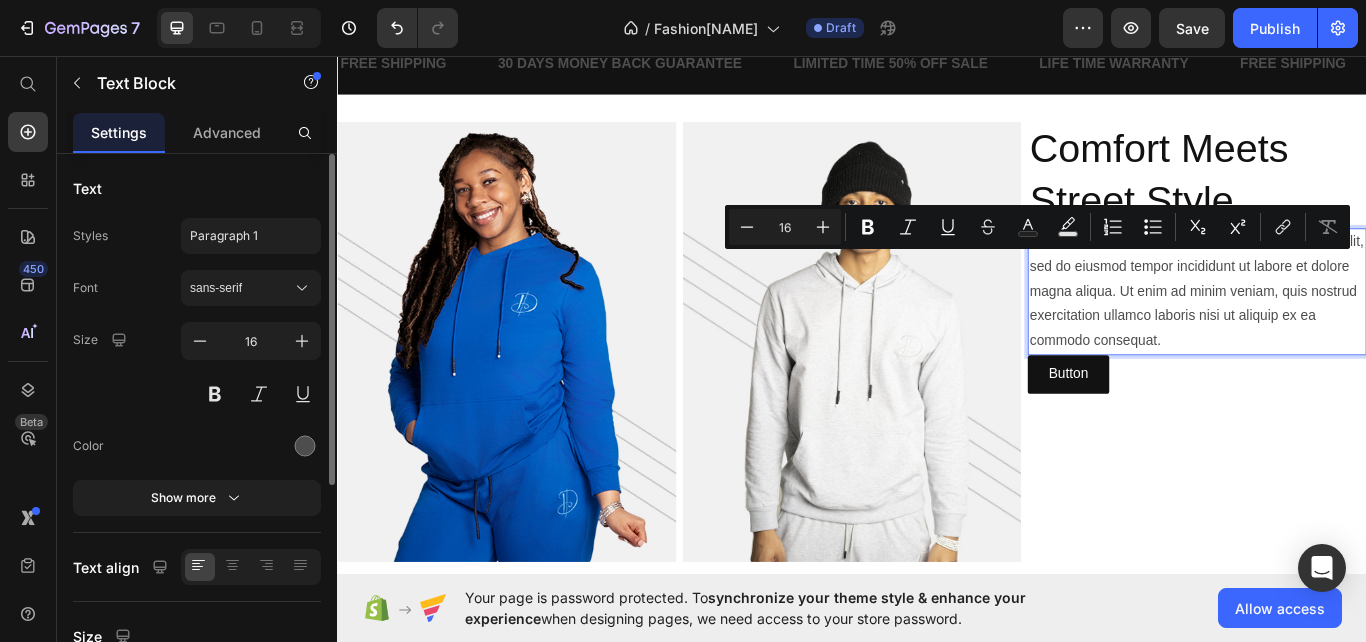 click on "Lorem ipsum dolor sit amet, consectetur adipiscing elit, sed do eiusmod tempor incididunt ut labore et dolore magna aliqua. Ut enim ad minim veniam, quis nostrud exercitation ullamco laboris nisi ut aliquip ex ea commodo consequat." at bounding box center [1339, 332] 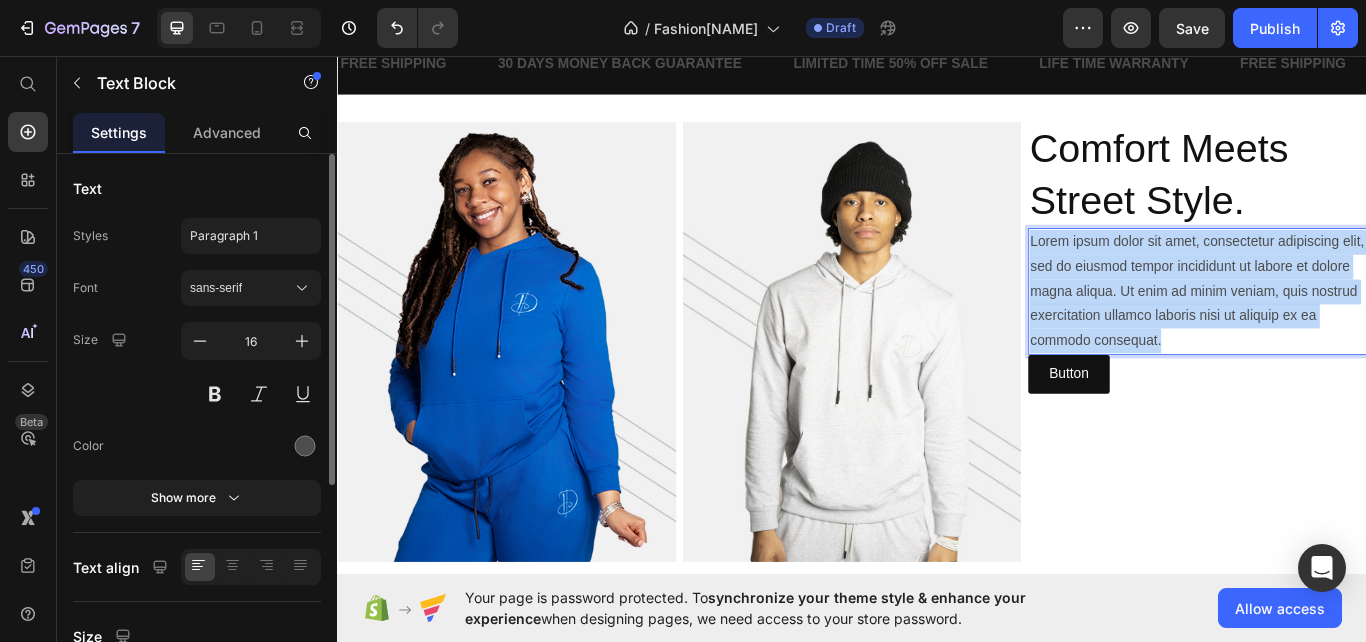 click on "Lorem ipsum dolor sit amet, consectetur adipiscing elit, sed do eiusmod tempor incididunt ut labore et dolore magna aliqua. Ut enim ad minim veniam, quis nostrud exercitation ullamco laboris nisi ut aliquip ex ea commodo consequat." at bounding box center (1339, 332) 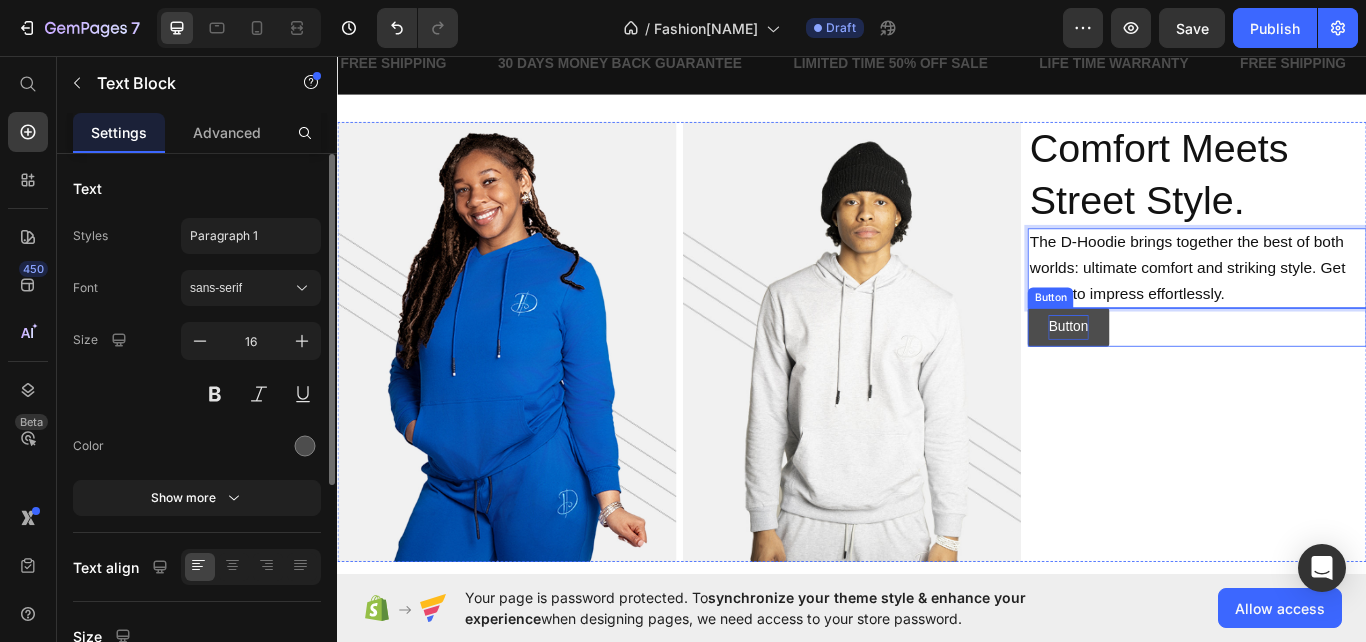click on "Button" at bounding box center (1189, 373) 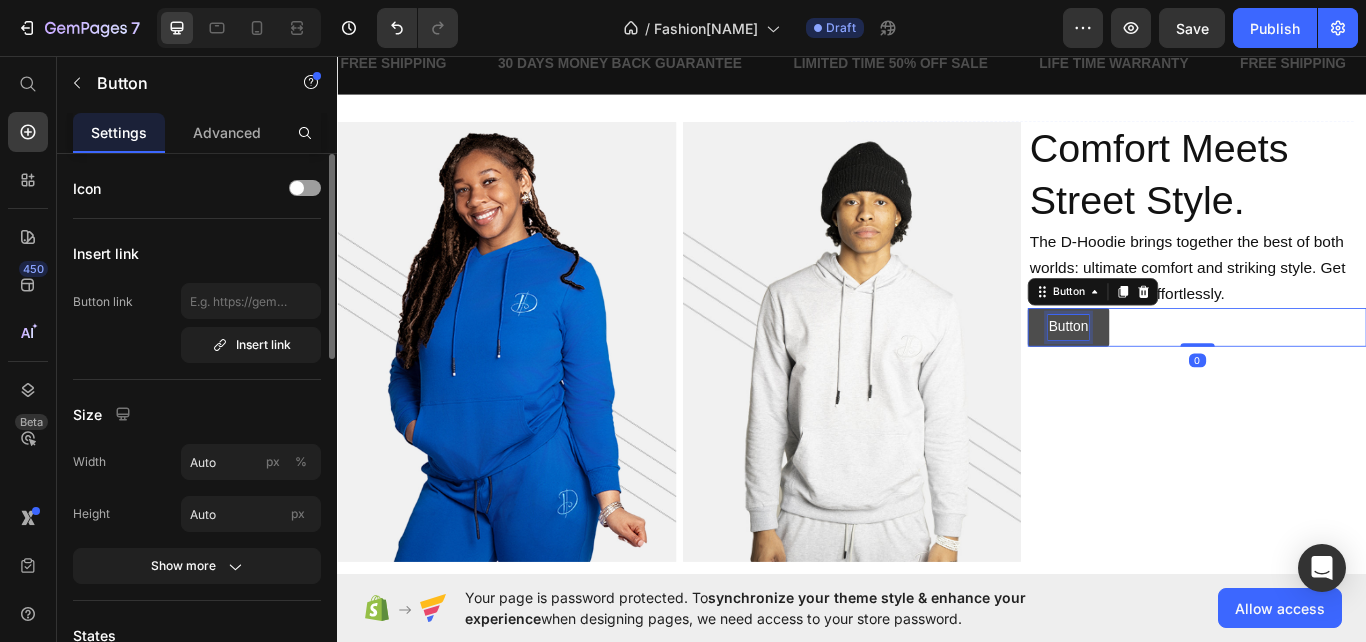 click on "Button" at bounding box center (1189, 373) 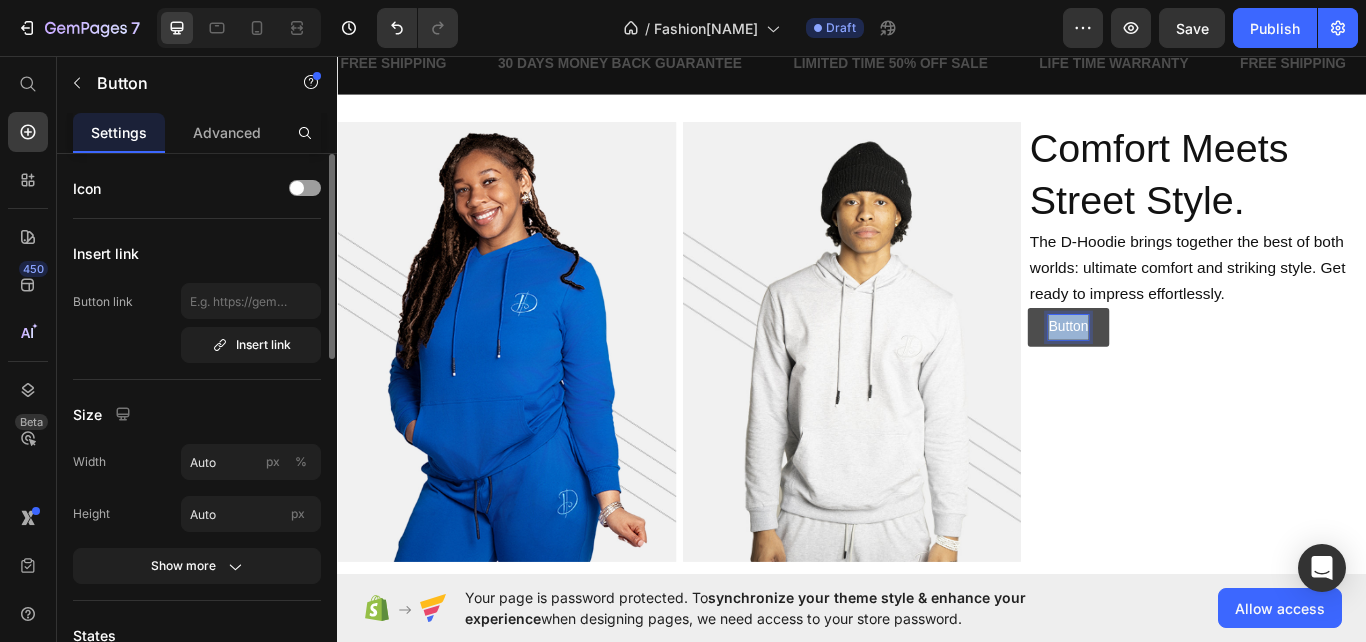 click on "Button" at bounding box center (1189, 373) 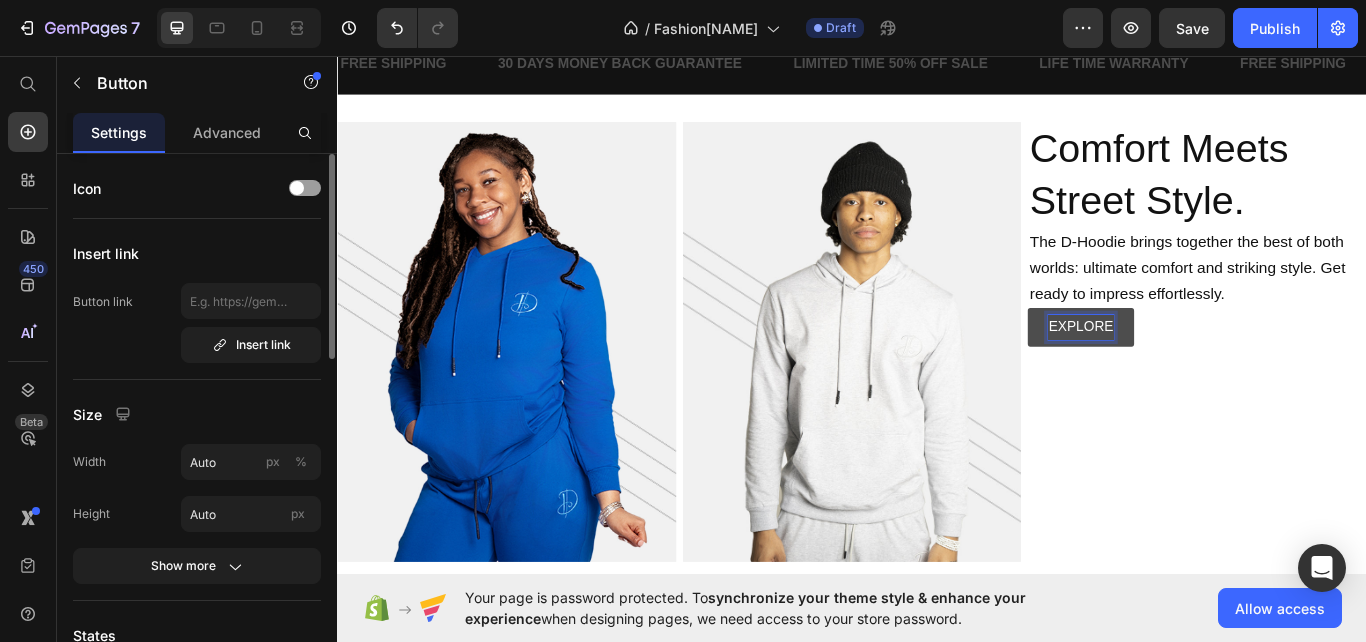 click on "EXPLORE" at bounding box center [1204, 373] 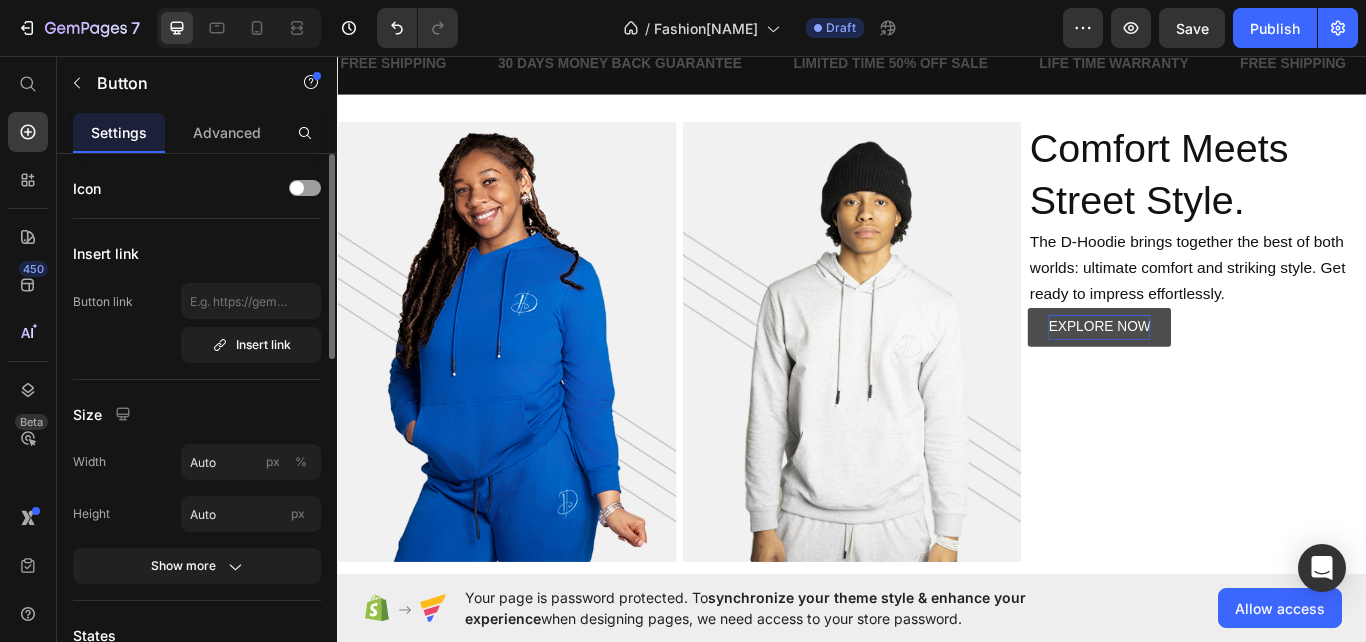 click on "EXPLORE NOW" at bounding box center (1225, 373) 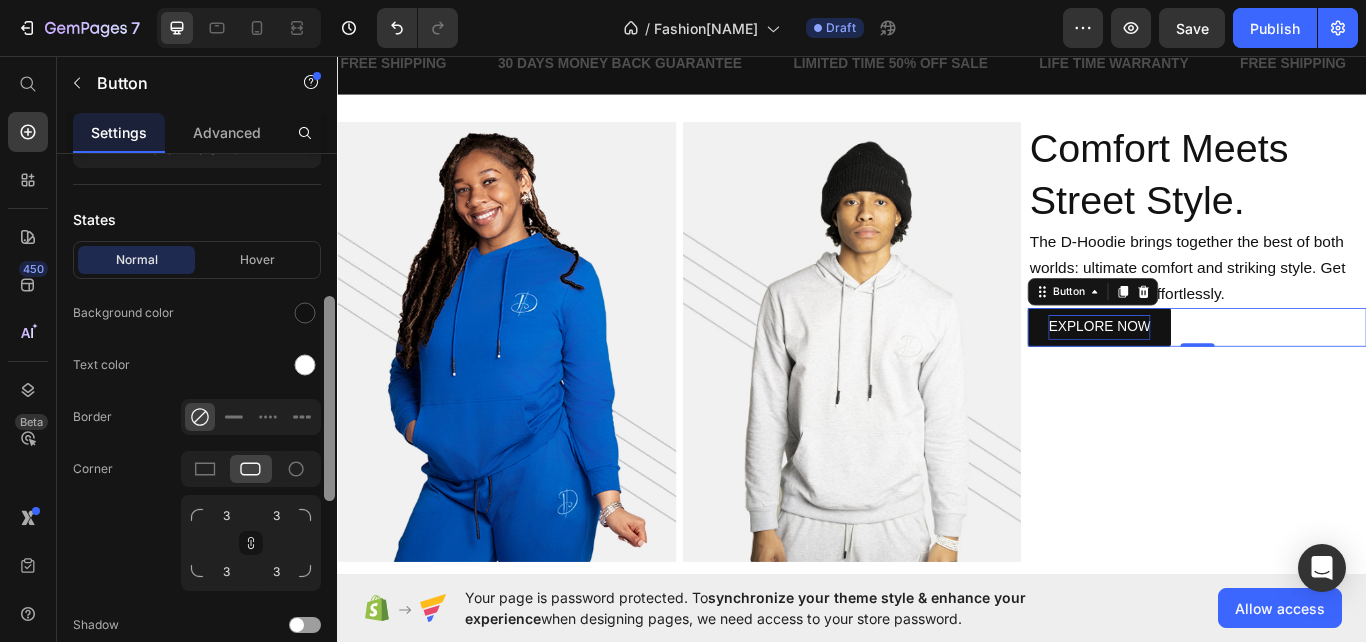 drag, startPoint x: 331, startPoint y: 236, endPoint x: 310, endPoint y: 394, distance: 159.38947 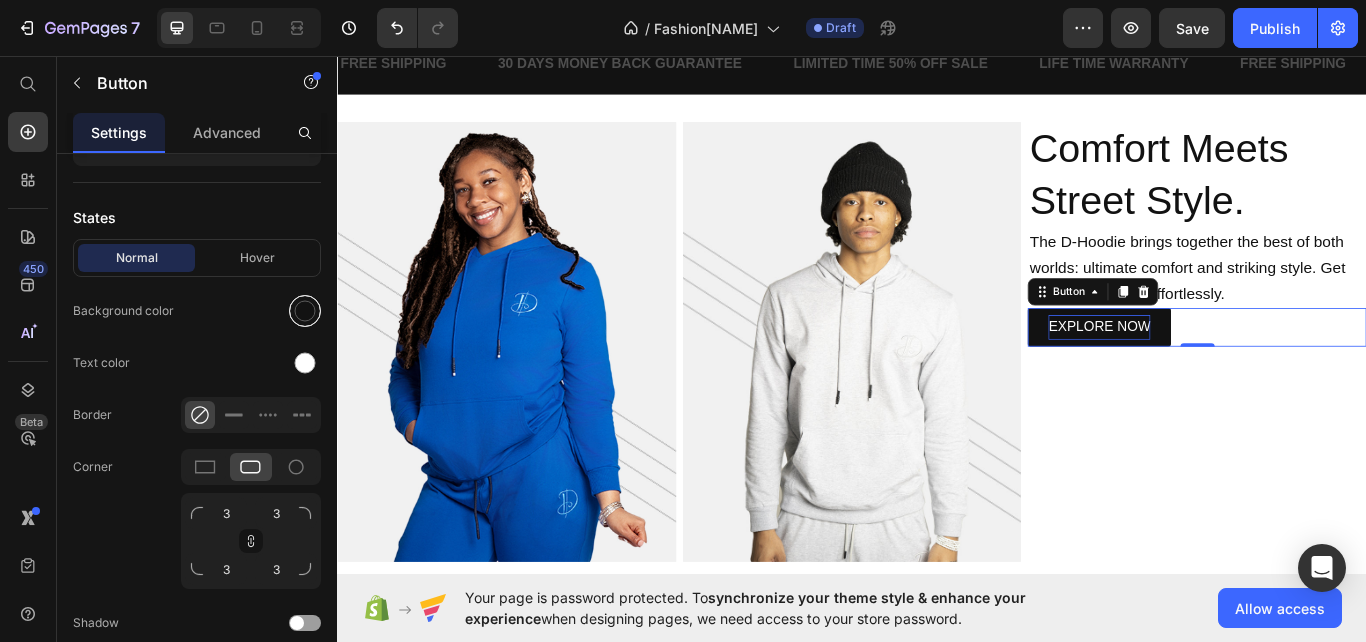 click at bounding box center [305, 311] 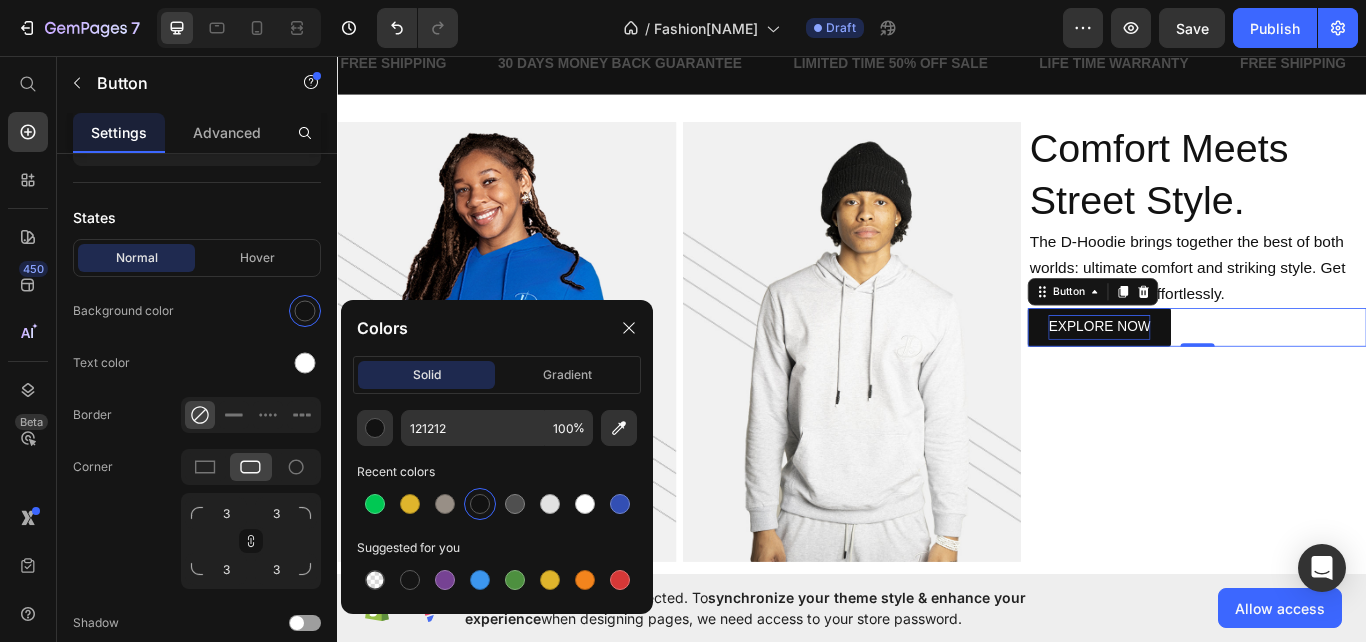 click at bounding box center [480, 504] 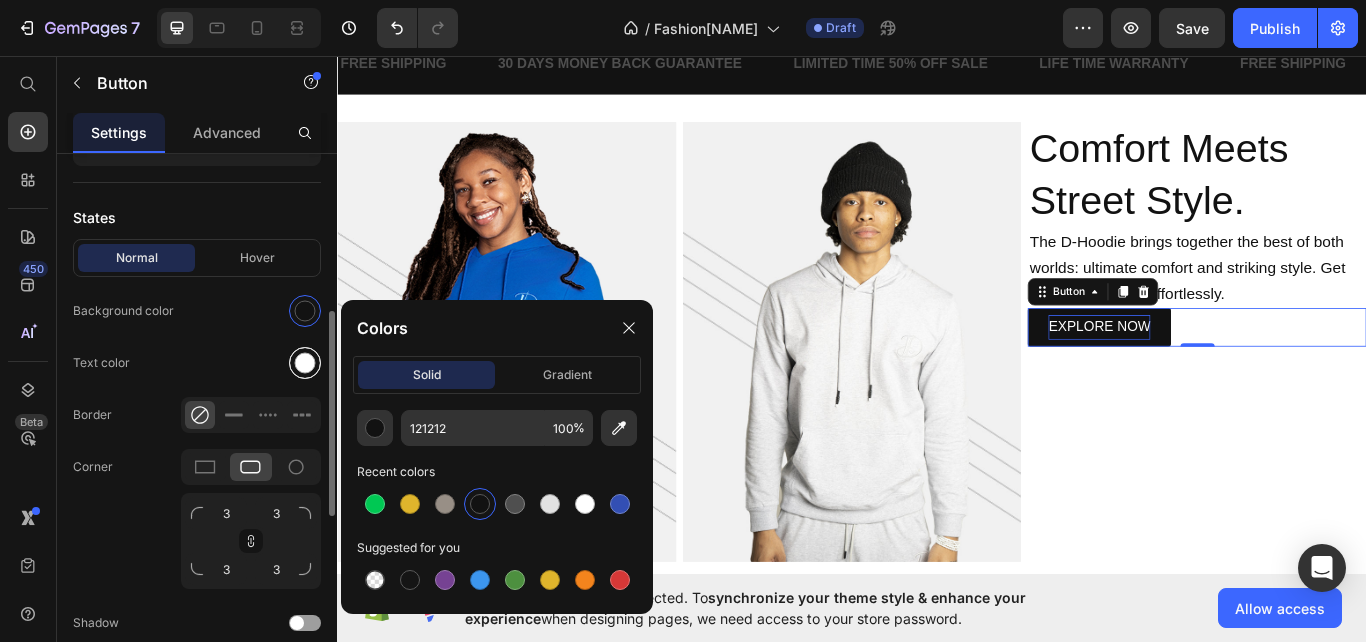 click at bounding box center [305, 363] 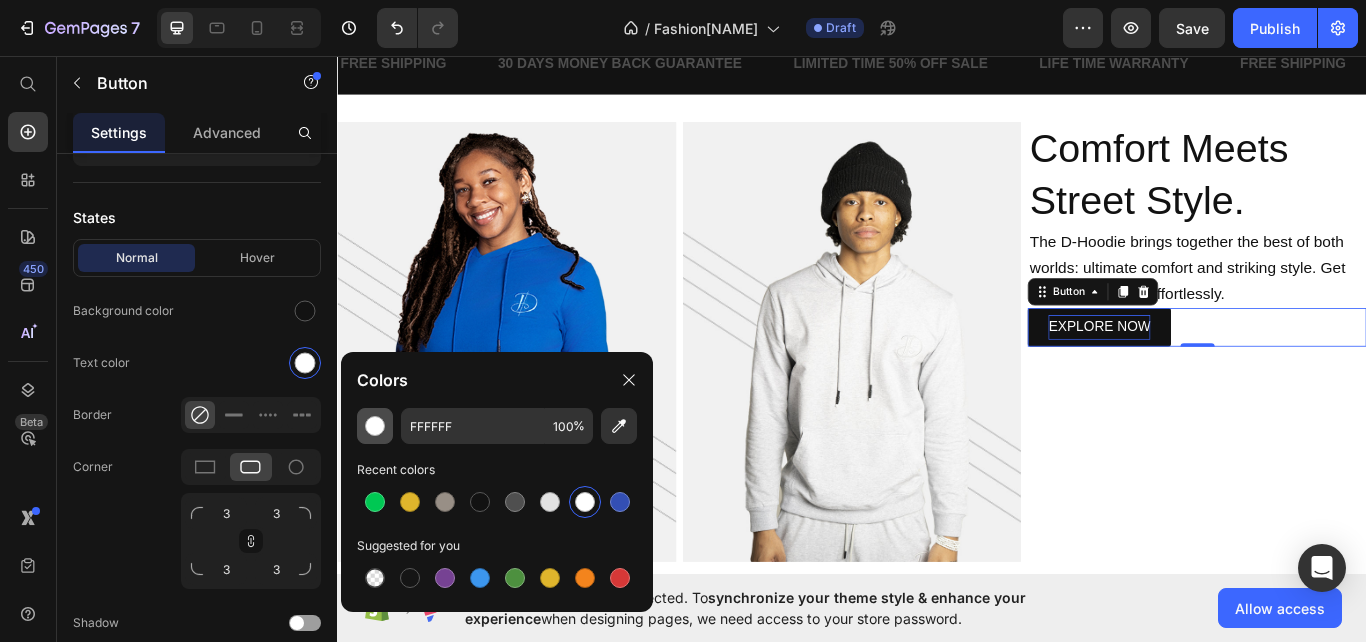 click at bounding box center (375, 426) 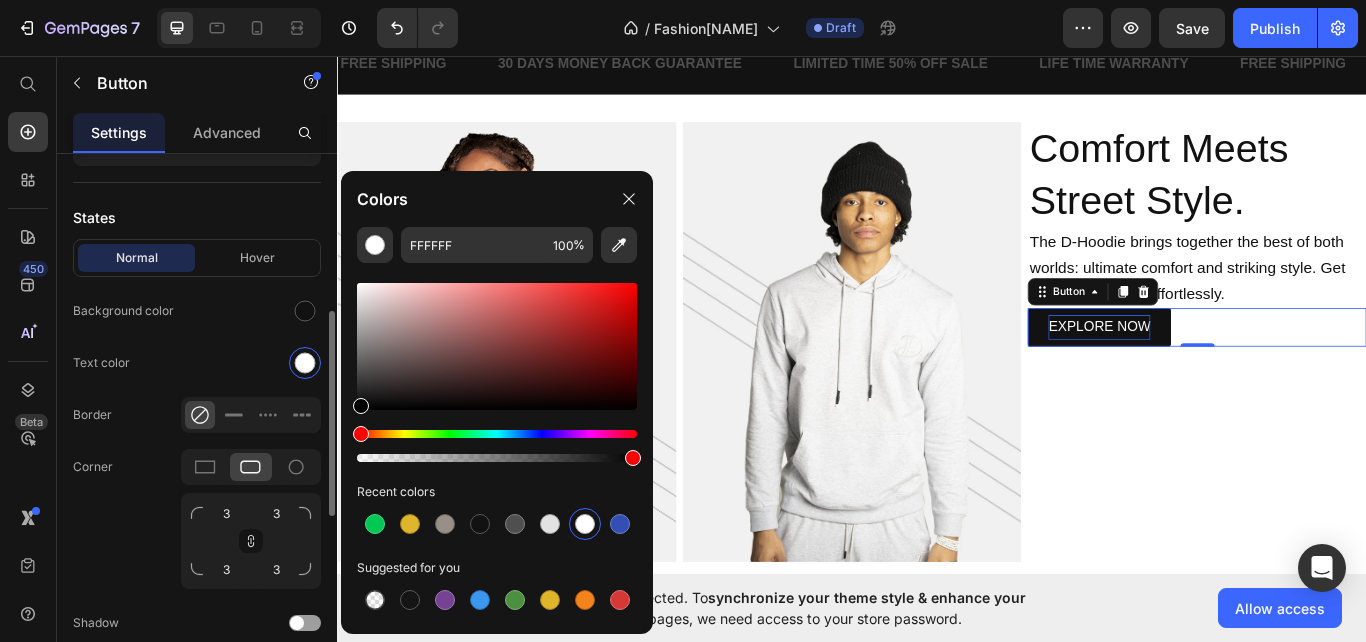 click on "Normal Hover Background color Text color Border Corner 3 3 3 3 Shadow" 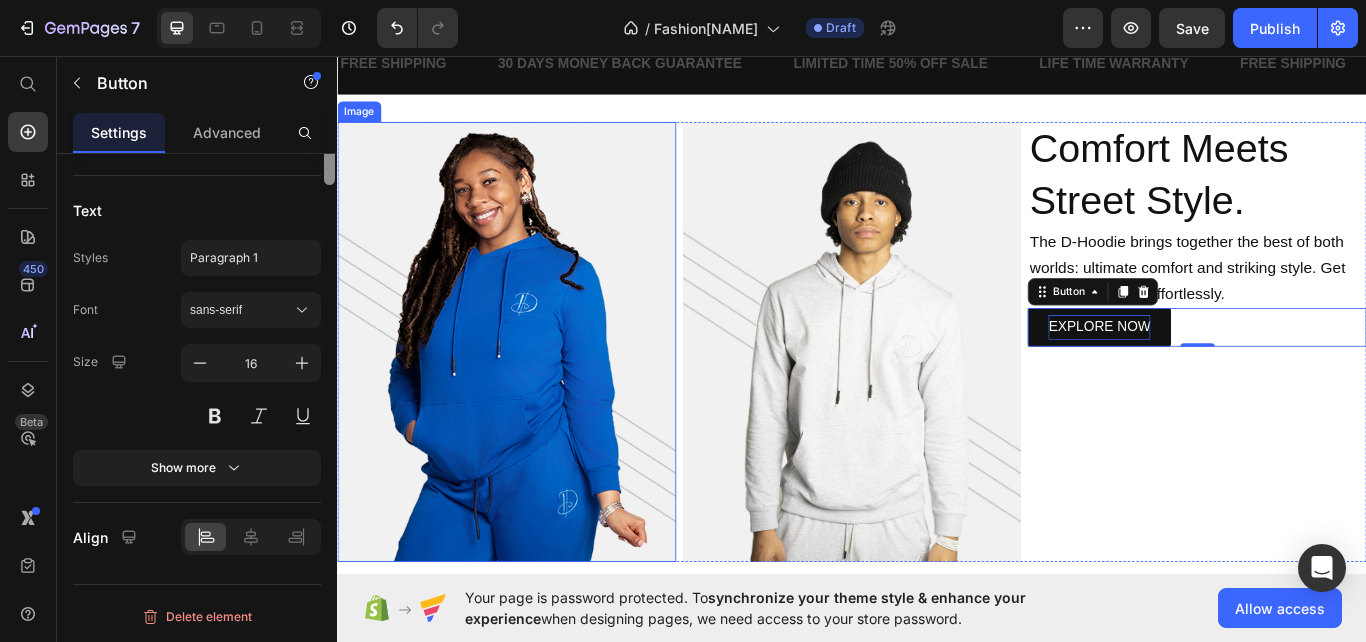 scroll, scrollTop: 0, scrollLeft: 0, axis: both 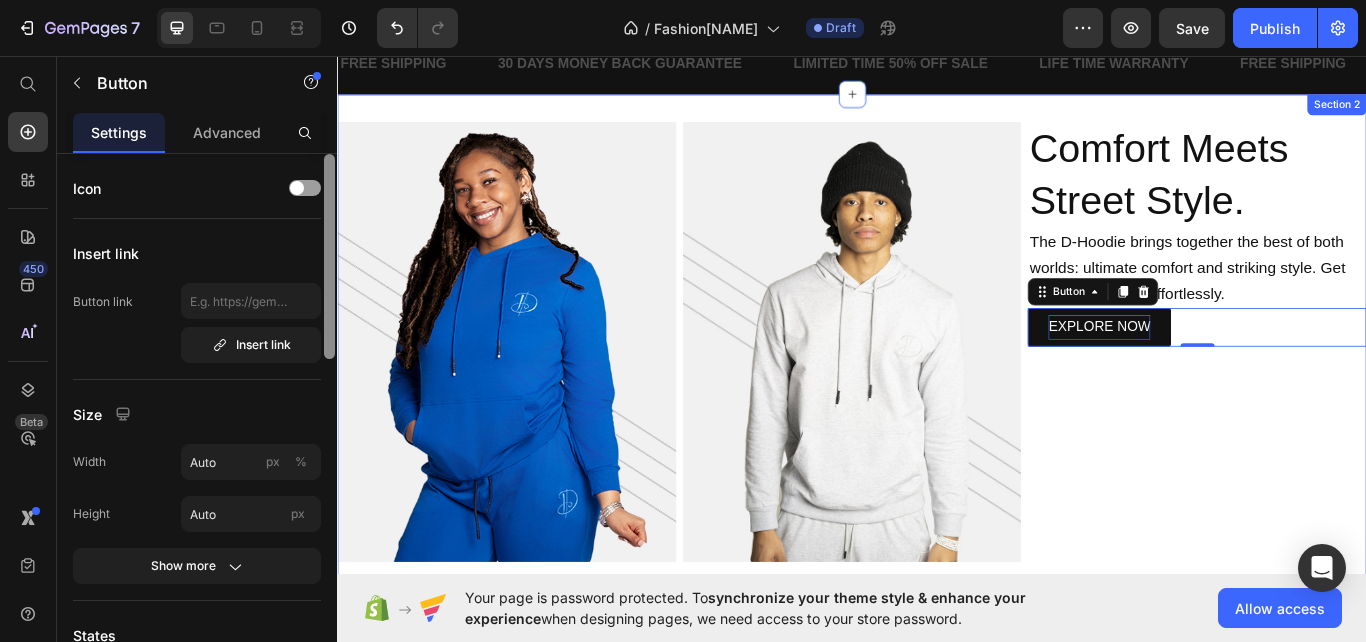 drag, startPoint x: 665, startPoint y: 421, endPoint x: 339, endPoint y: 77, distance: 473.9325 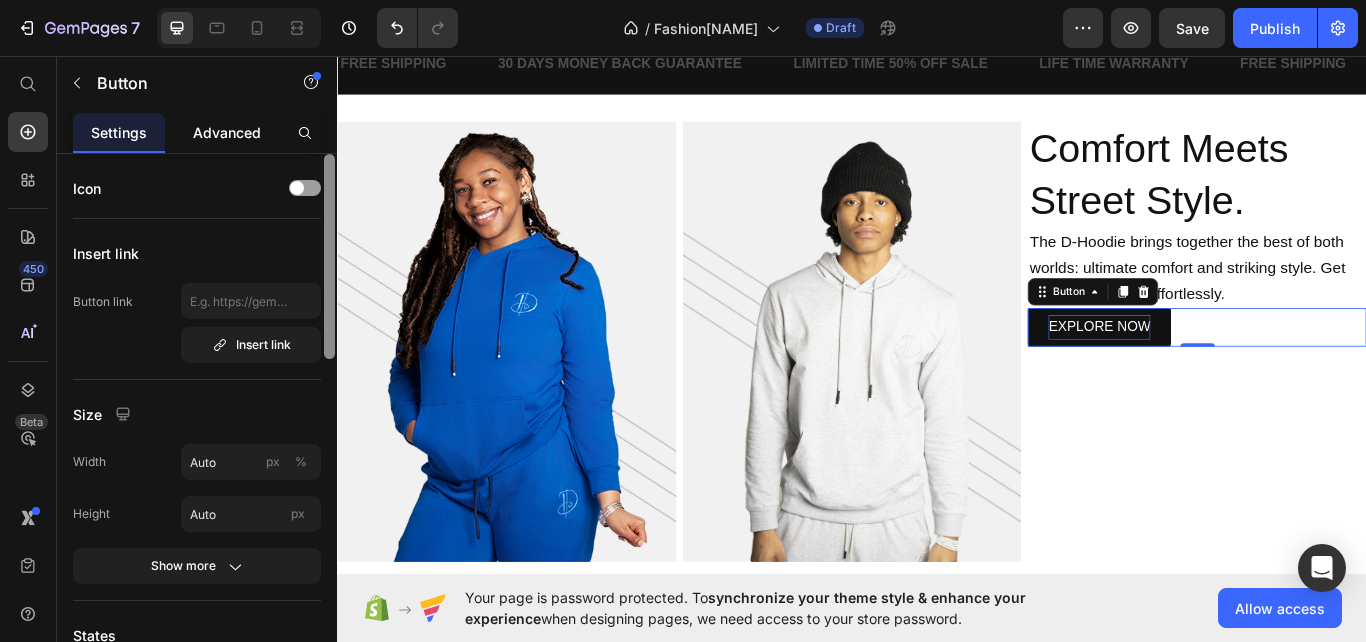 click on "Advanced" at bounding box center (227, 132) 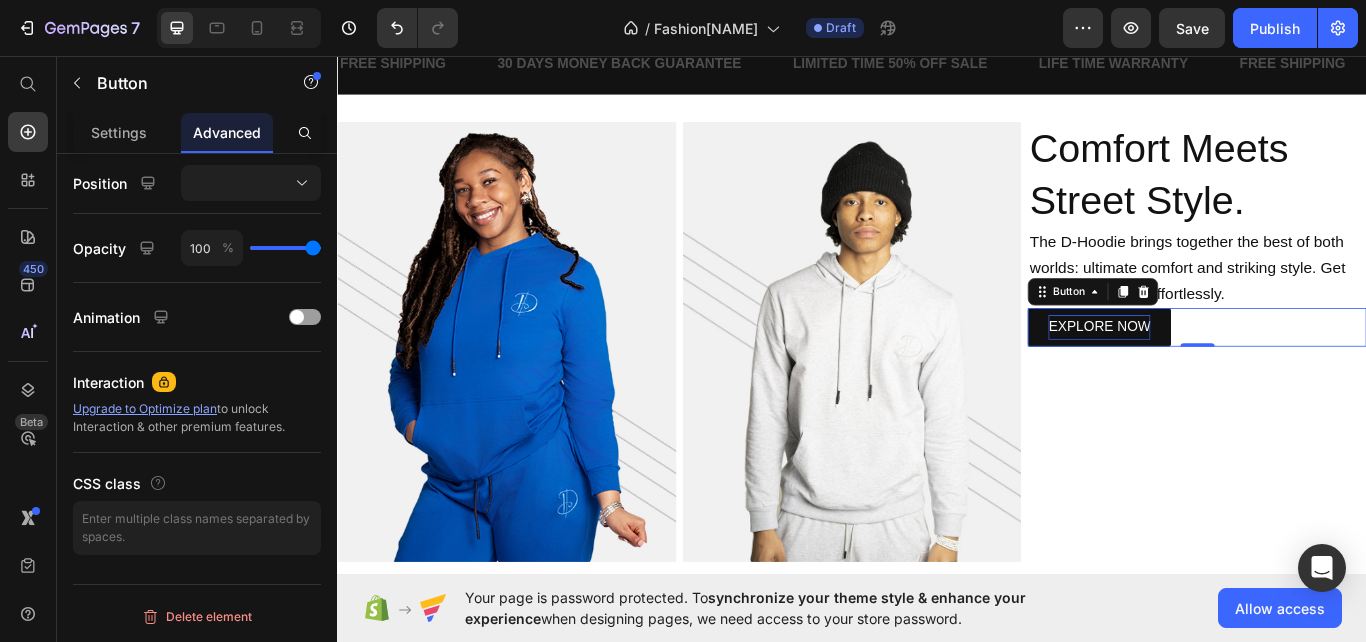 scroll, scrollTop: 0, scrollLeft: 0, axis: both 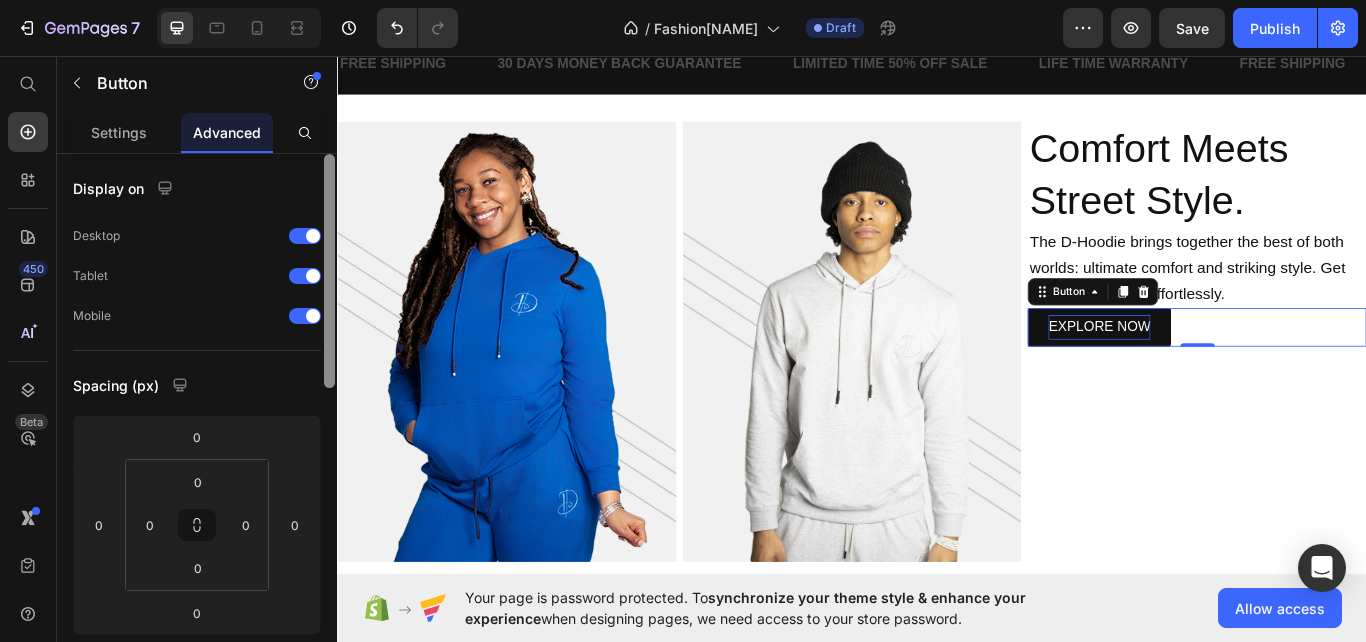 drag, startPoint x: 331, startPoint y: 224, endPoint x: 312, endPoint y: 107, distance: 118.5327 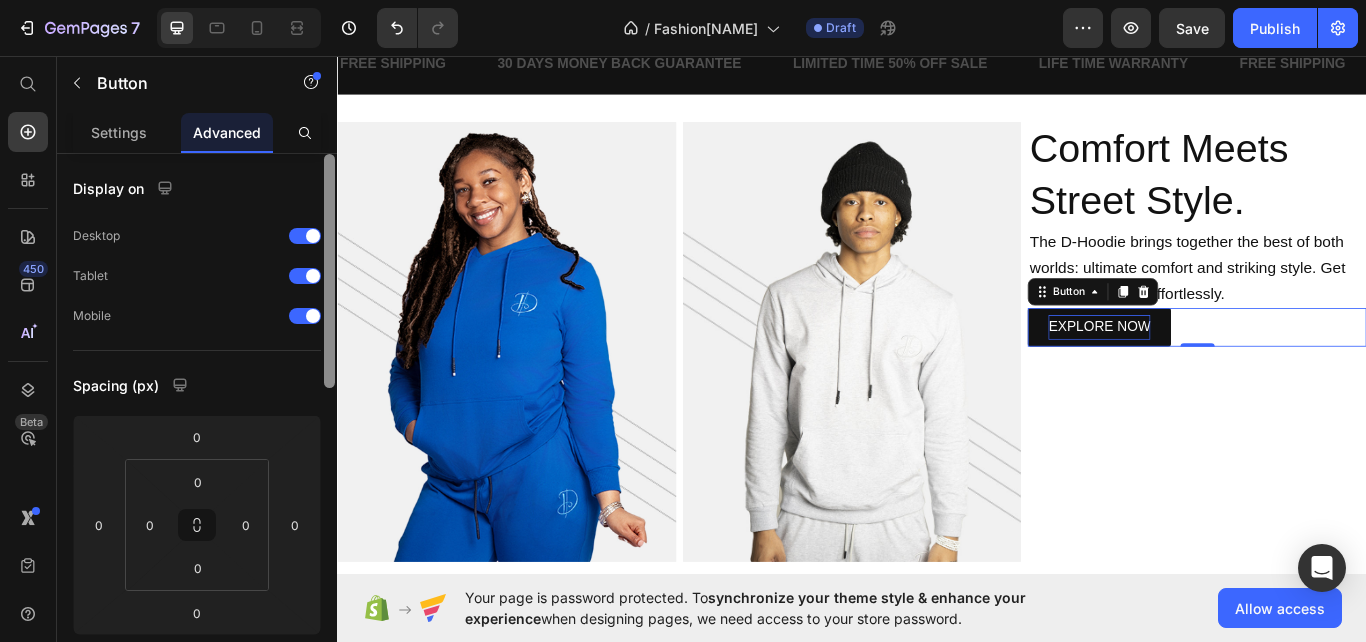 click on "Button Settings Advanced Display on Desktop Tablet Mobile Spacing (px) 0 0 0 0 0 0 0 0 Shape Border Corner Shadow Position Opacity 100 % Animation Interaction Upgrade to Optimize plan  to unlock Interaction & other premium features. CSS class  Delete element" at bounding box center (197, 349) 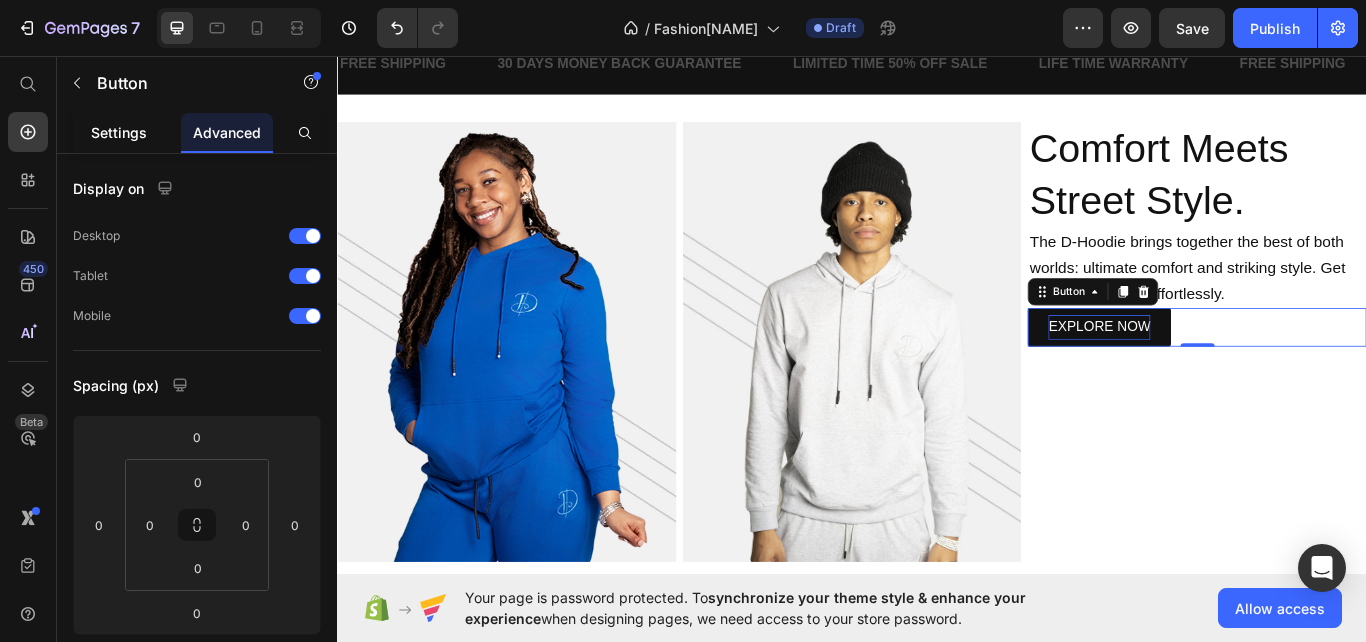 click on "Settings" at bounding box center [119, 132] 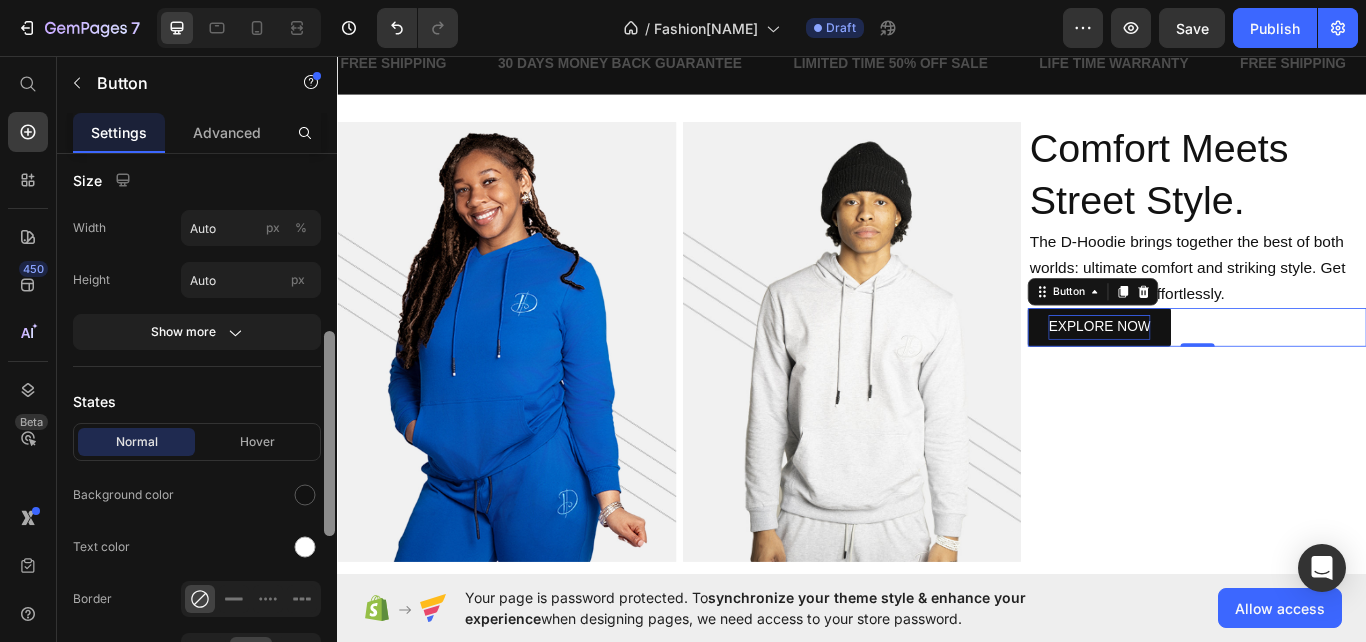 drag, startPoint x: 334, startPoint y: 280, endPoint x: 330, endPoint y: 369, distance: 89.08984 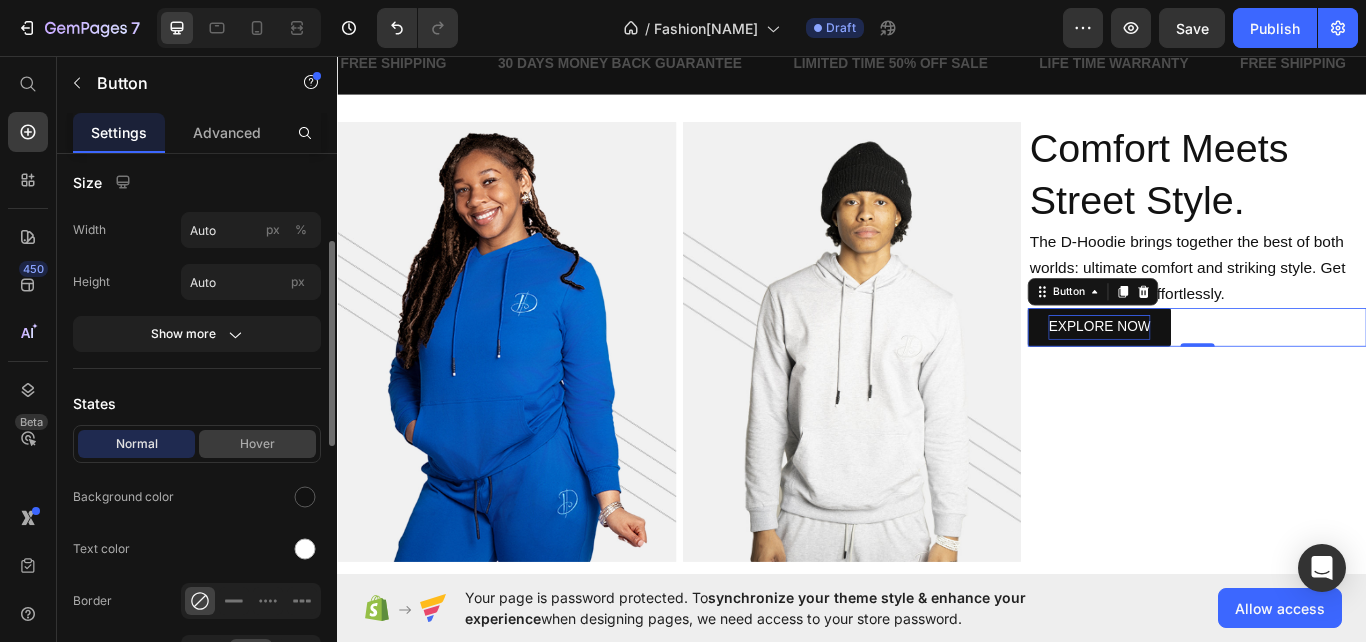 click on "Hover" at bounding box center (257, 444) 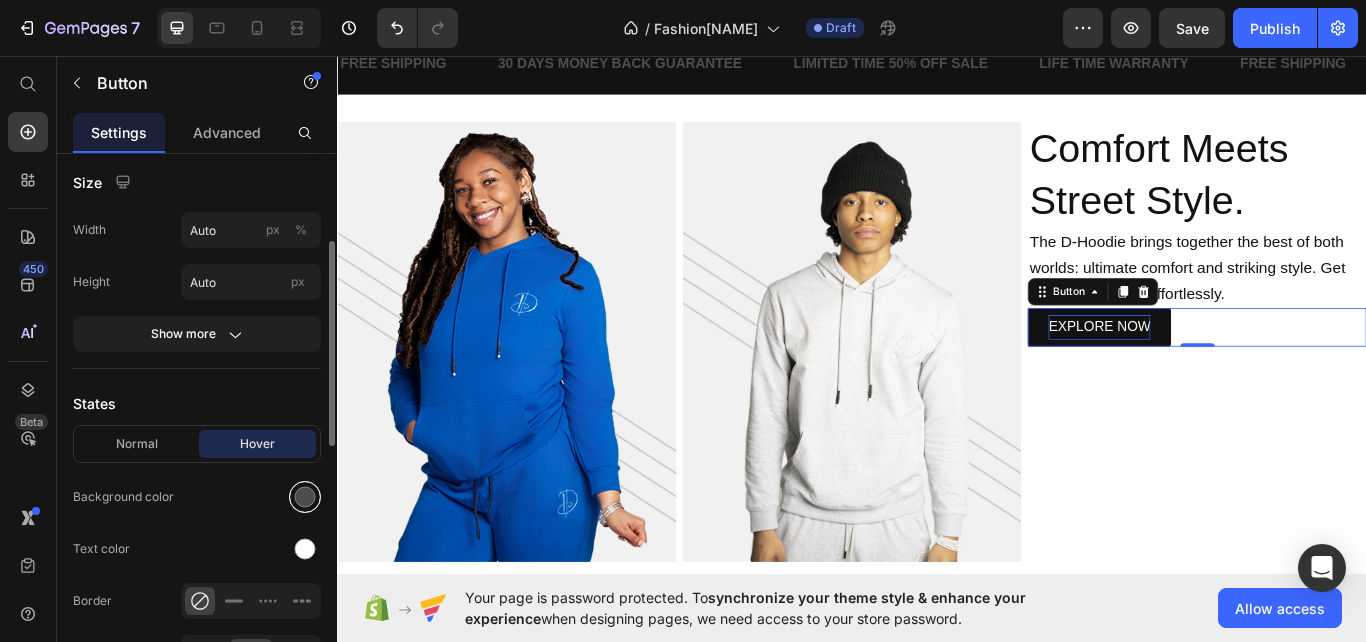 click at bounding box center [305, 497] 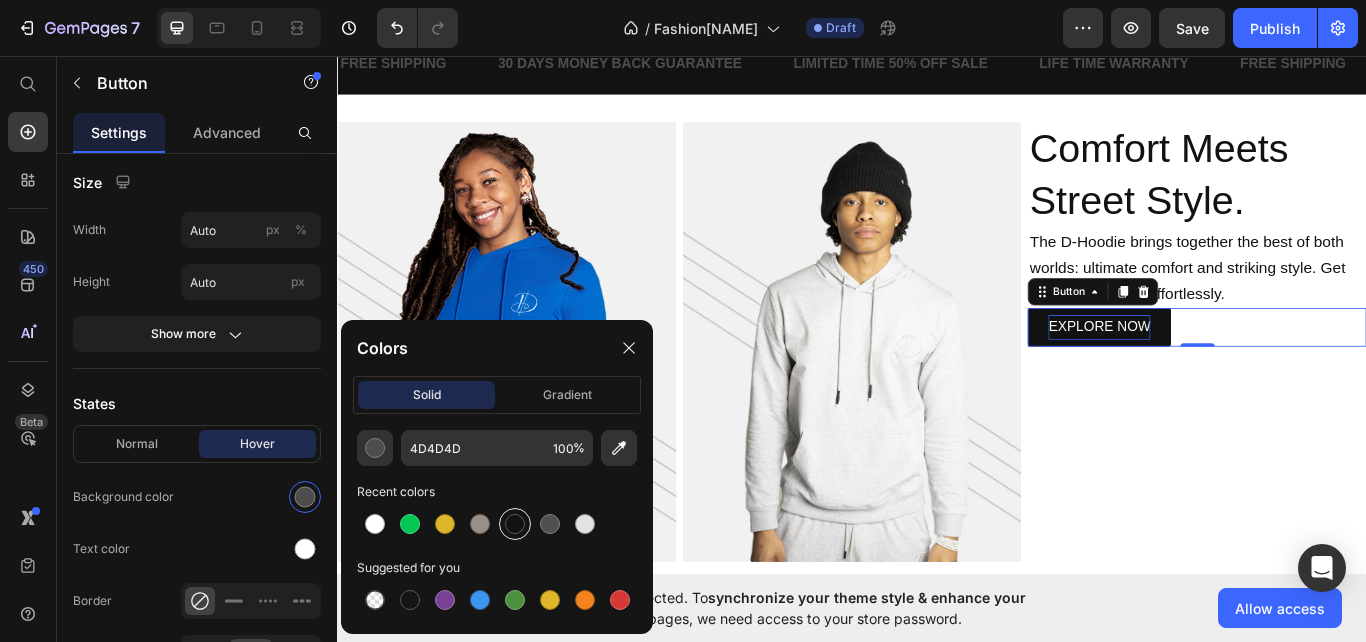 click at bounding box center [515, 524] 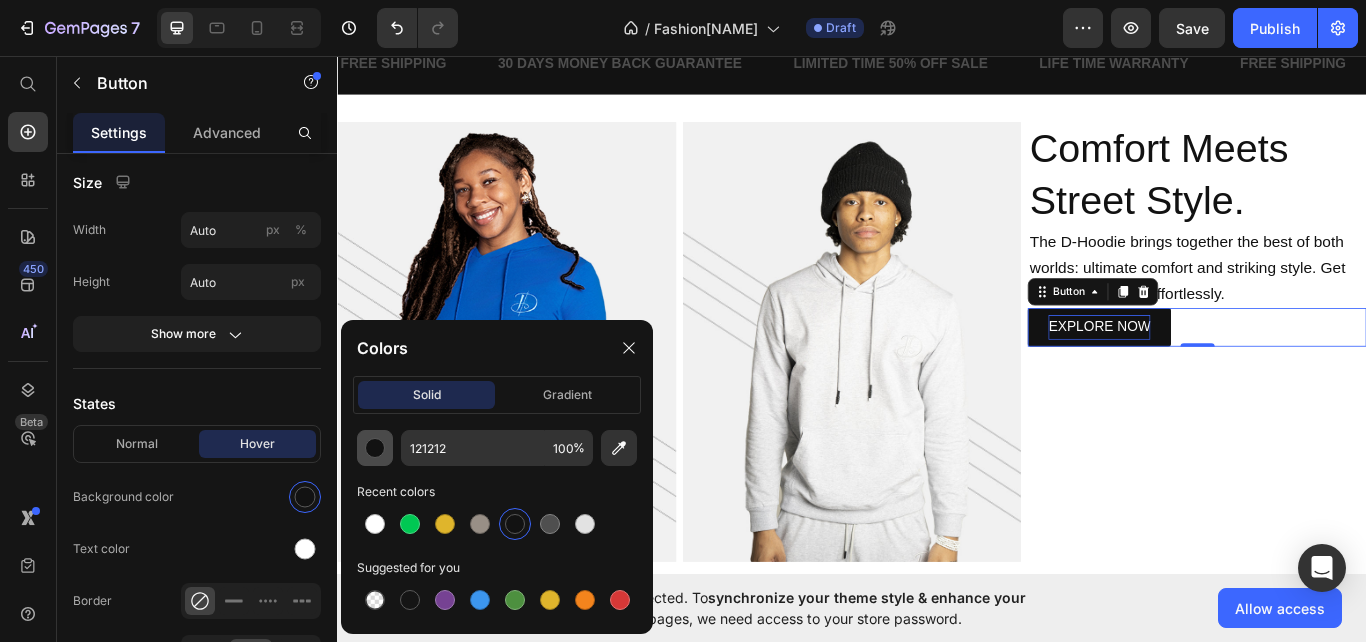 click at bounding box center [375, 448] 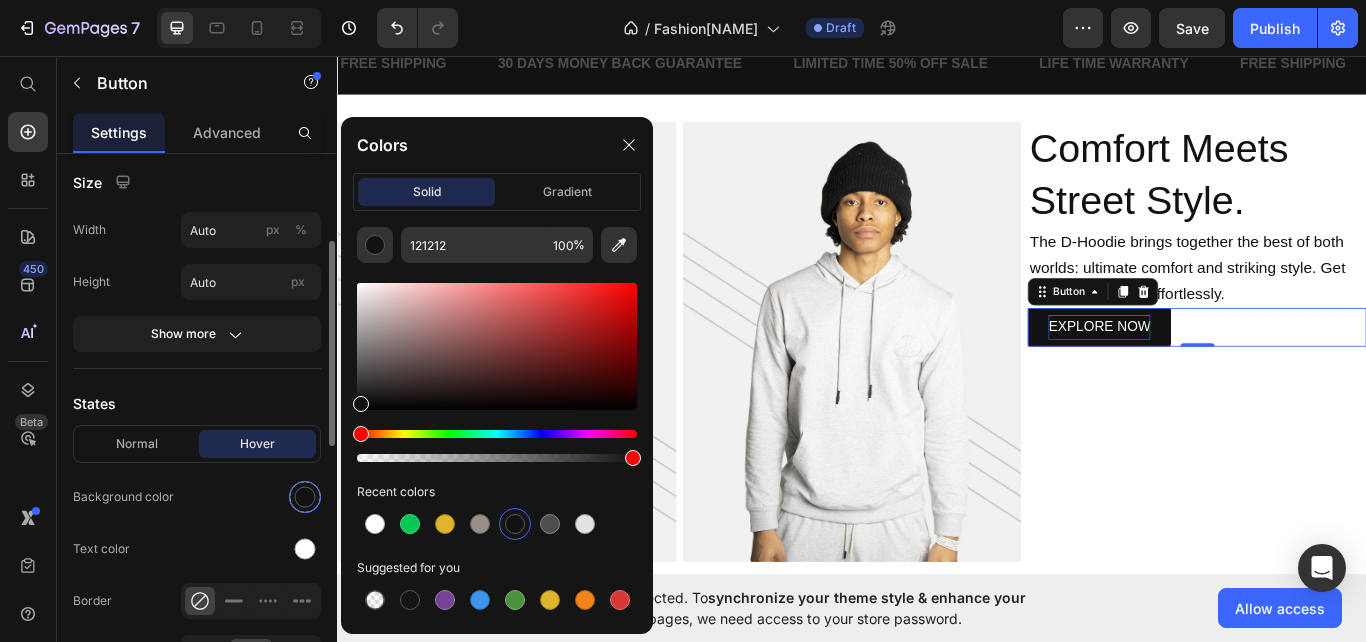 click at bounding box center (305, 497) 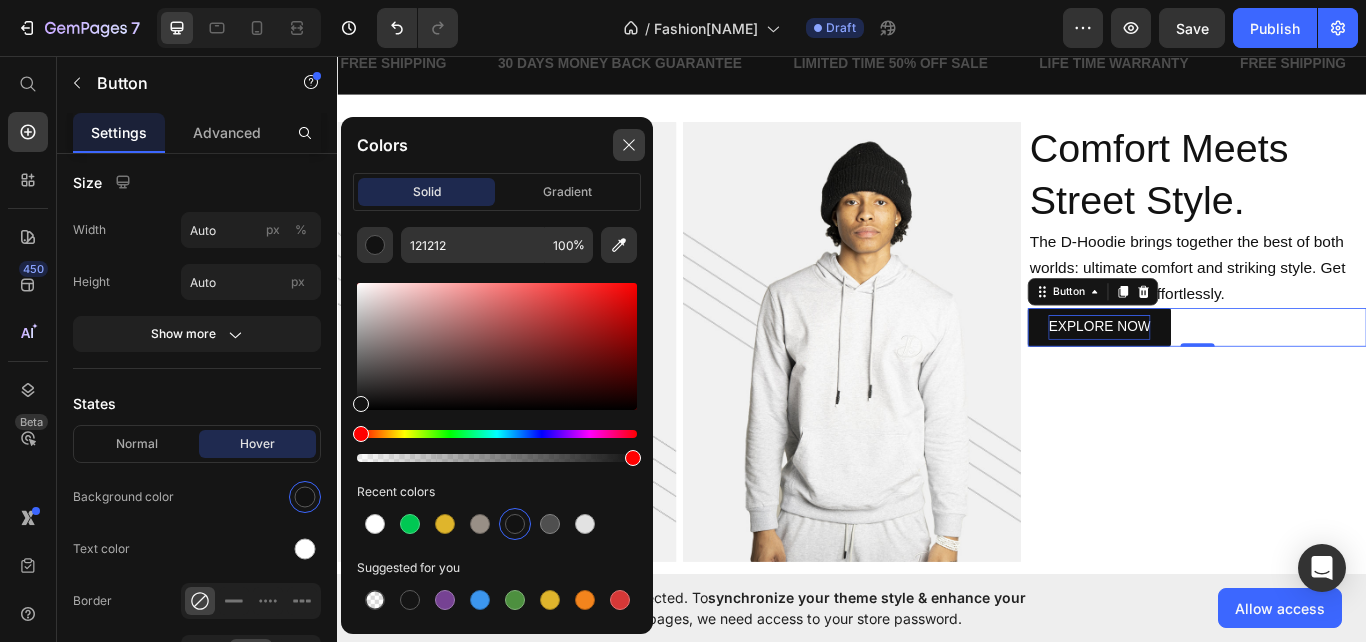 click at bounding box center (629, 145) 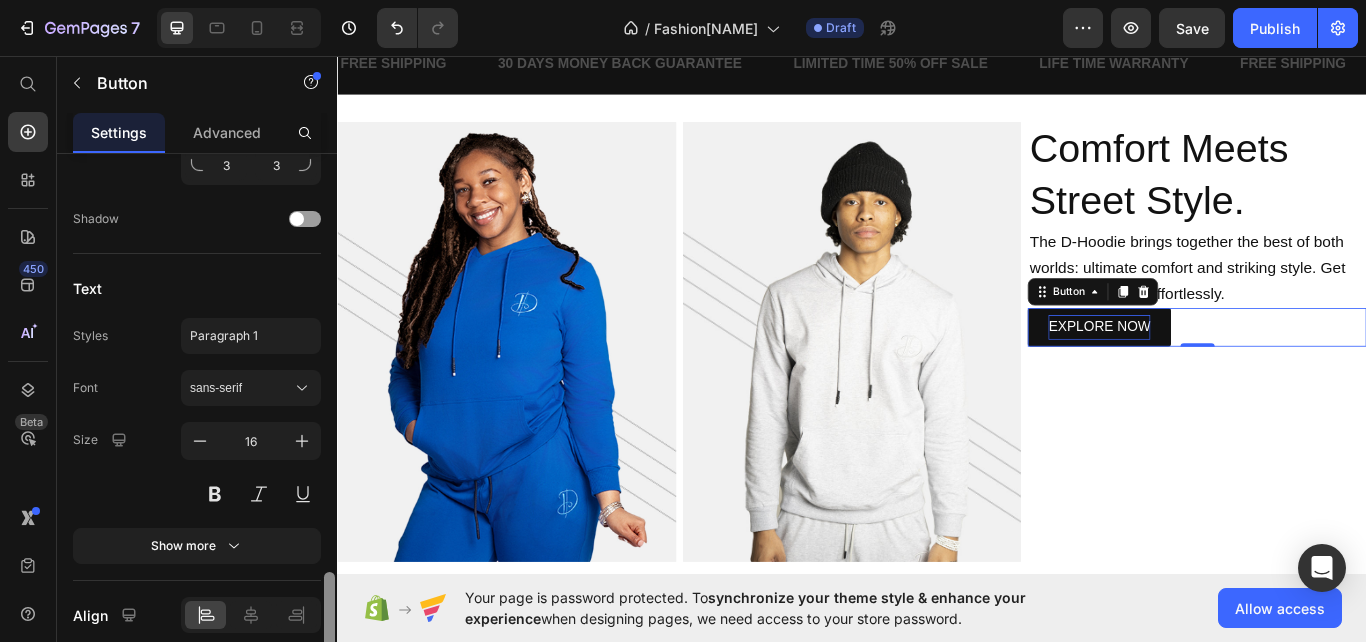 scroll, scrollTop: 900, scrollLeft: 0, axis: vertical 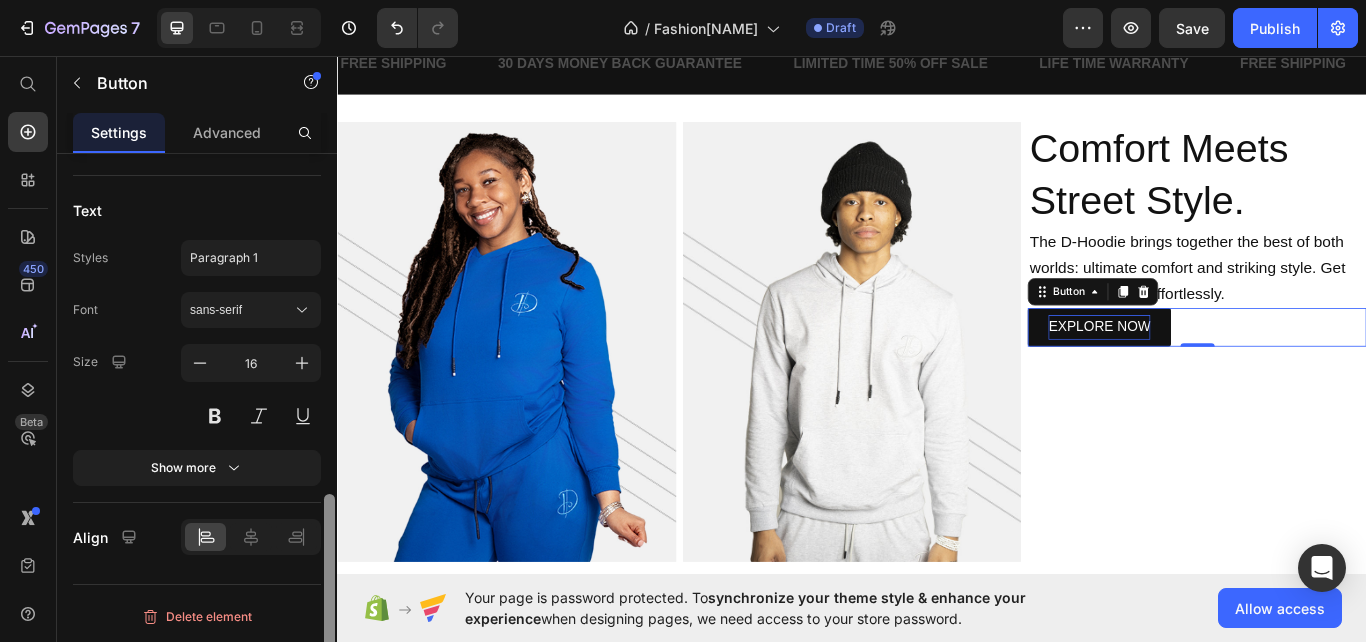 drag, startPoint x: 326, startPoint y: 338, endPoint x: 328, endPoint y: 616, distance: 278.0072 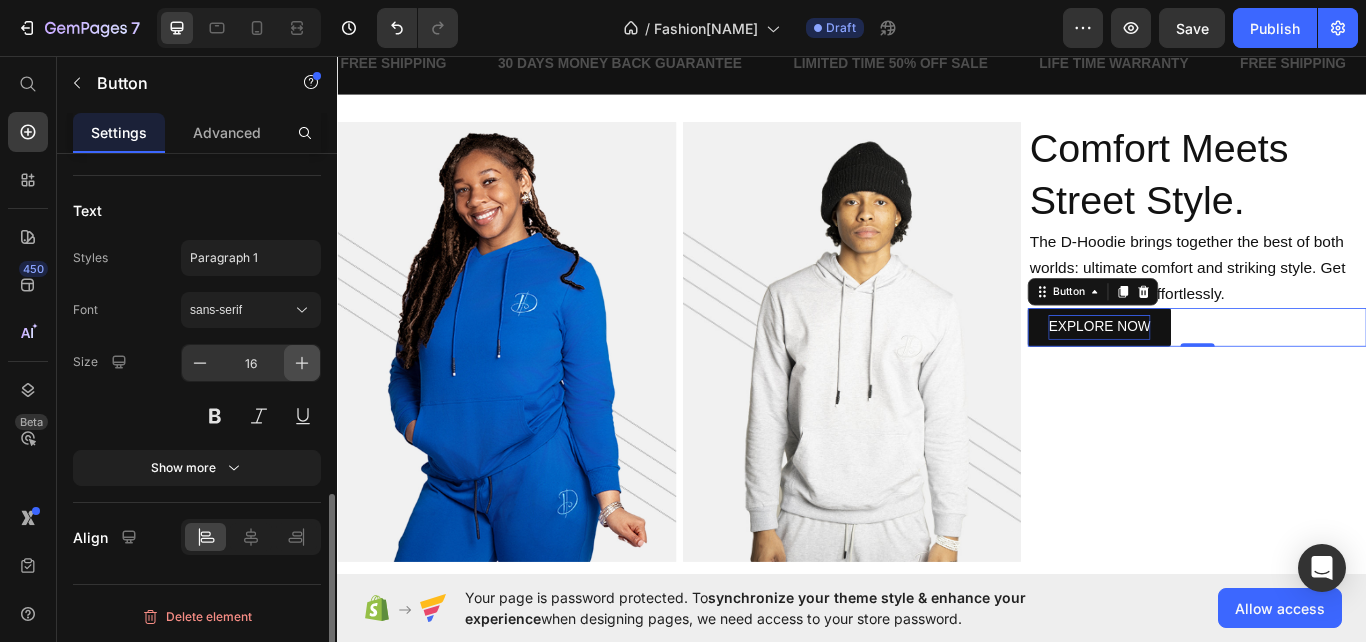 click 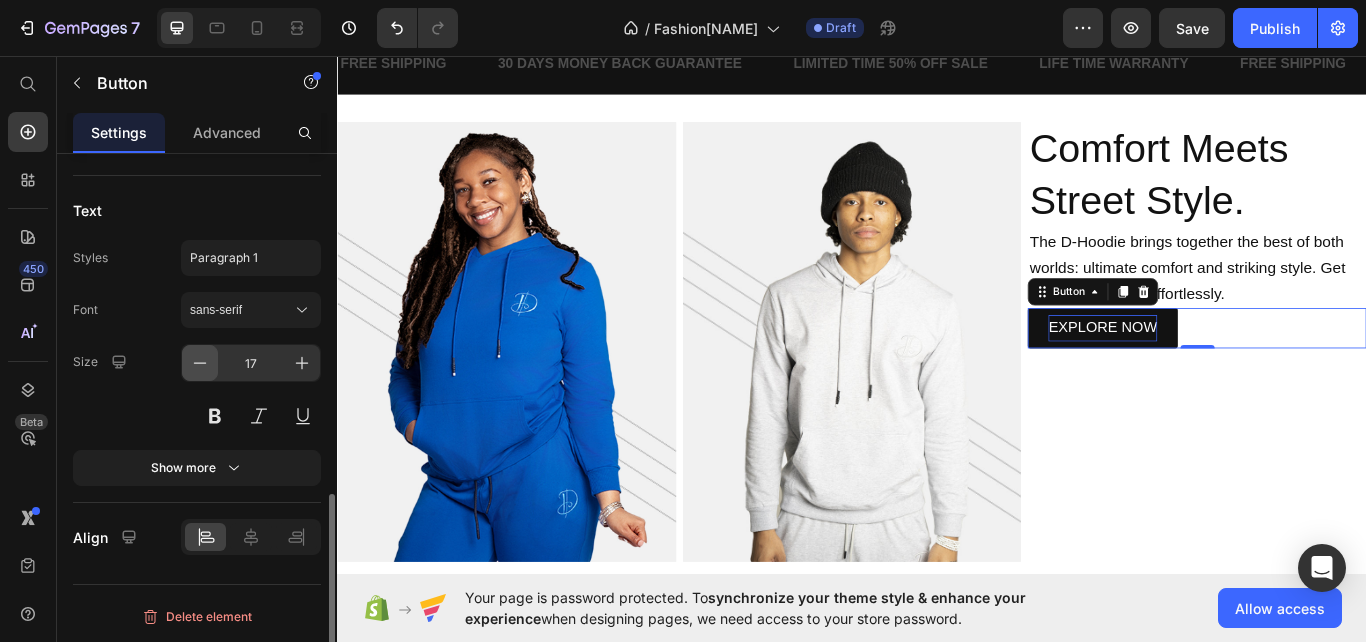 click at bounding box center [200, 363] 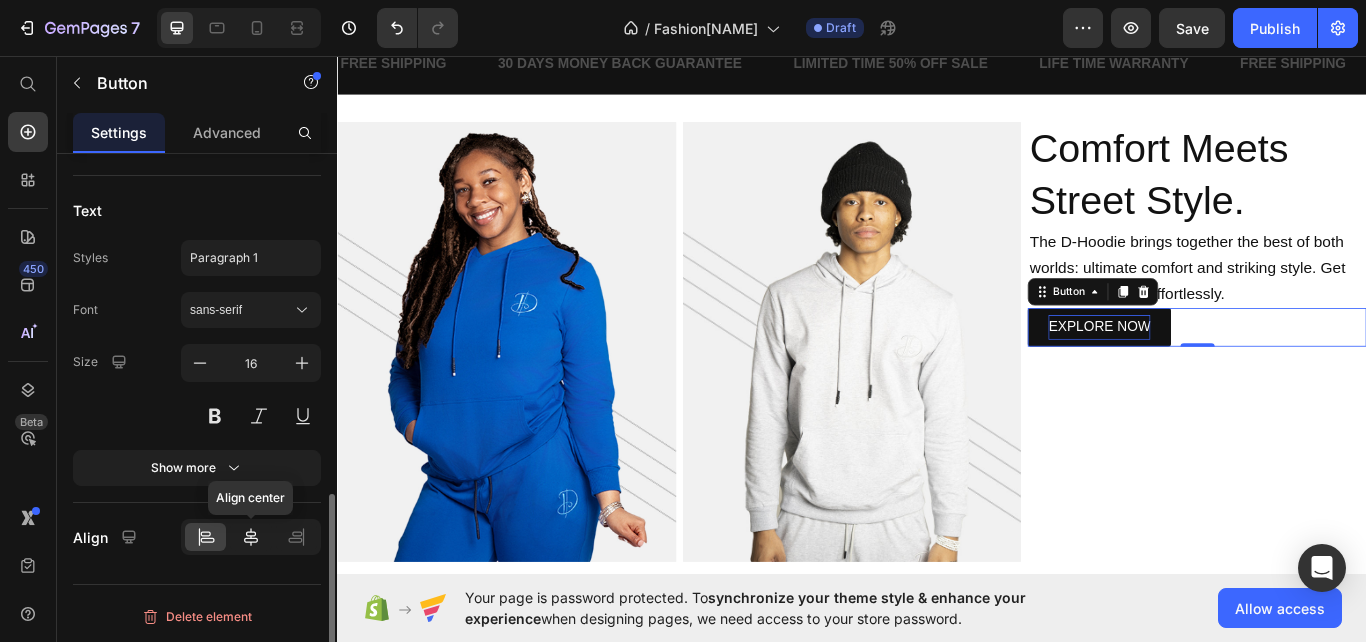 click 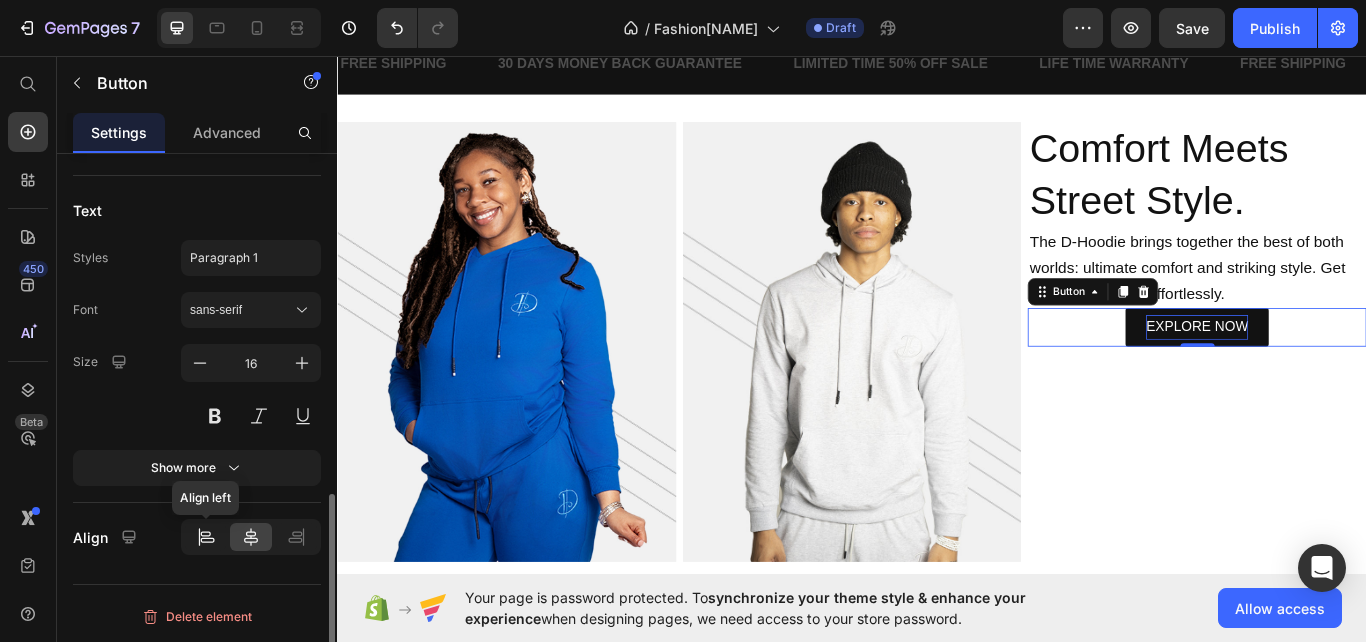 click 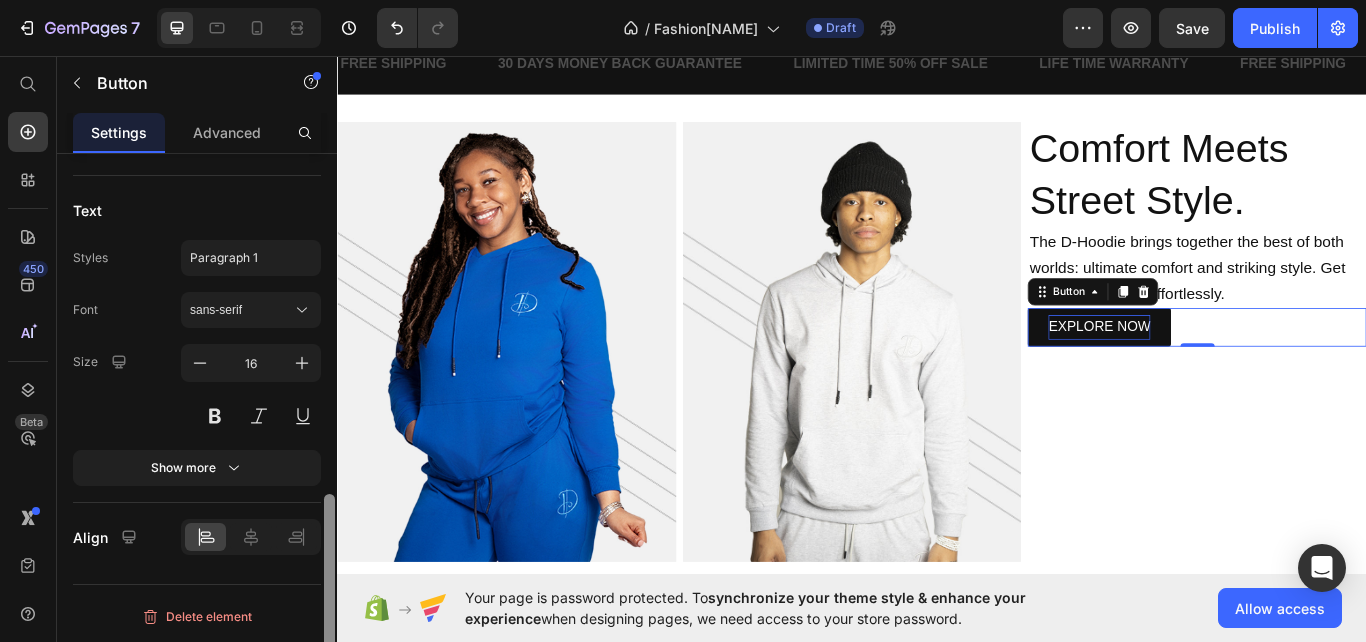 click at bounding box center (329, 596) 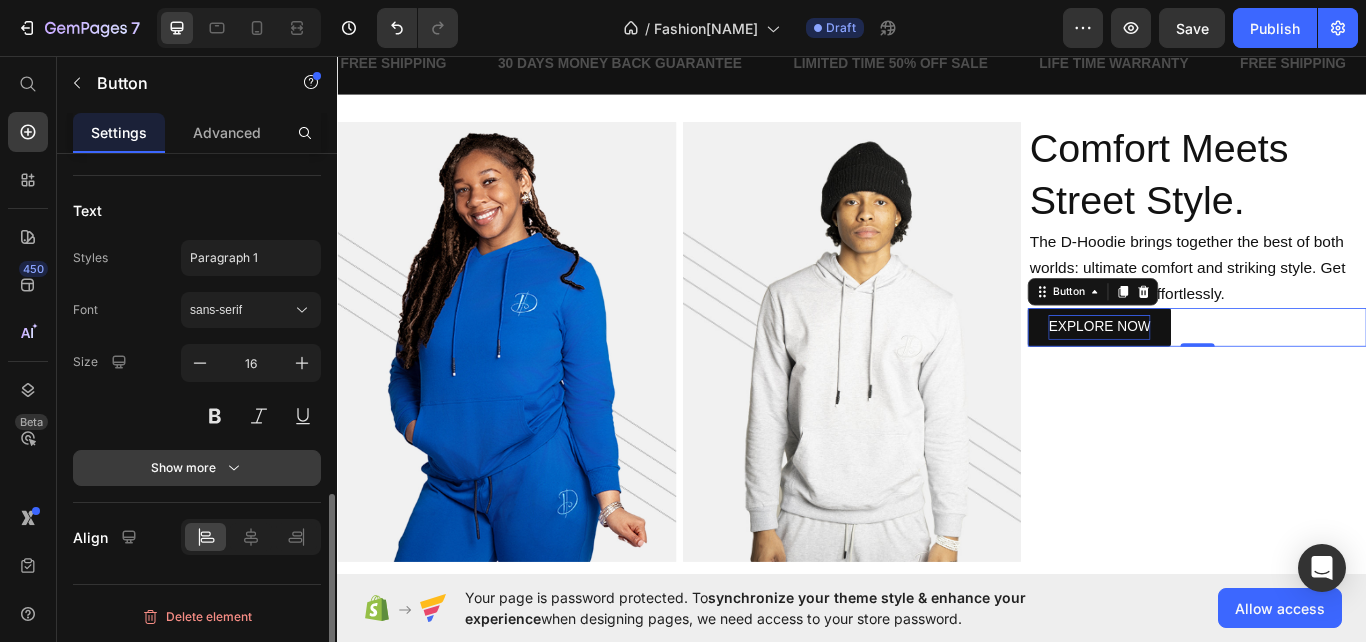click on "Show more" at bounding box center [197, 468] 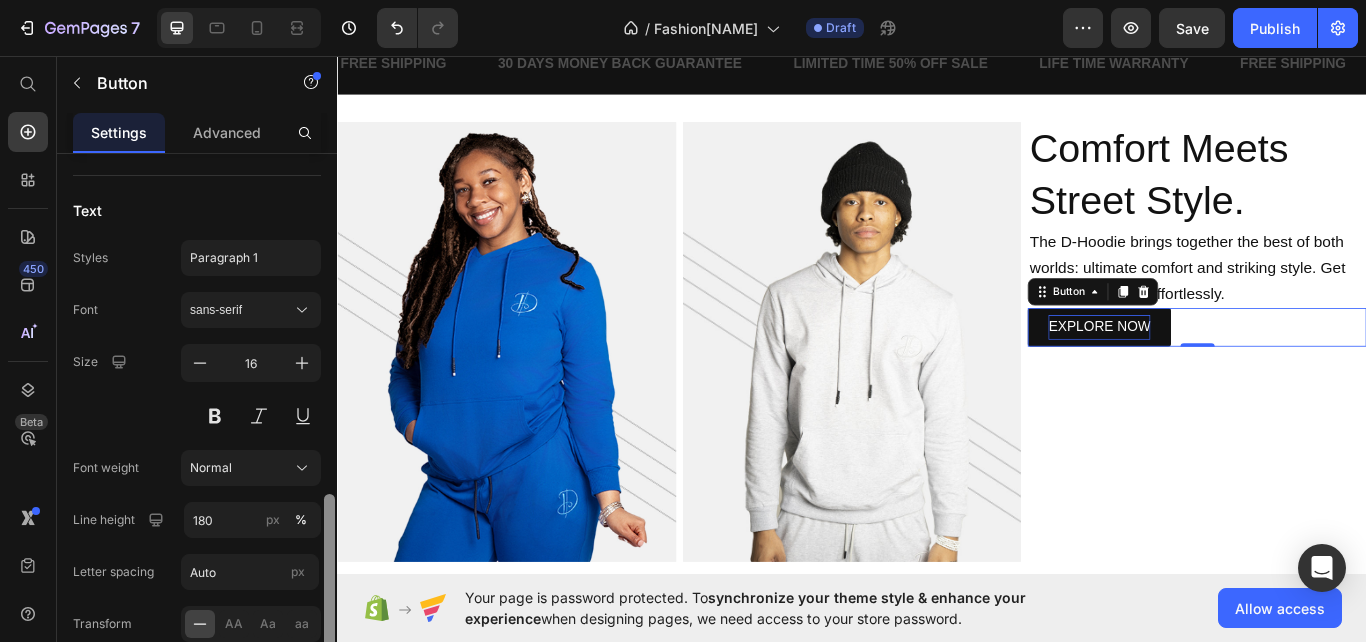 click at bounding box center [329, 596] 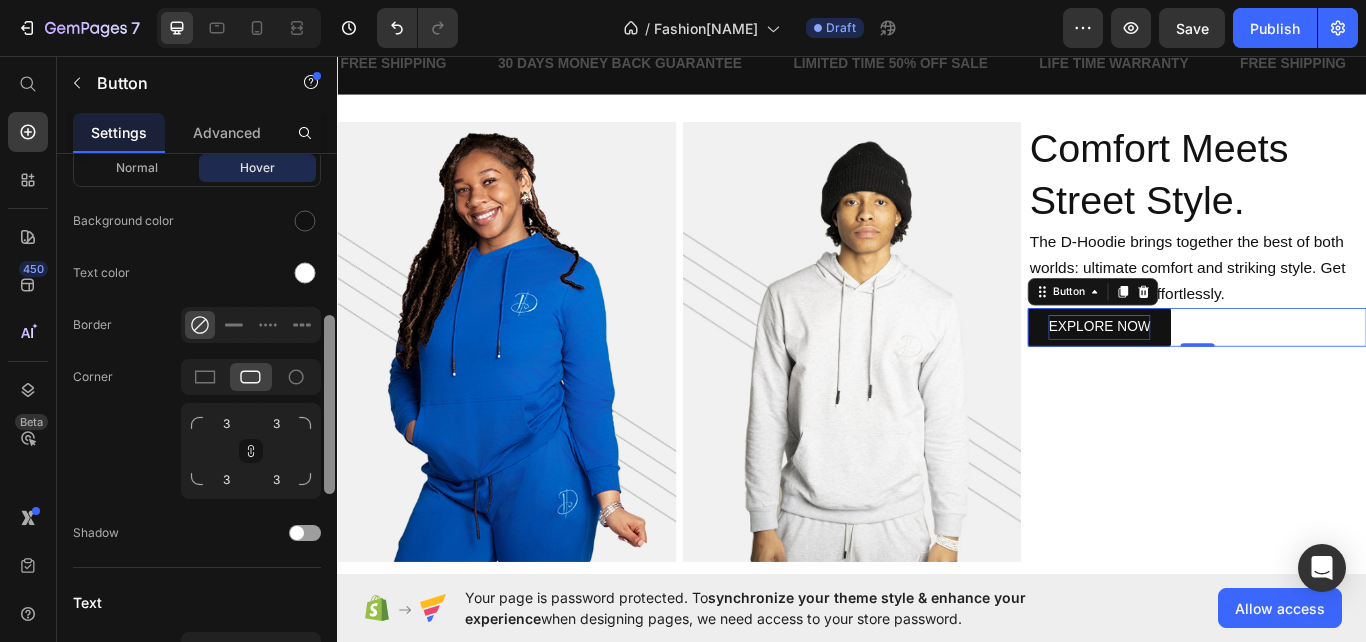 drag, startPoint x: 326, startPoint y: 516, endPoint x: 319, endPoint y: 366, distance: 150.16324 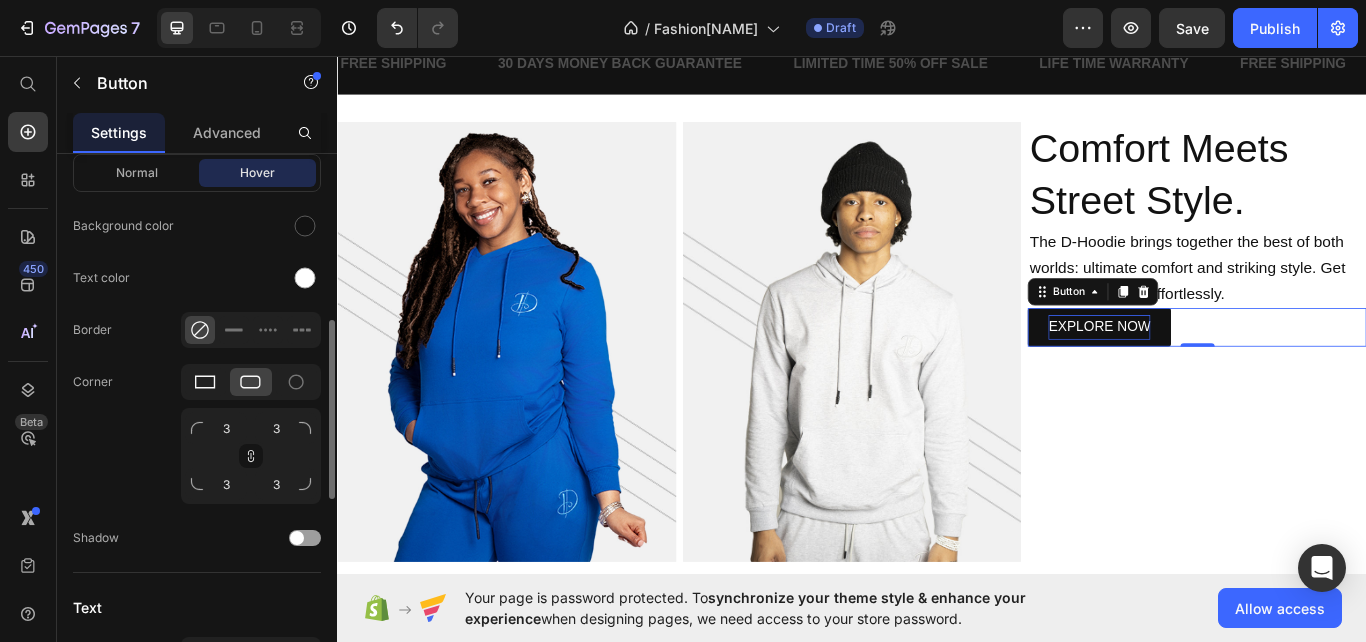 click 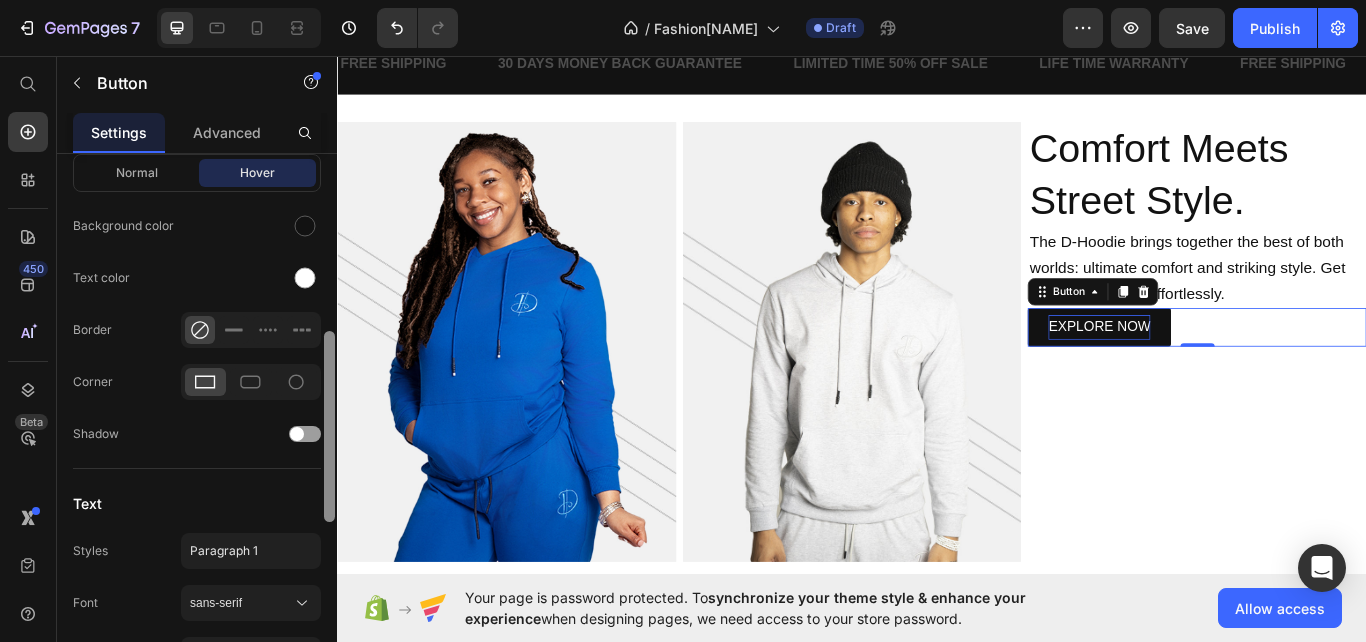 scroll, scrollTop: 1004, scrollLeft: 0, axis: vertical 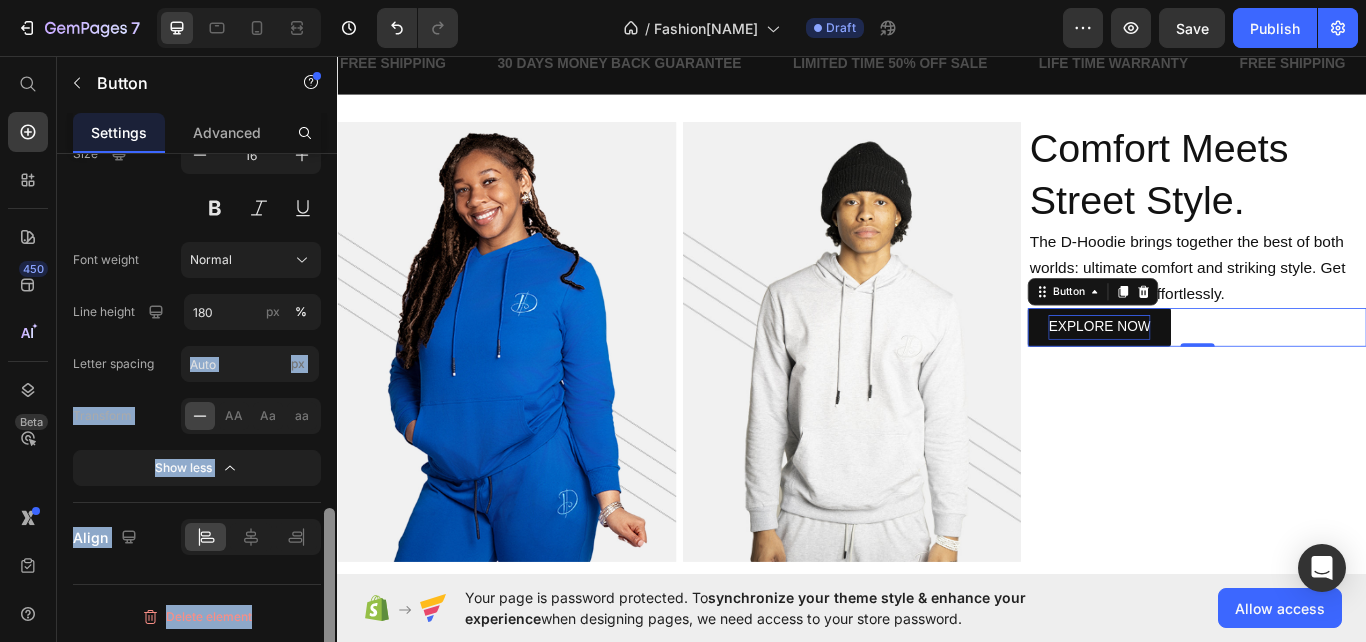 drag, startPoint x: 323, startPoint y: 352, endPoint x: 330, endPoint y: 337, distance: 16.552946 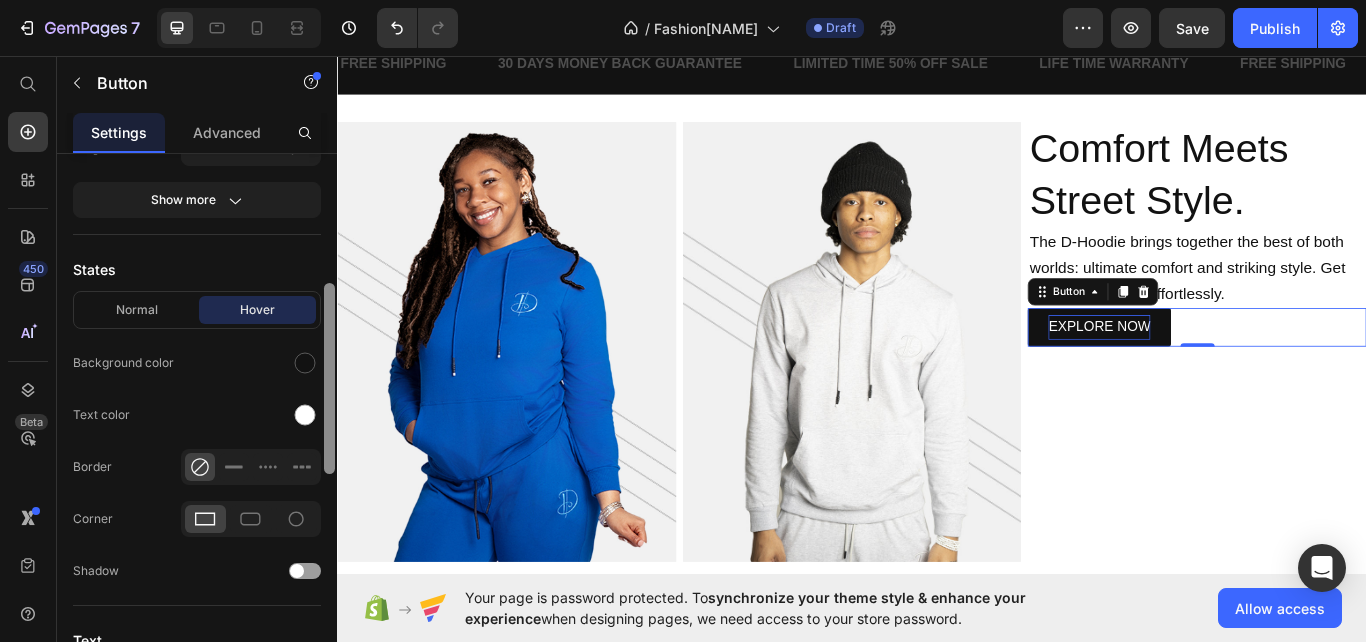 drag, startPoint x: 332, startPoint y: 513, endPoint x: 334, endPoint y: 282, distance: 231.00865 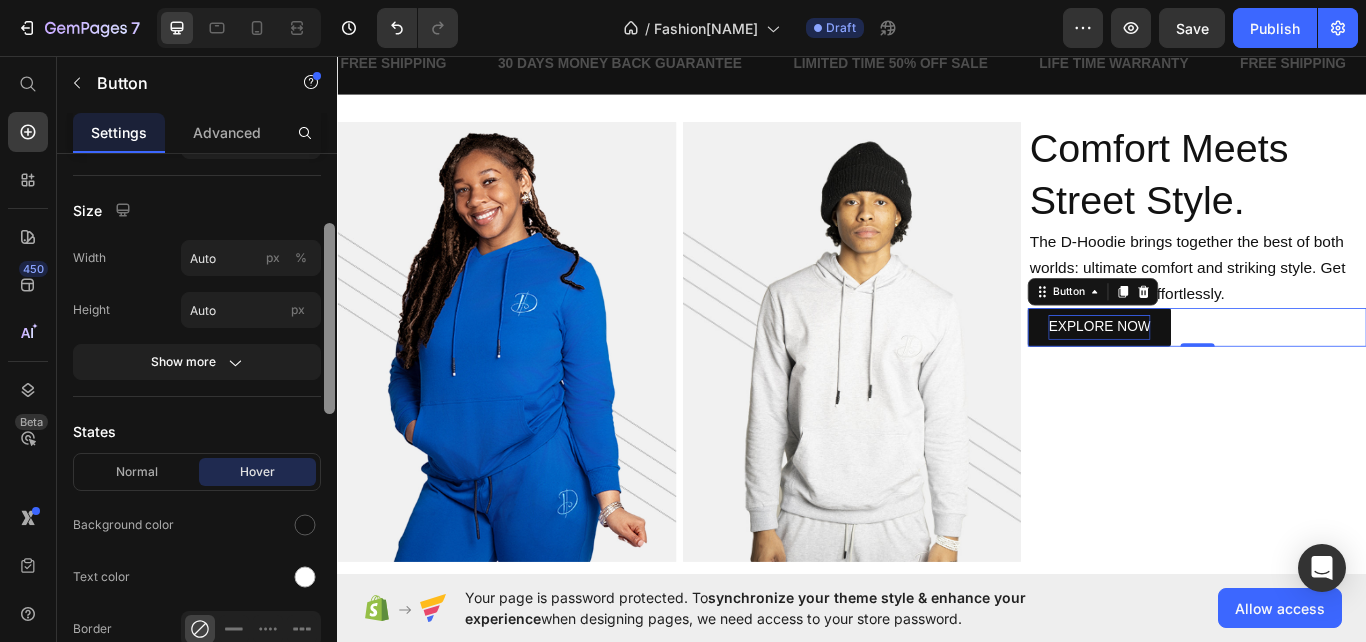 scroll, scrollTop: 199, scrollLeft: 0, axis: vertical 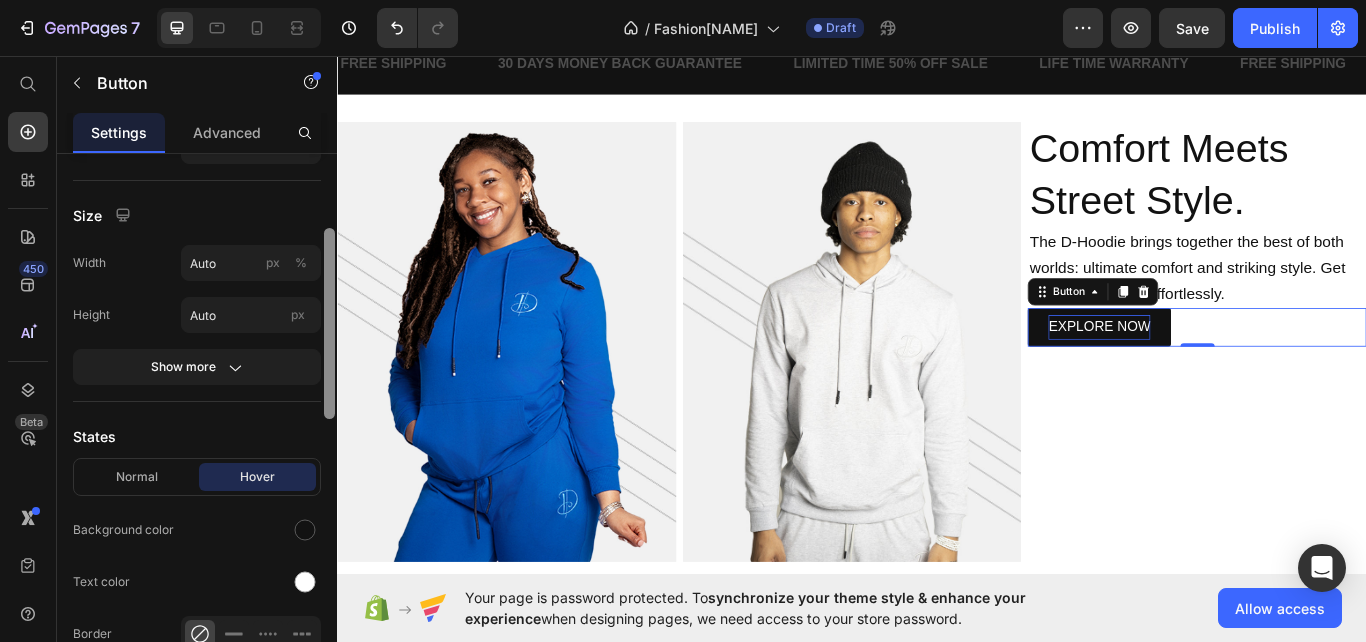 drag, startPoint x: 334, startPoint y: 282, endPoint x: 325, endPoint y: 229, distance: 53.75872 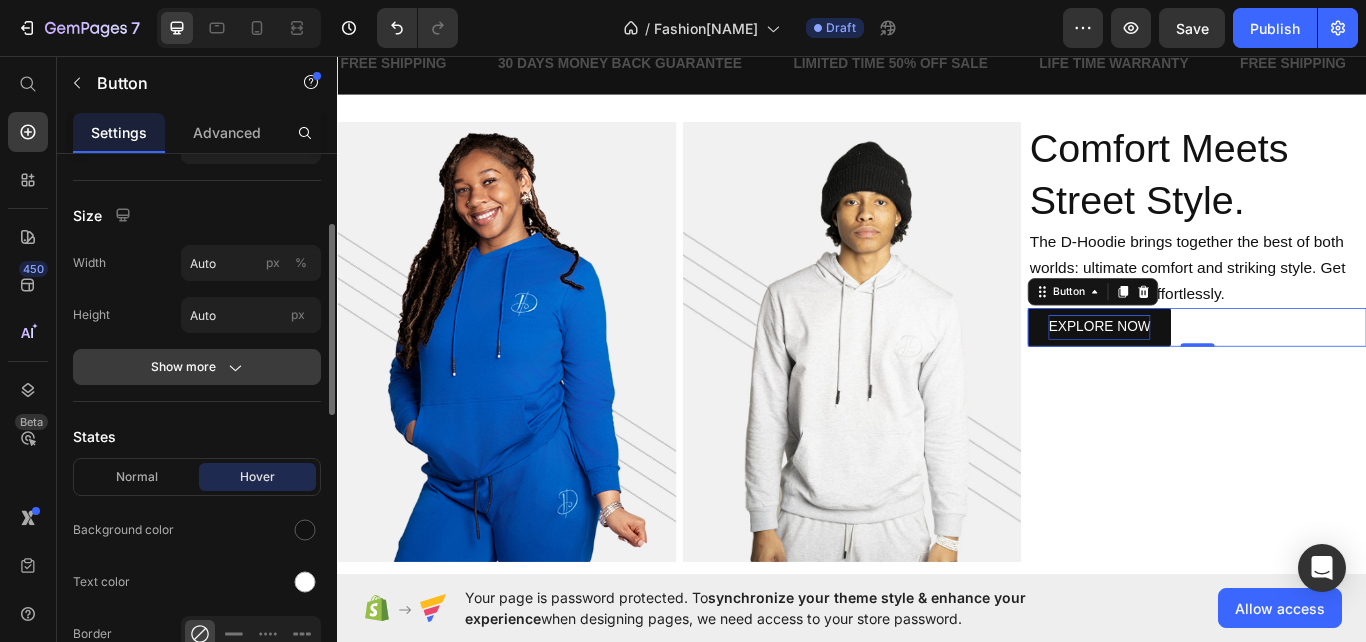 click 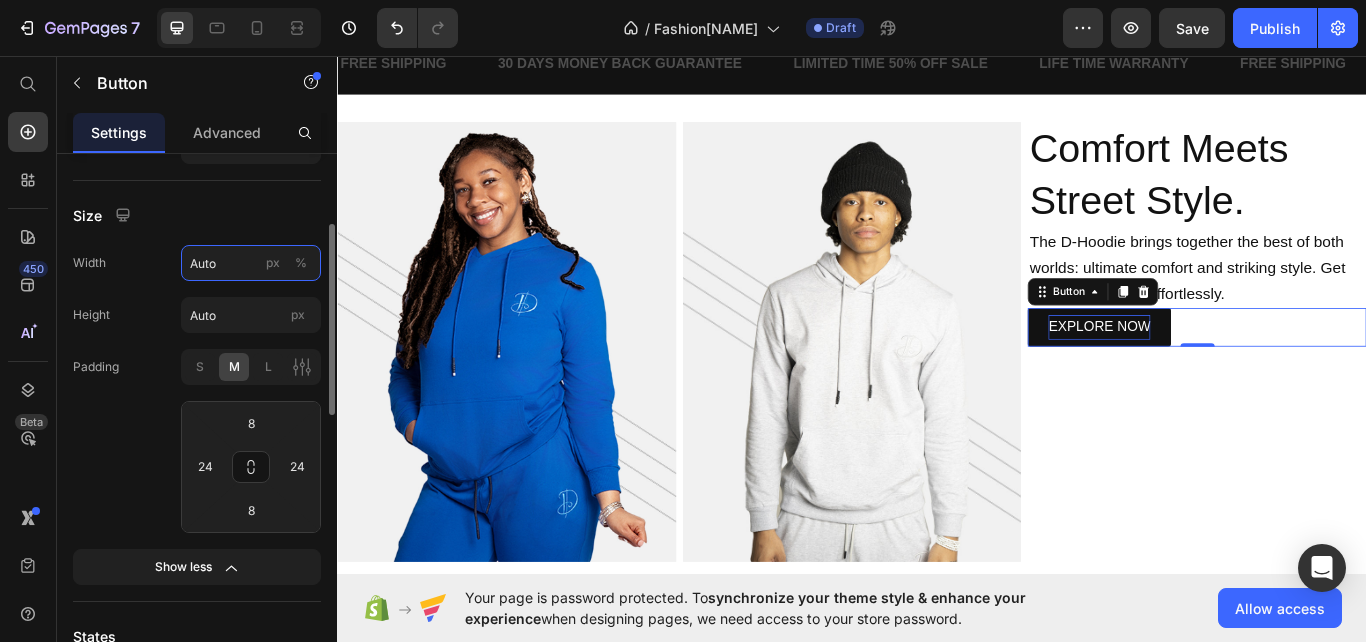 click on "Auto" at bounding box center (251, 263) 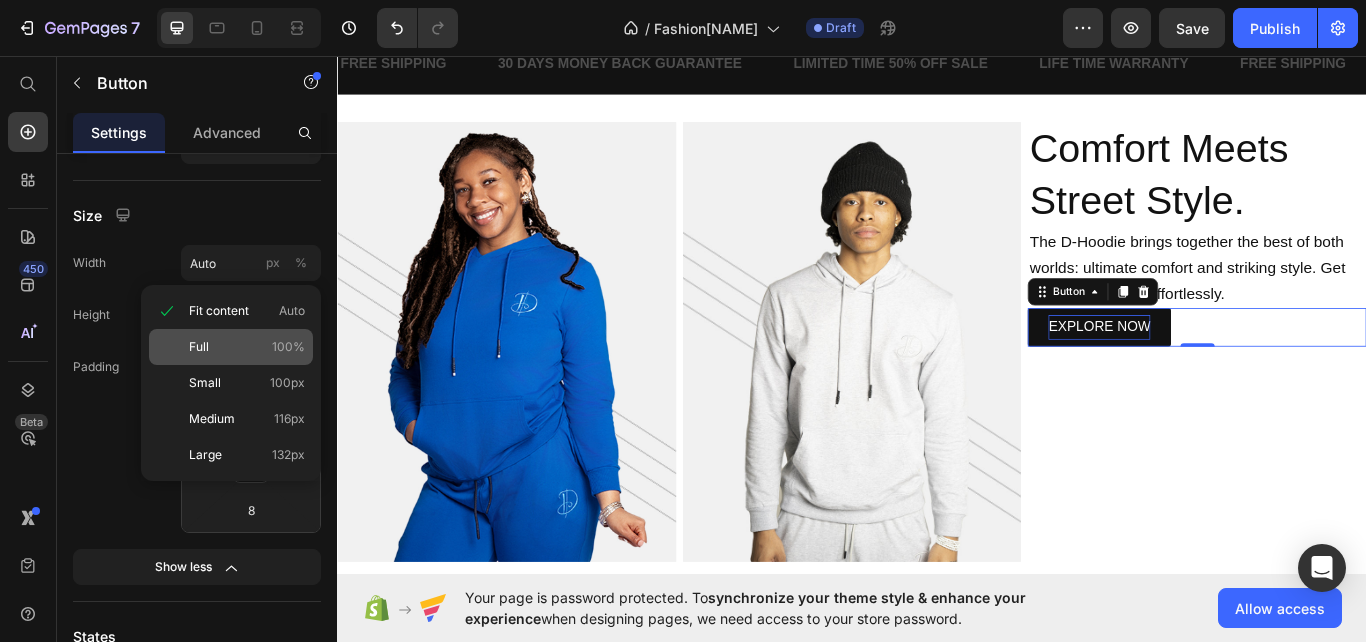 click on "Full 100%" at bounding box center [247, 347] 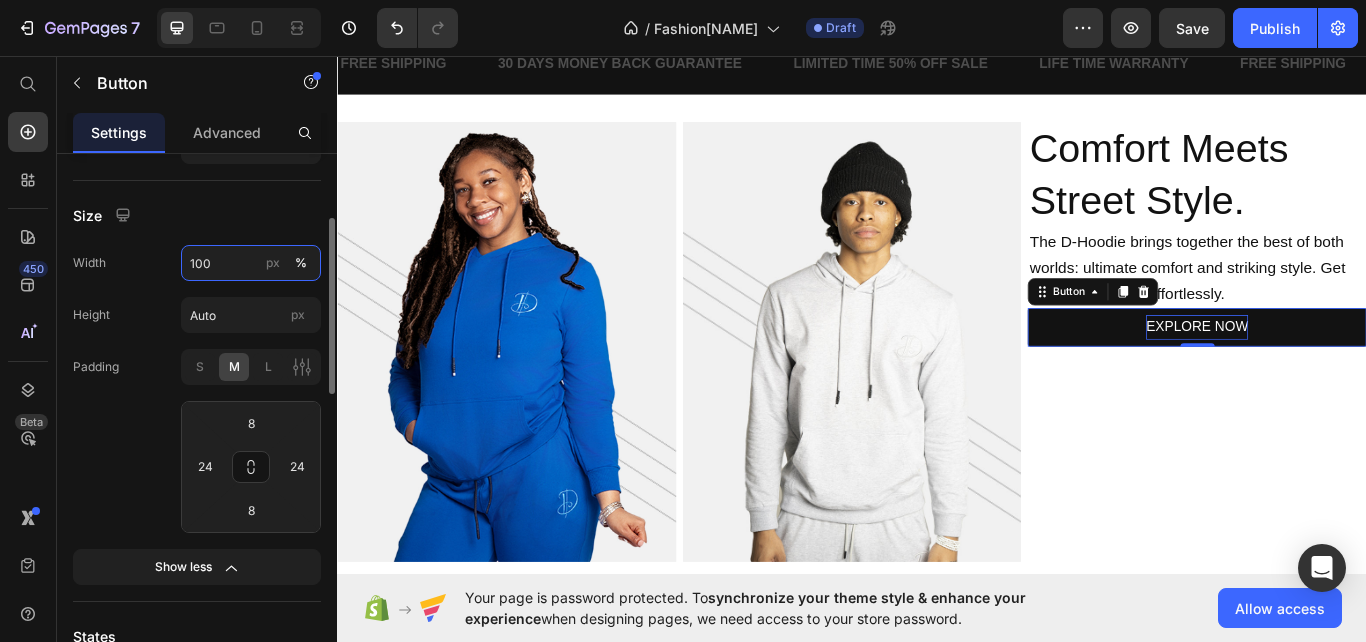 click on "100" at bounding box center [251, 263] 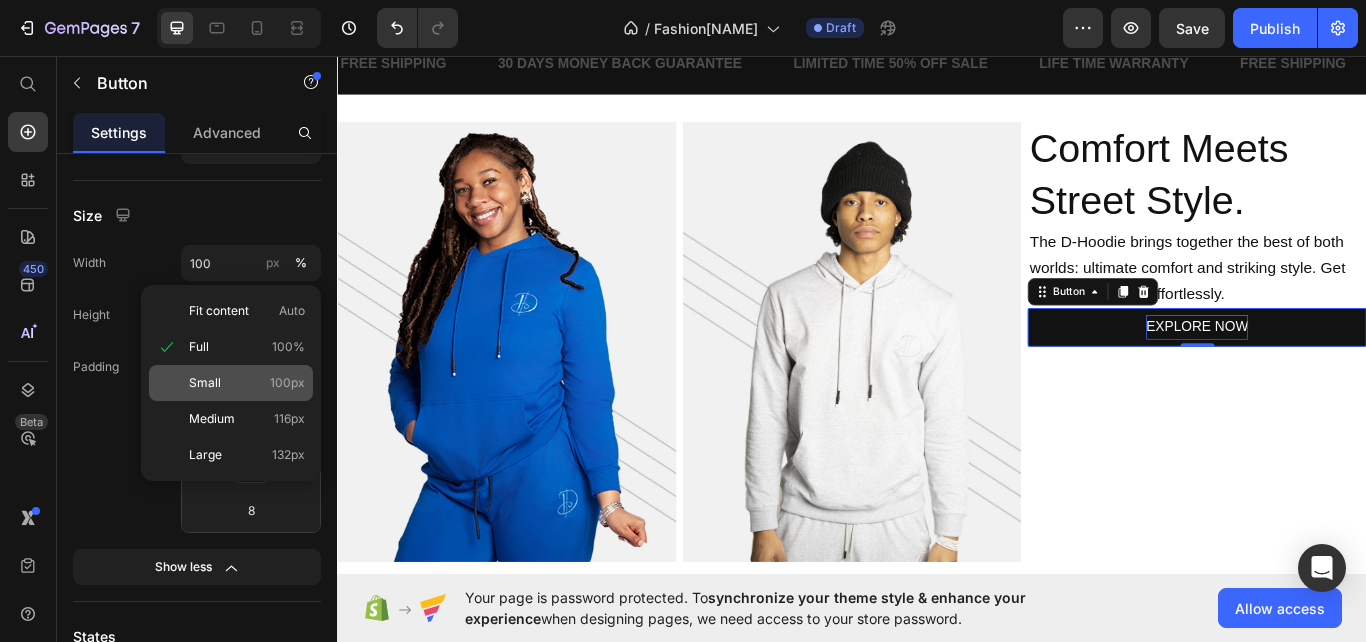 click on "Small 100px" 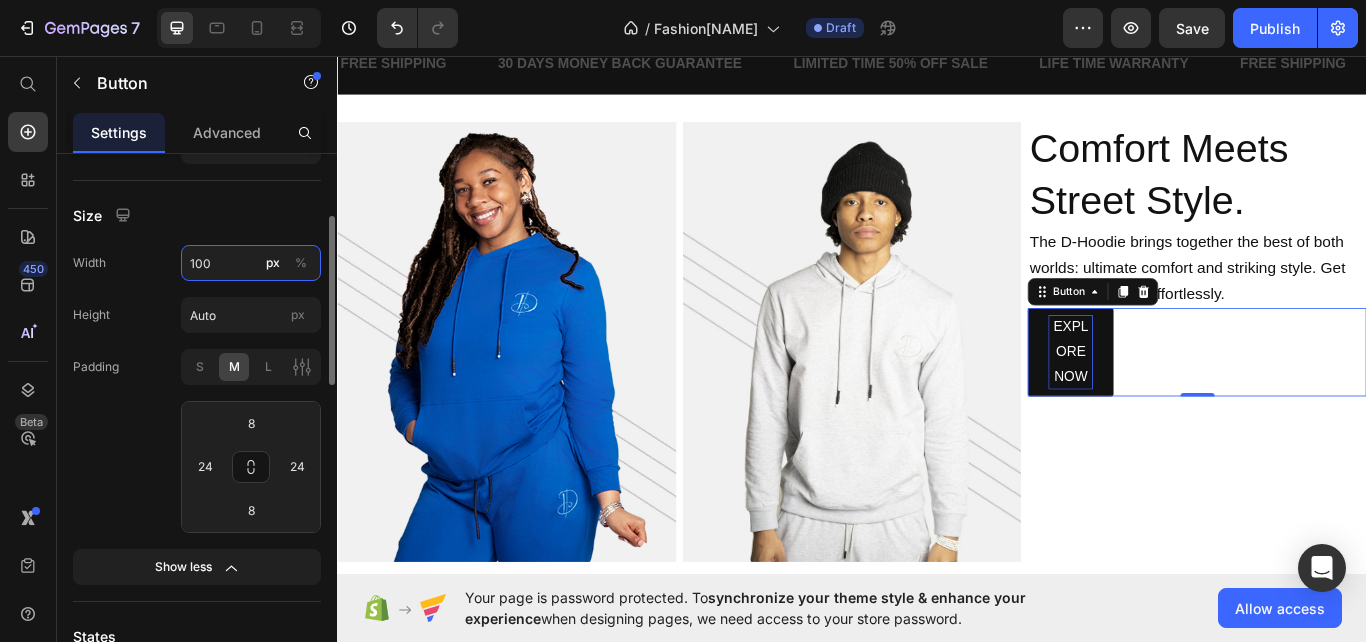 click on "100" at bounding box center [251, 263] 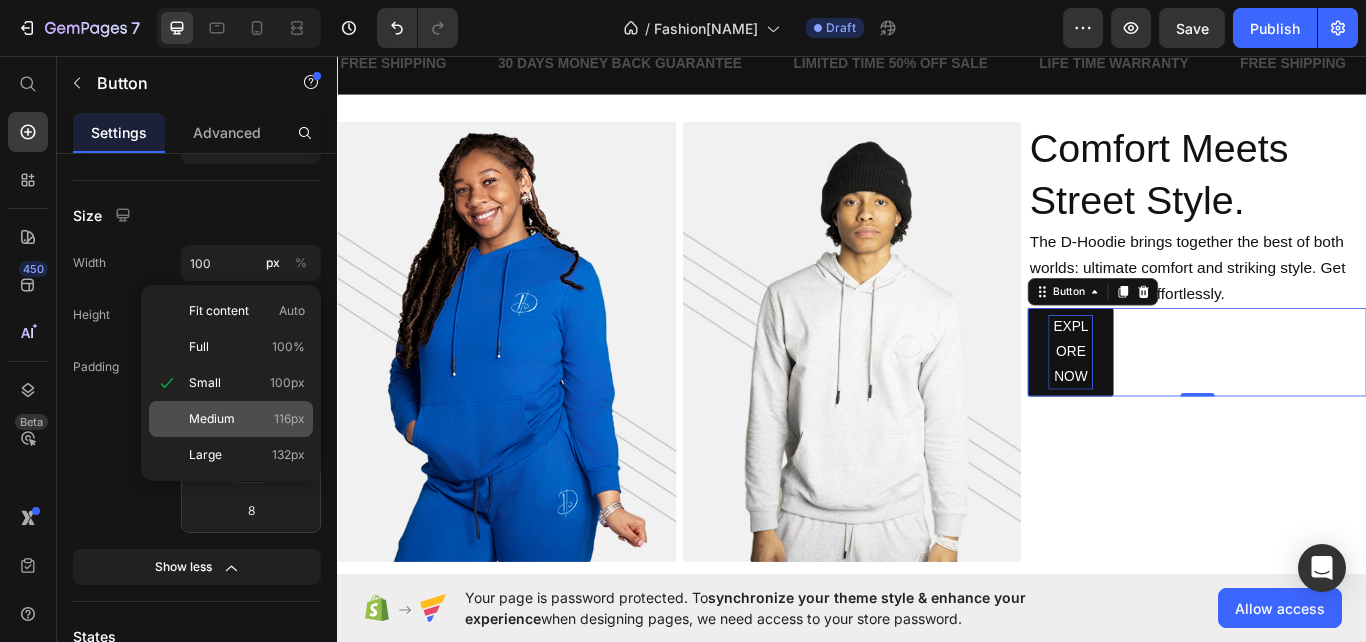 click on "Medium" at bounding box center [212, 419] 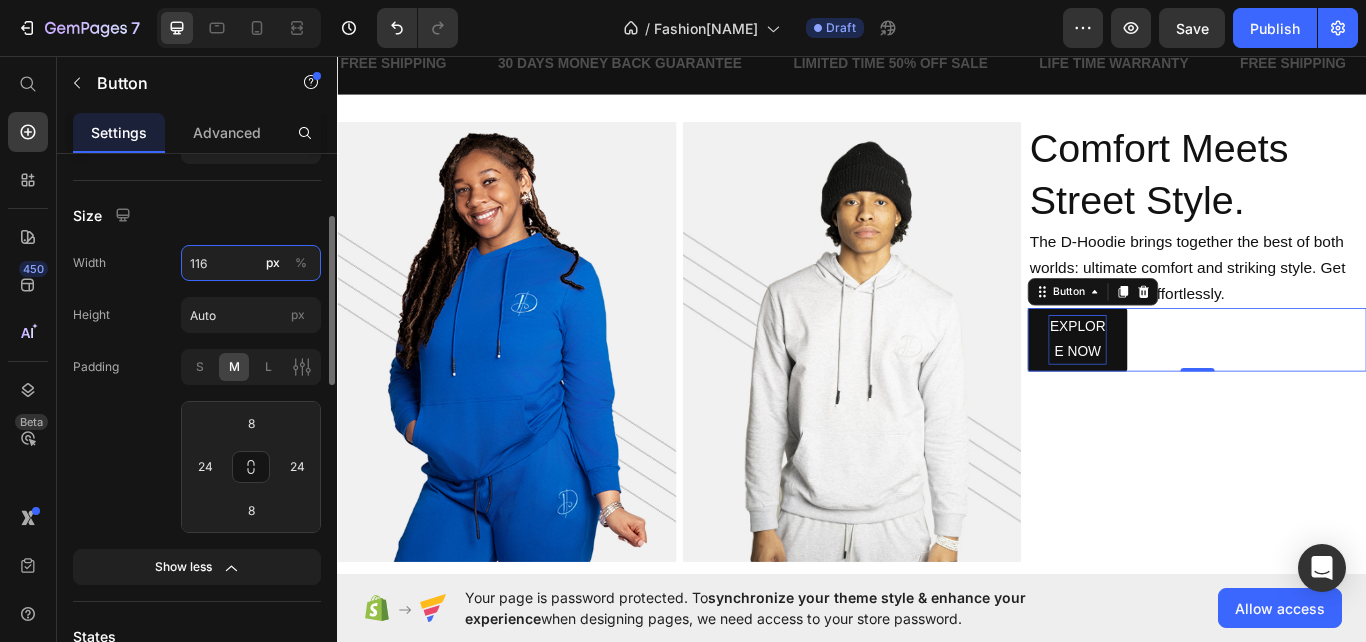 click on "116" at bounding box center [251, 263] 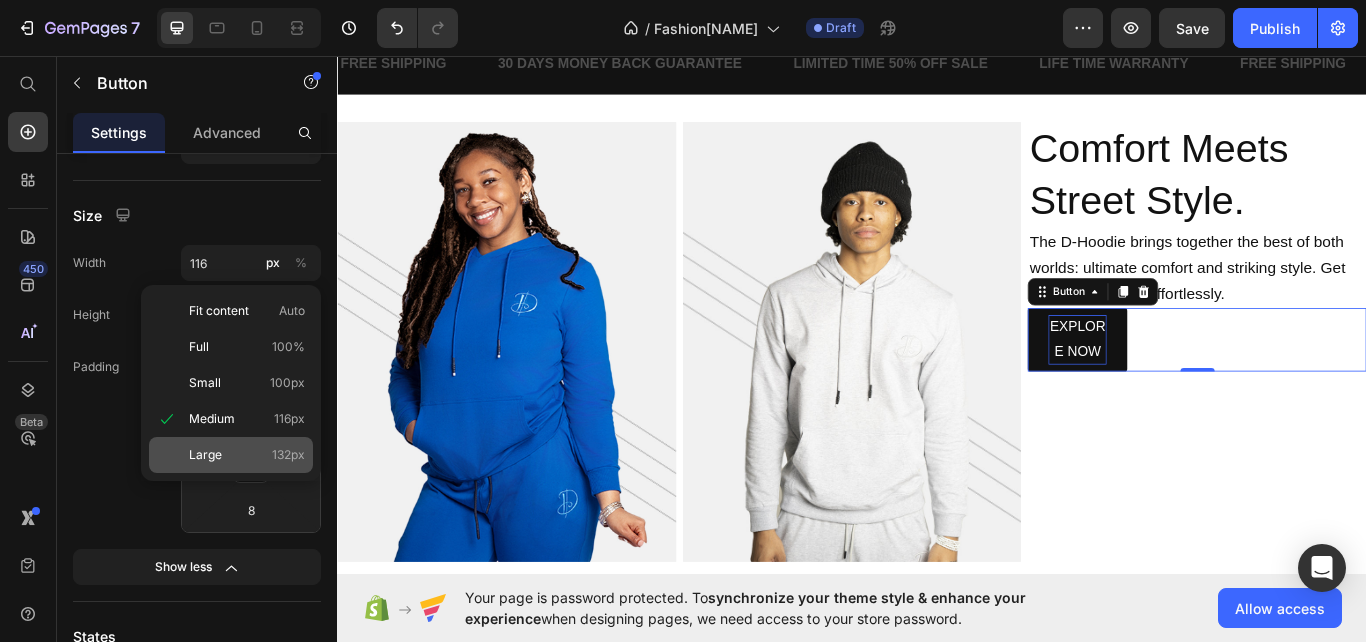 click on "Large" at bounding box center [205, 455] 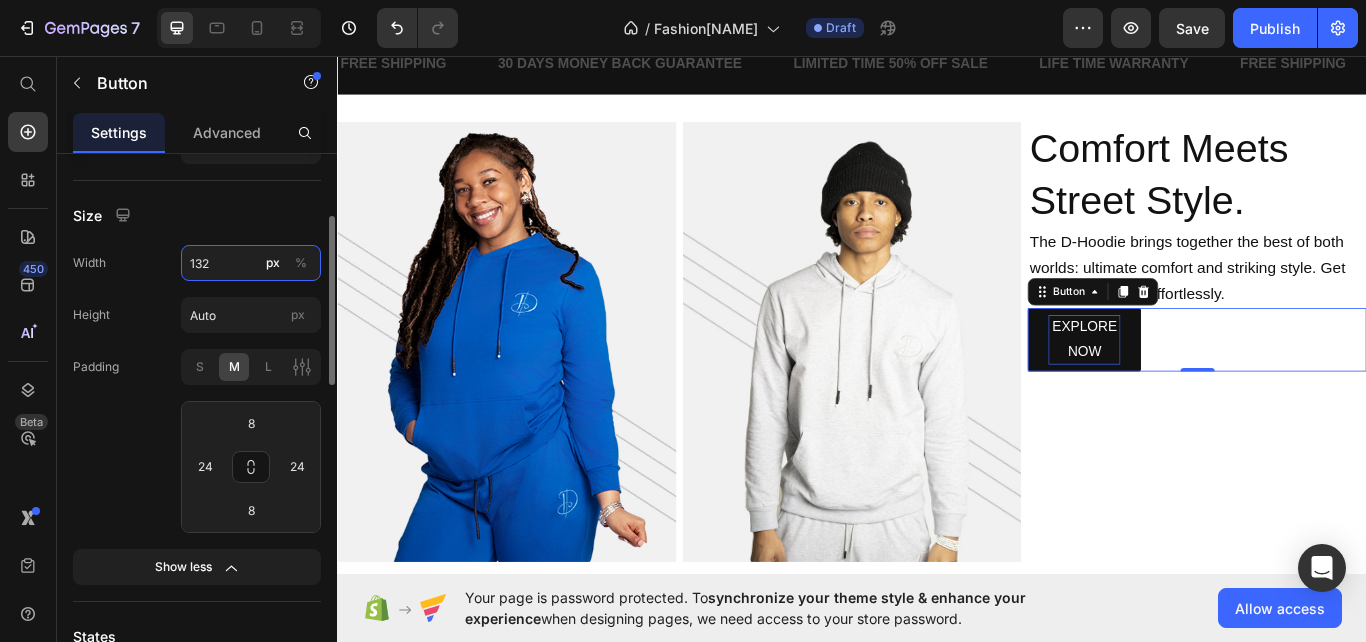 click on "132" at bounding box center (251, 263) 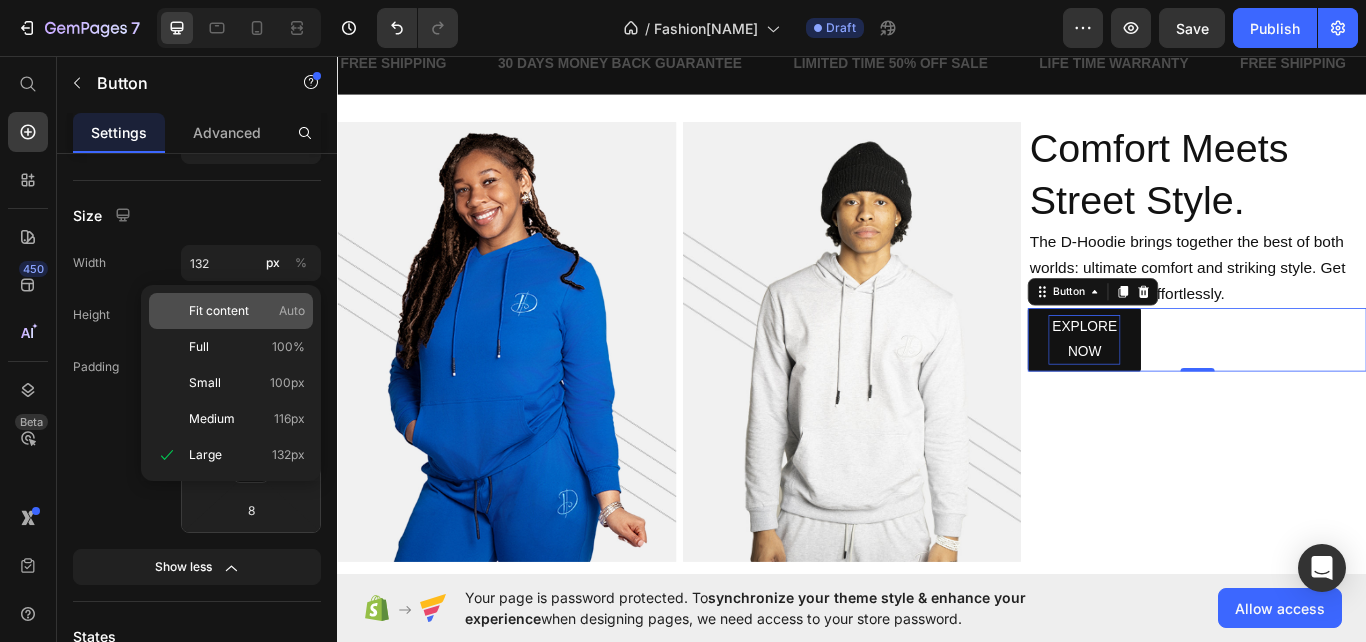 click on "Fit content" at bounding box center [219, 311] 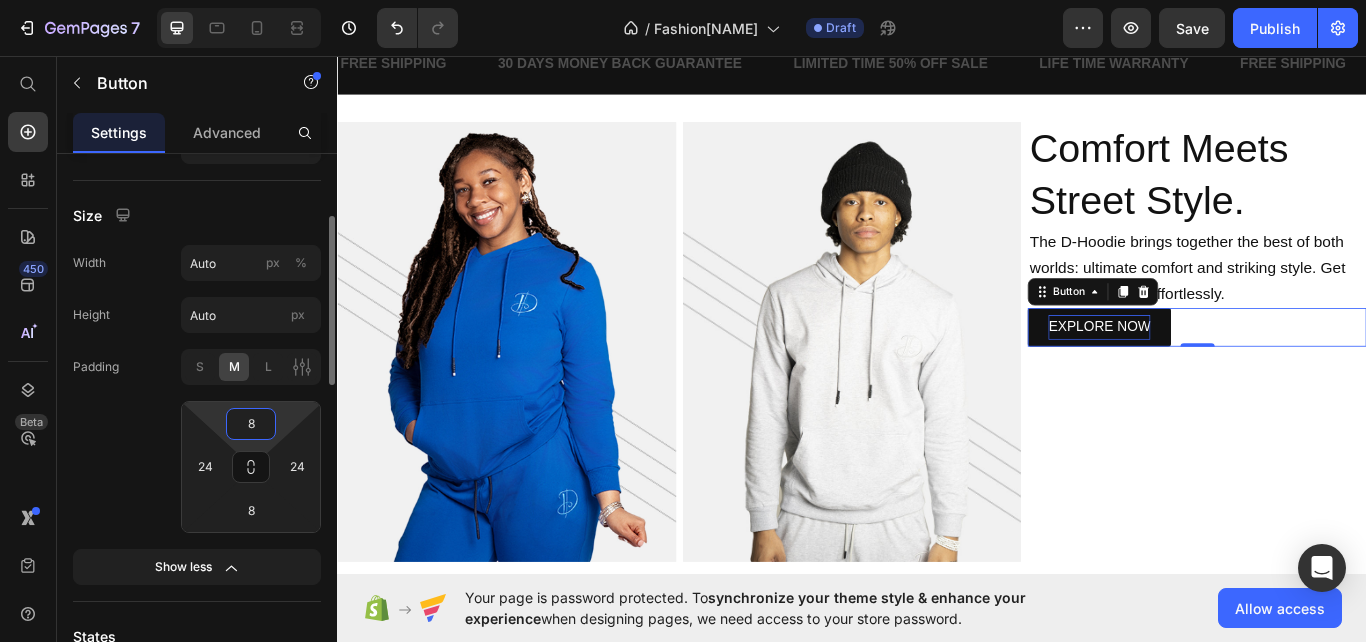 click on "8" at bounding box center [251, 424] 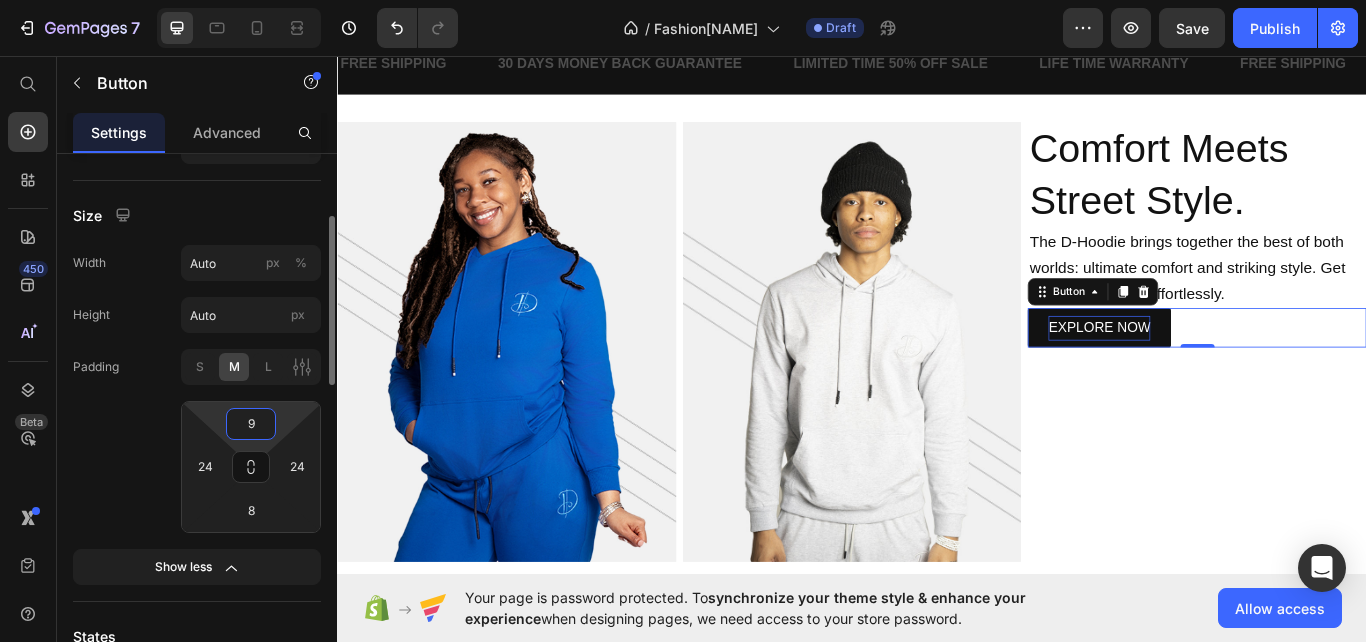 type on "8" 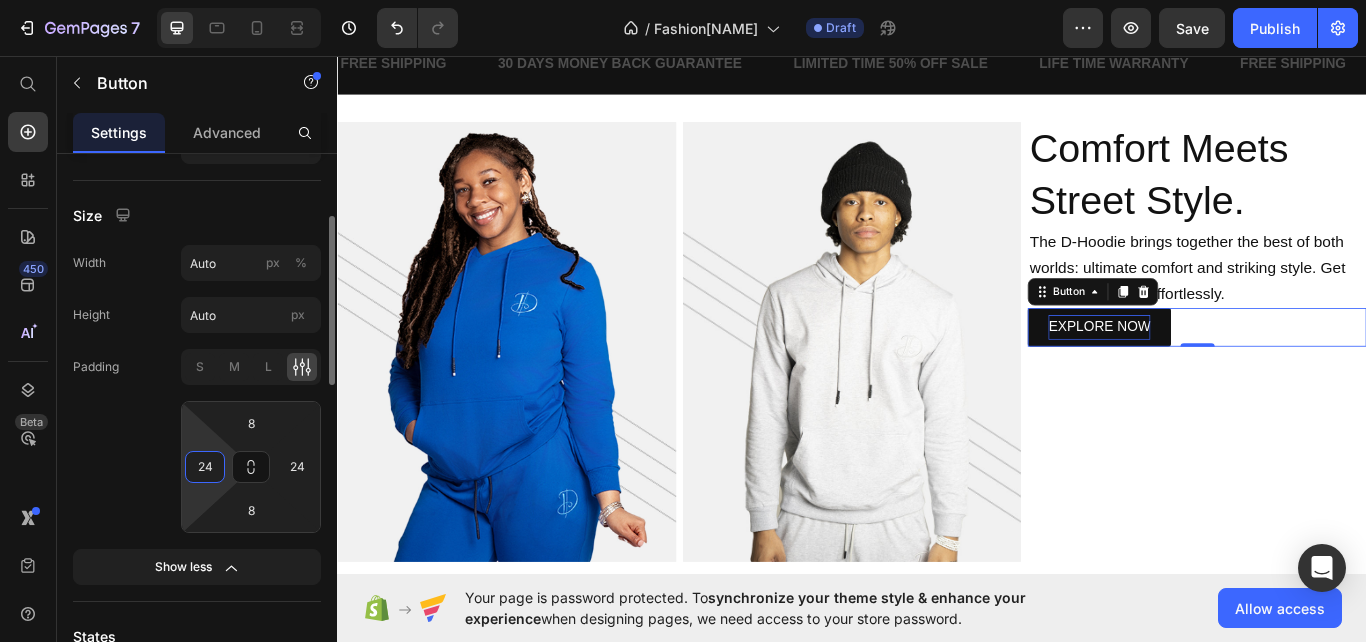 click on "24" at bounding box center [205, 467] 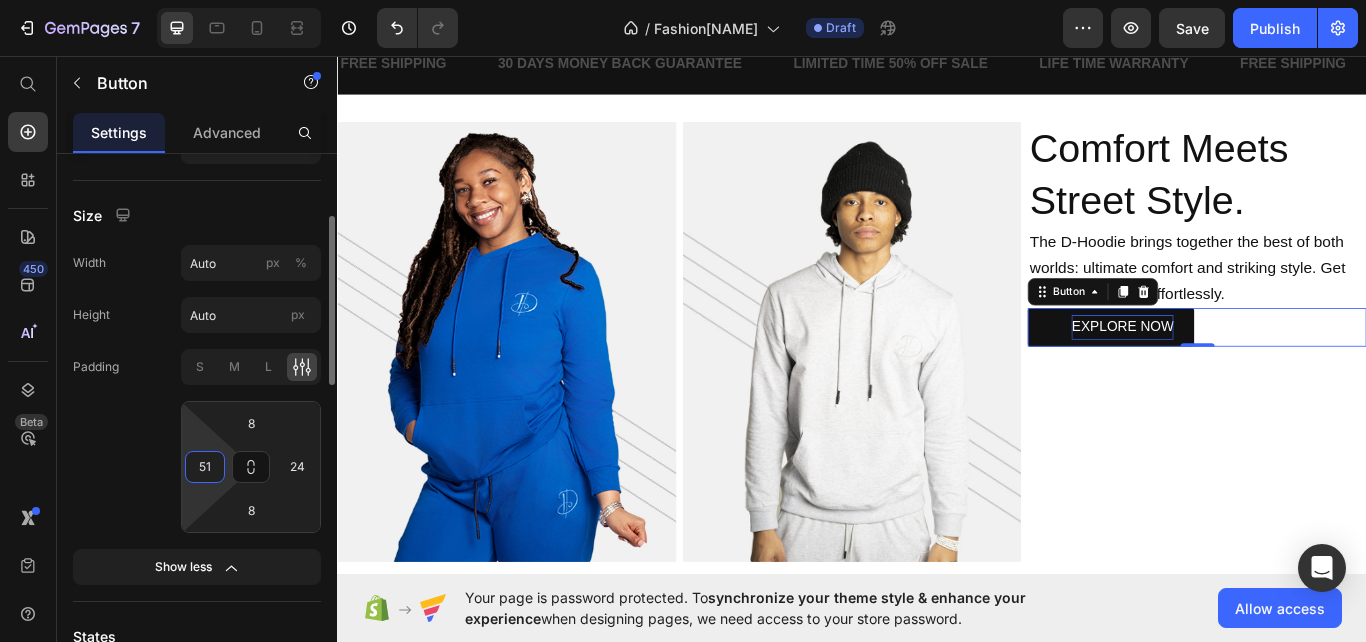 type on "50" 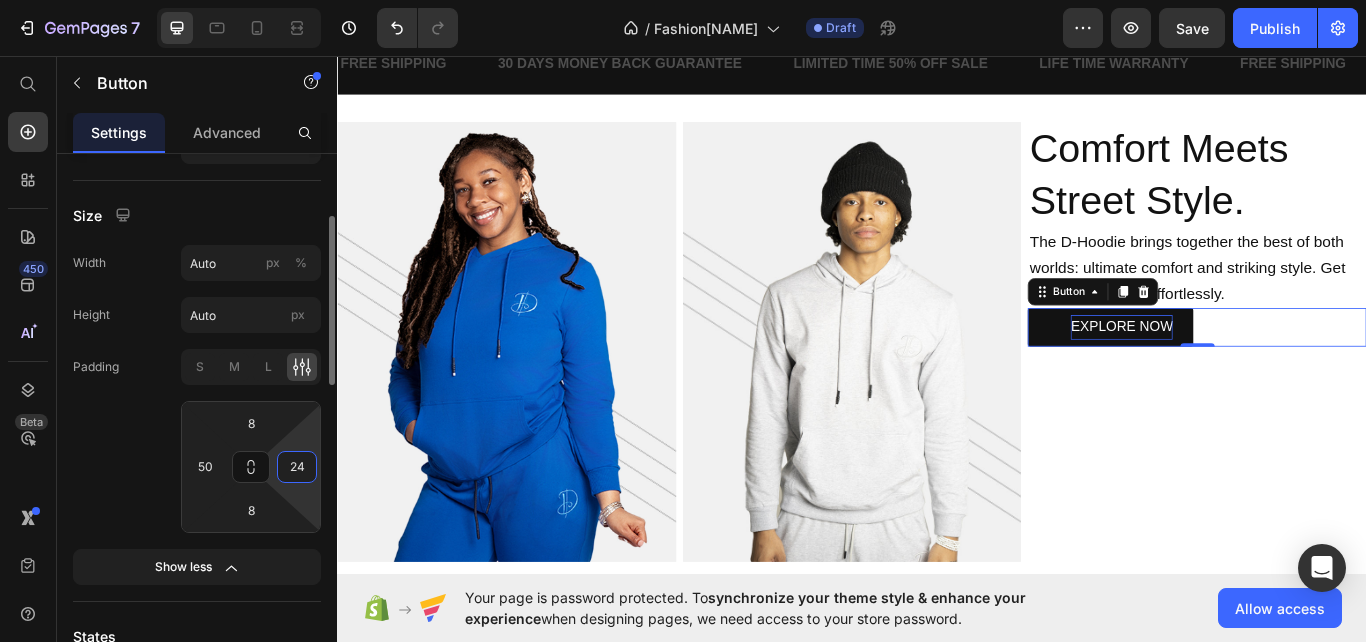 click on "24" at bounding box center [297, 467] 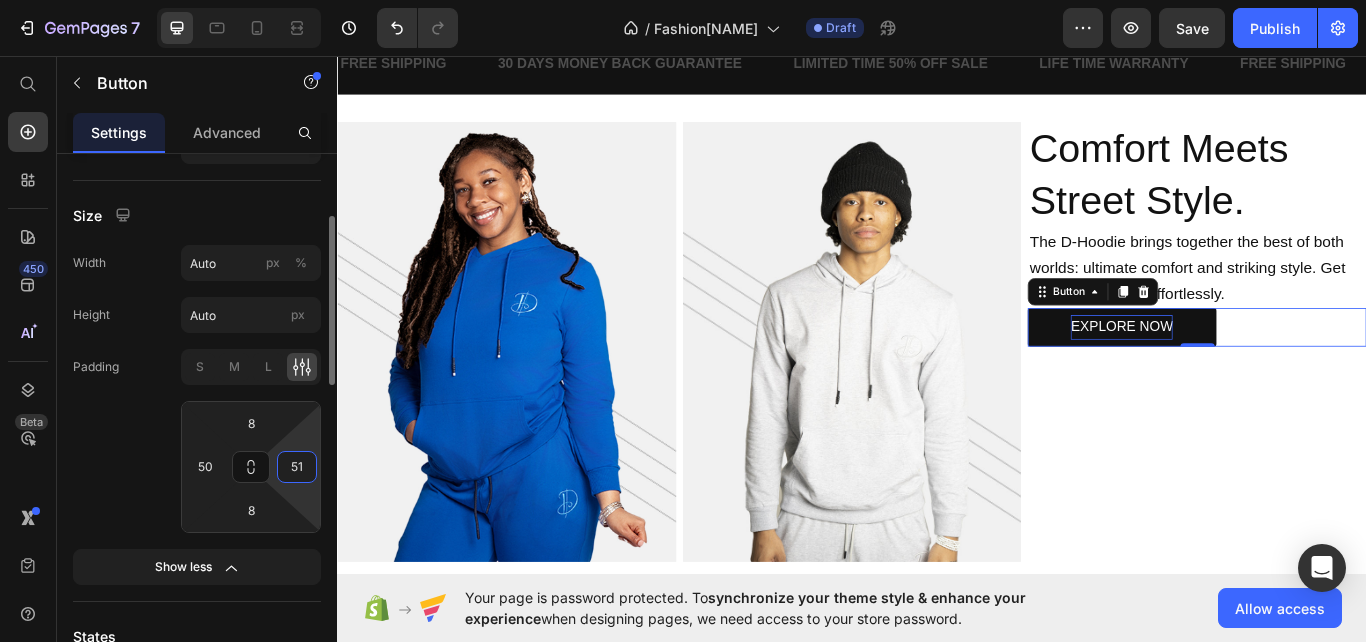 type on "50" 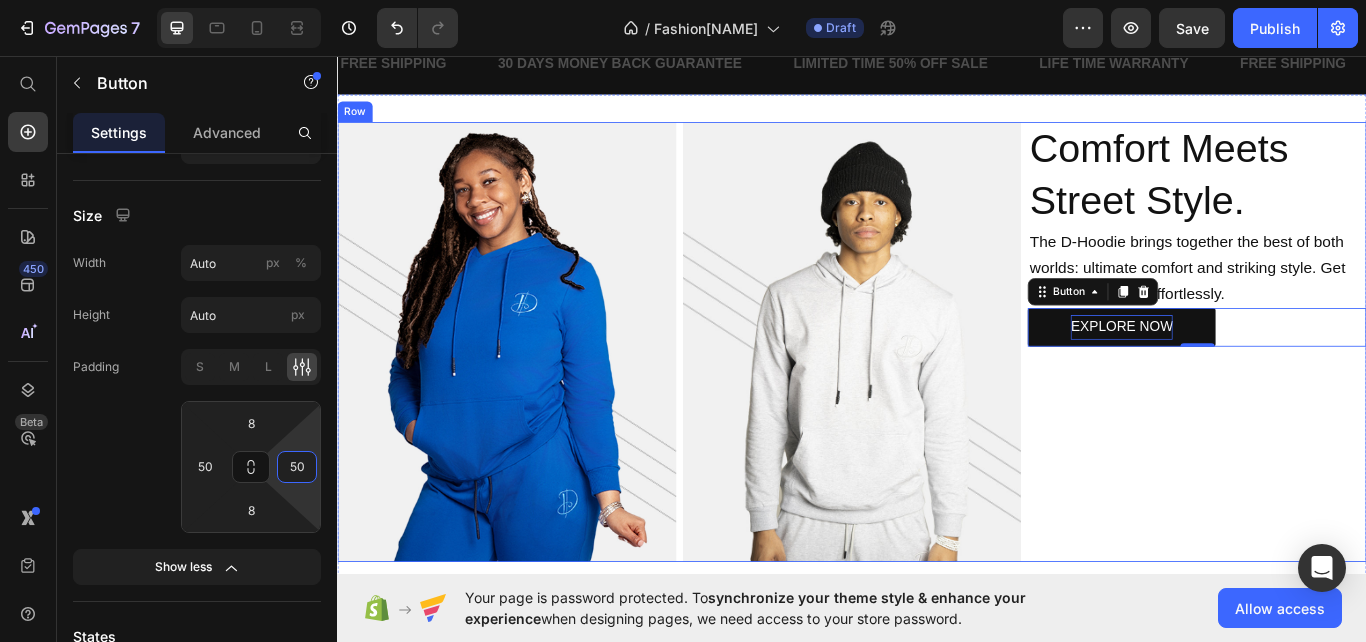 click on "Comfort Meets Street Style. Heading The D-Hoodie brings together the best of both worlds: ultimate comfort and striking style. Get ready to impress effortlessly. Text Block EXPLORE NOW Button   0" at bounding box center [1339, 390] 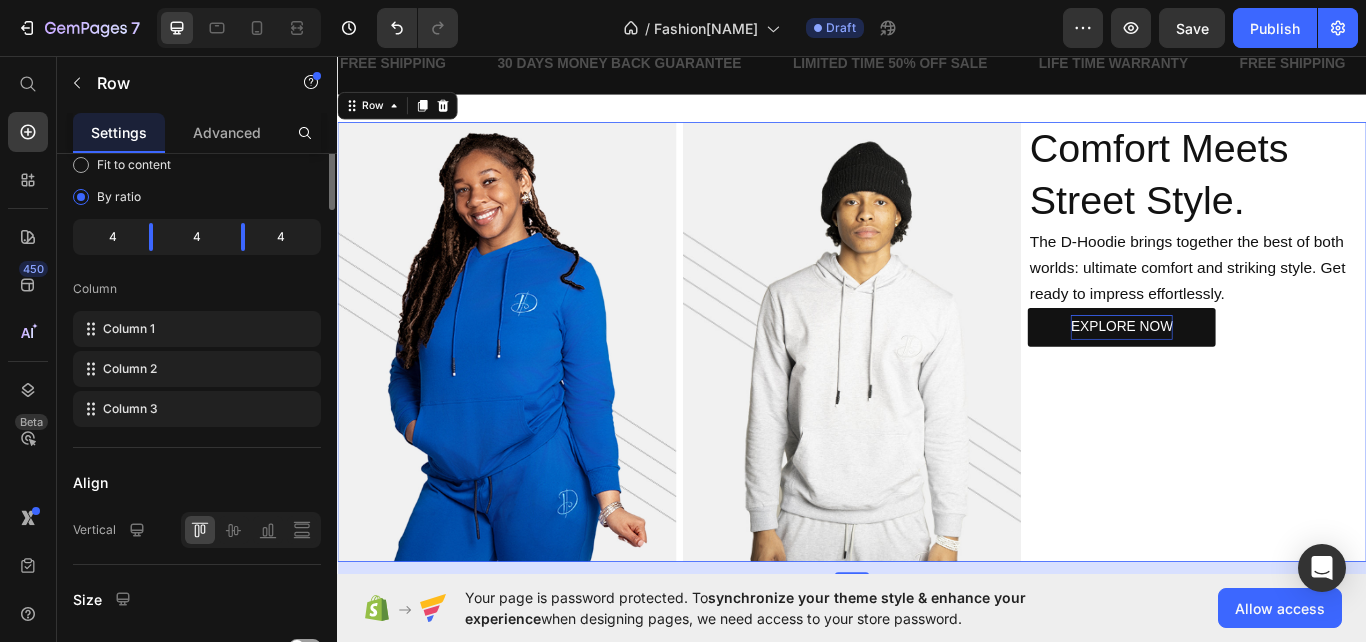 scroll, scrollTop: 0, scrollLeft: 0, axis: both 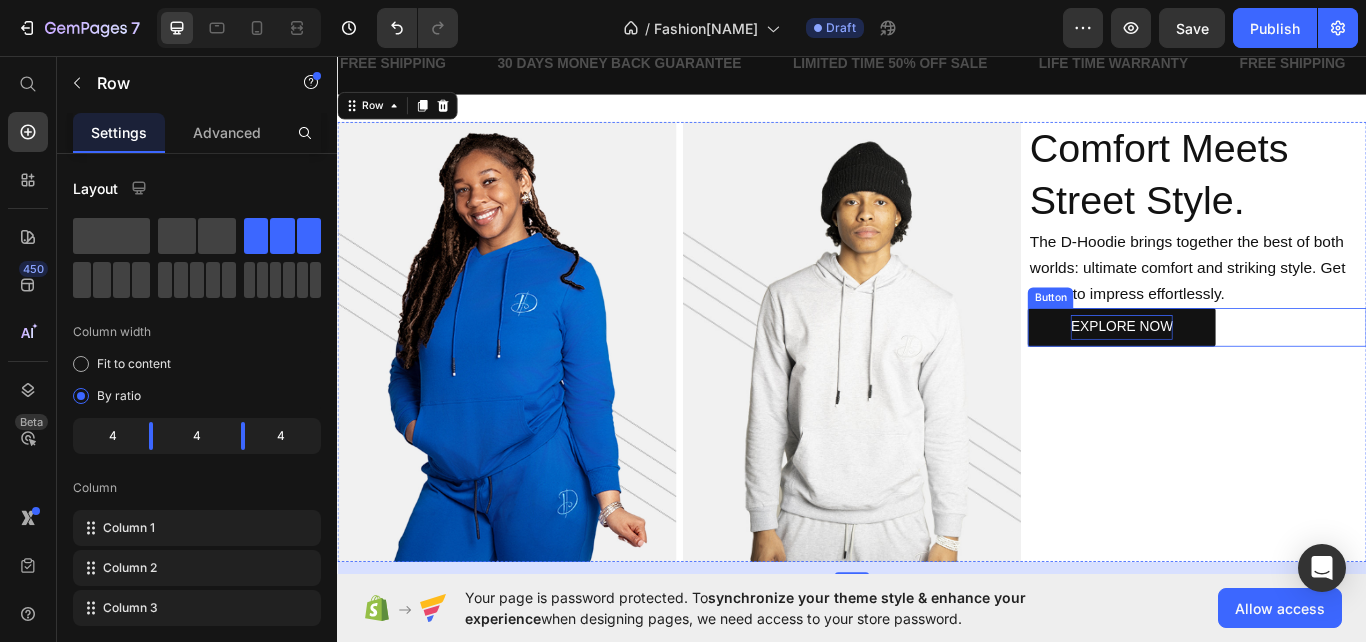 click on "EXPLORE NOW Button" at bounding box center (1339, 373) 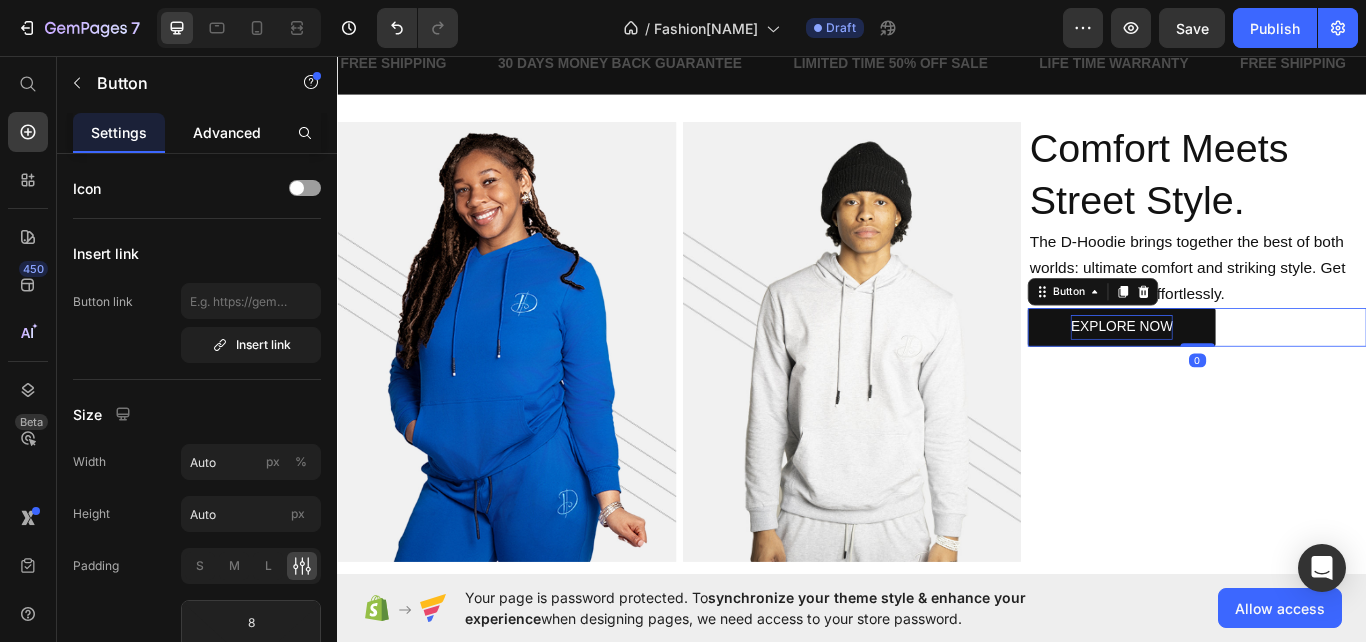 click on "Advanced" 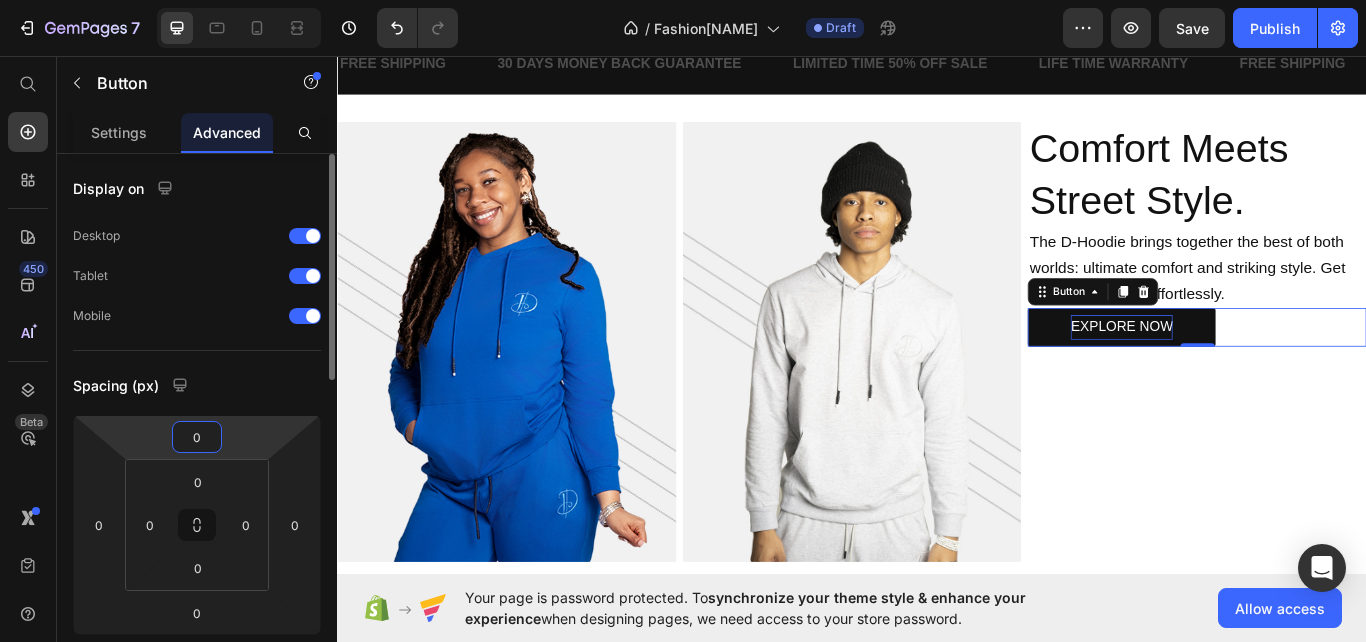 click on "0" at bounding box center (197, 437) 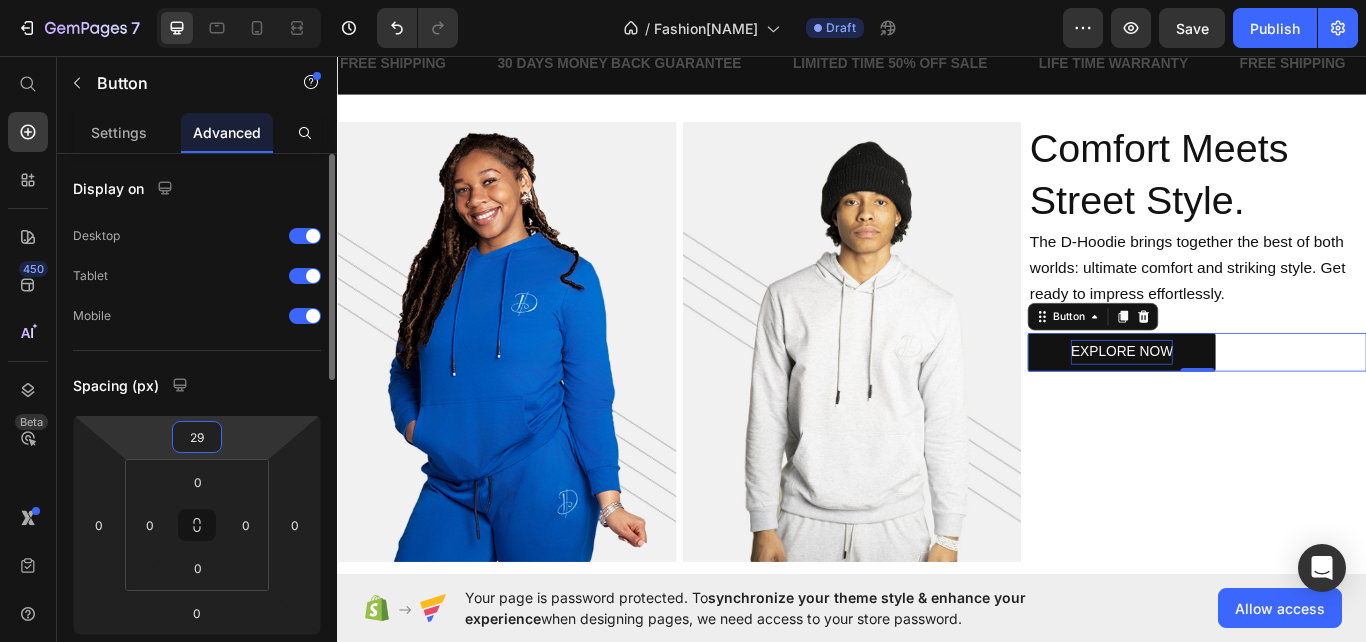 type on "30" 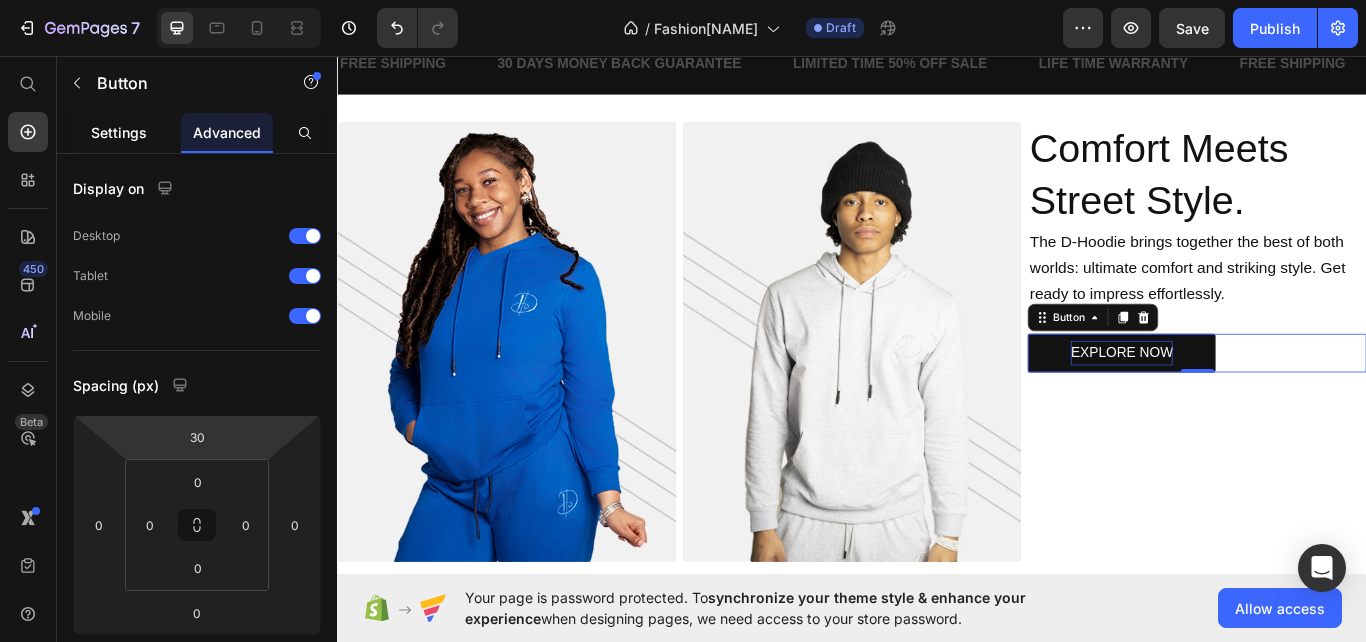 click on "Settings" at bounding box center [119, 132] 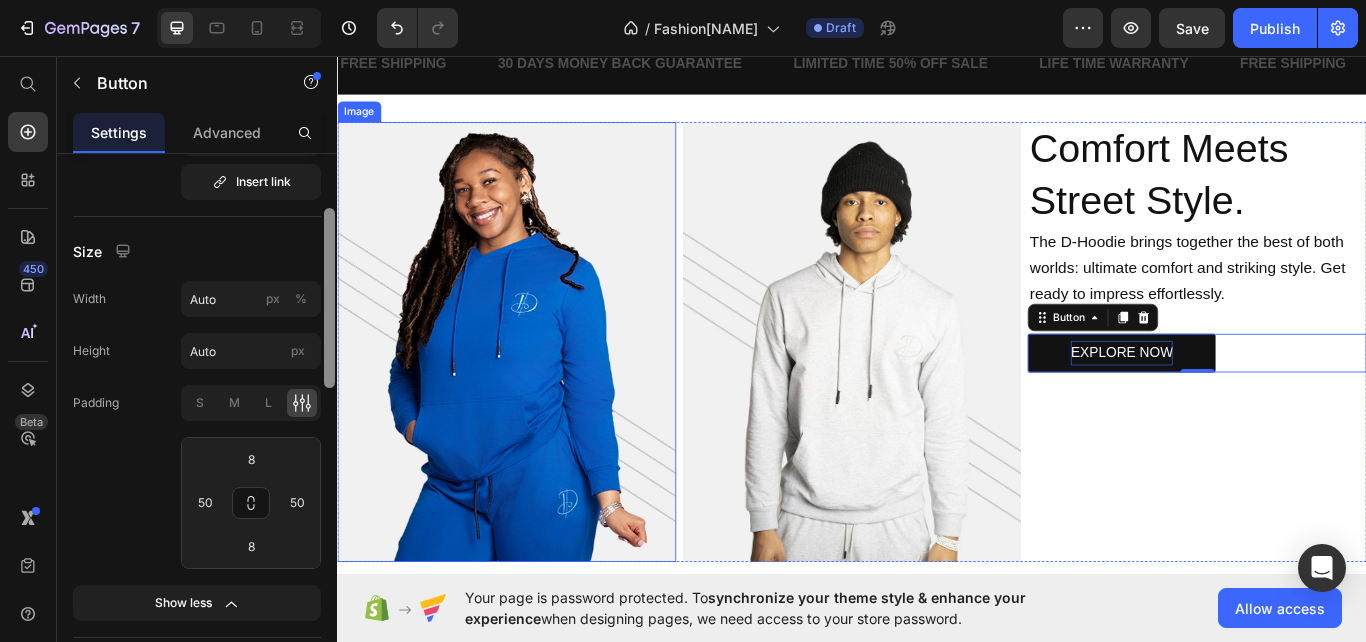 drag, startPoint x: 665, startPoint y: 367, endPoint x: 341, endPoint y: 444, distance: 333.02402 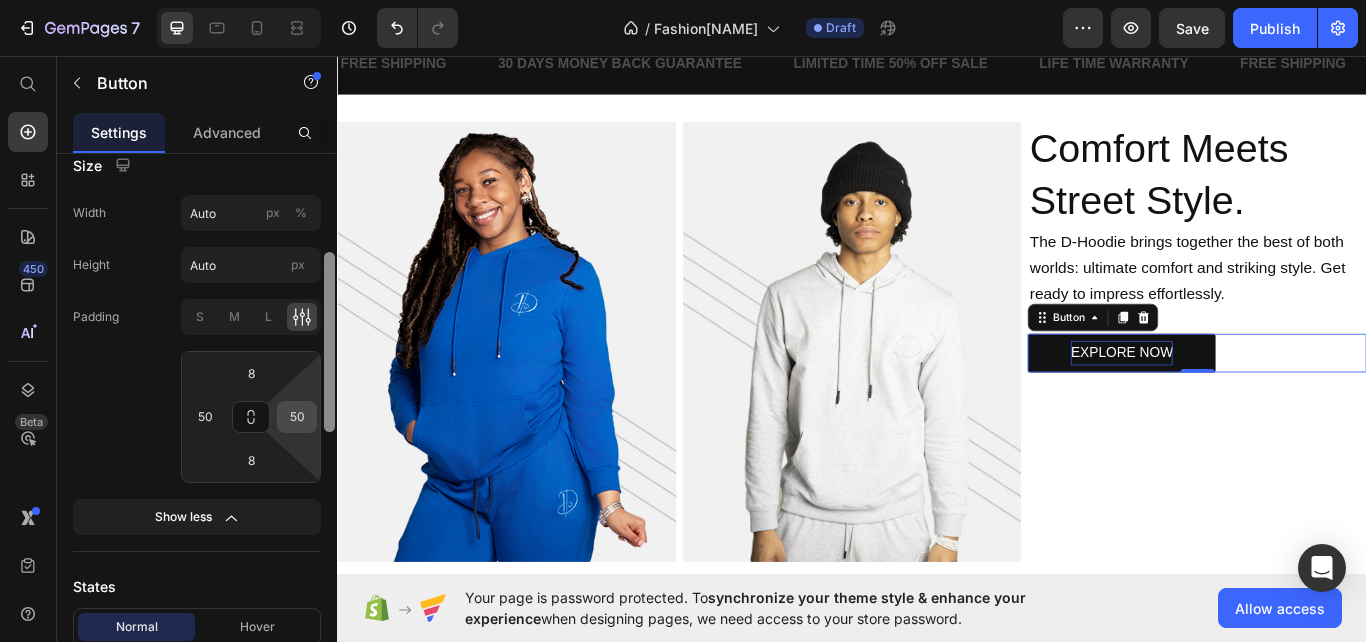scroll, scrollTop: 270, scrollLeft: 0, axis: vertical 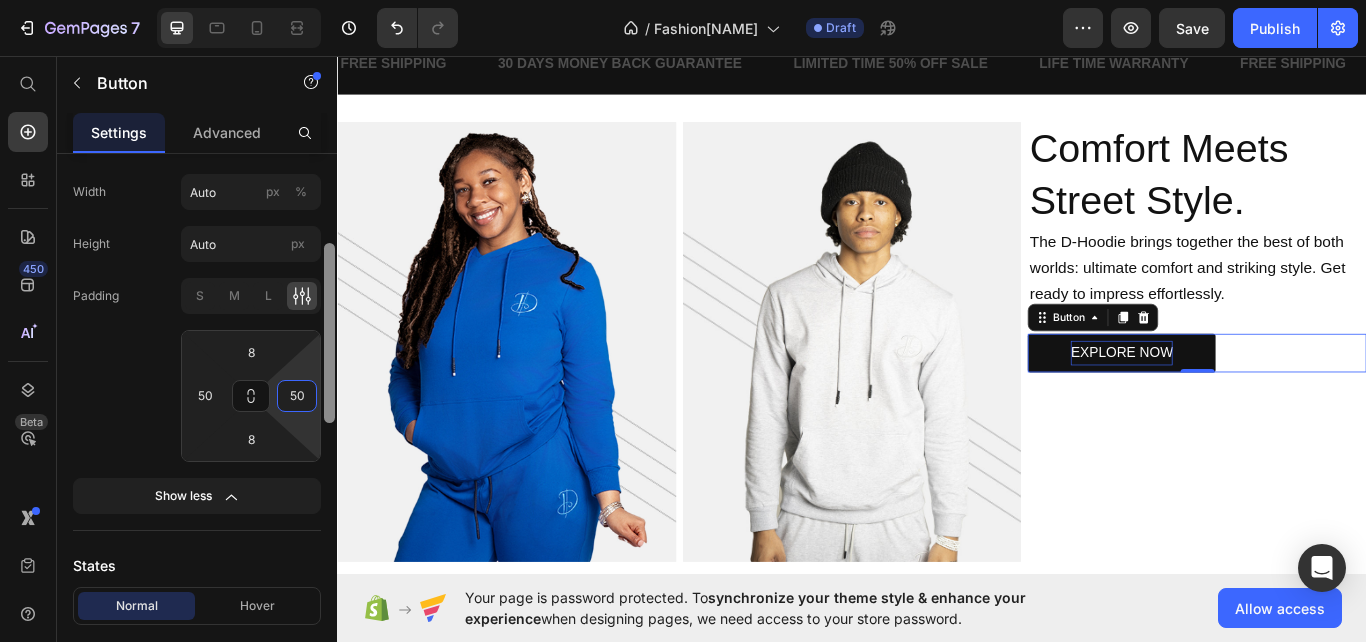 click on "50" at bounding box center (297, 396) 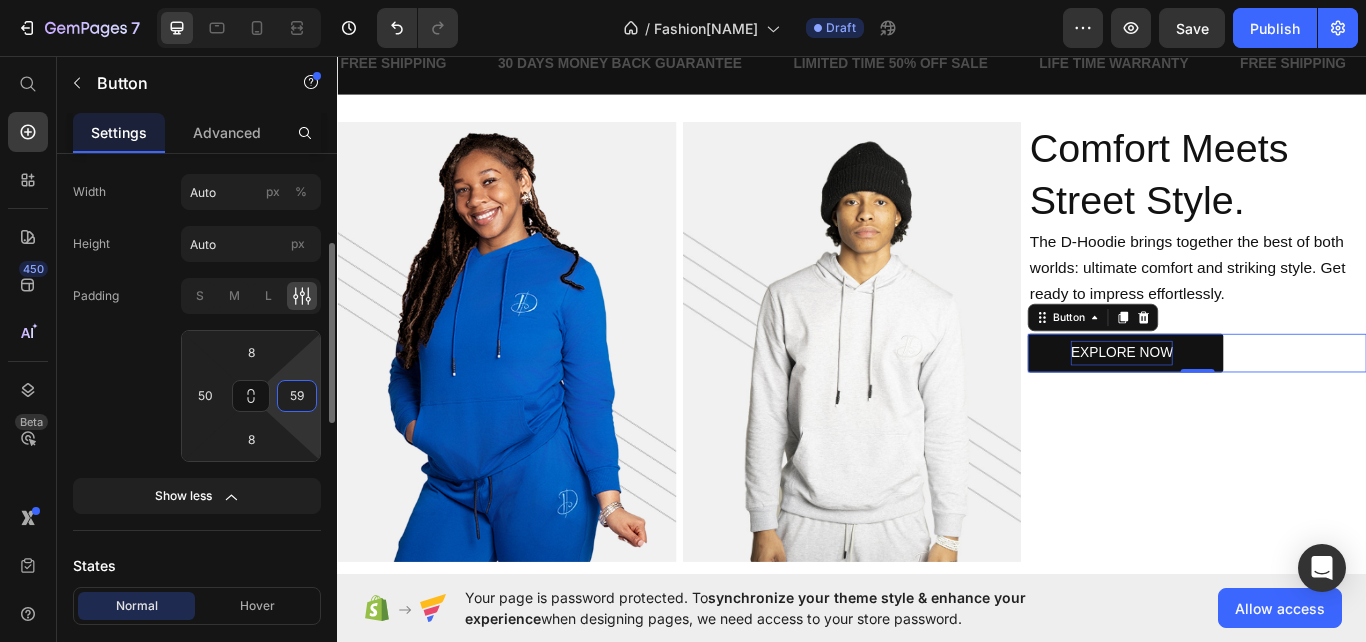 type on "60" 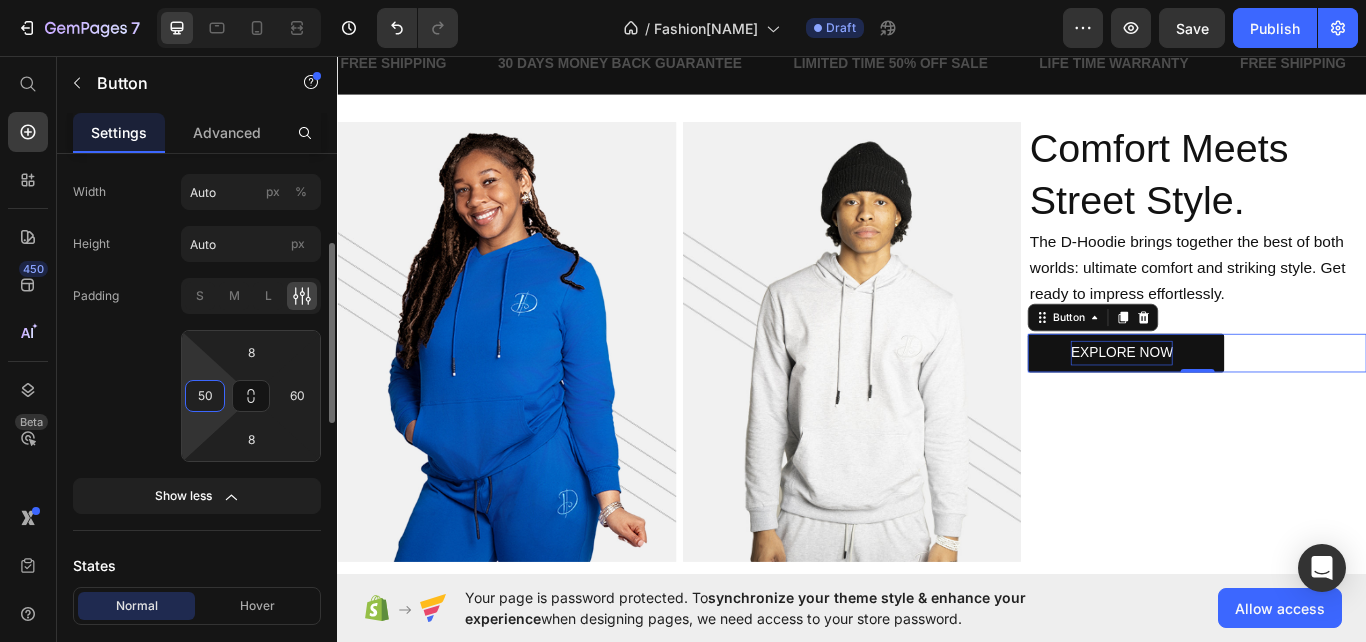 click on "50" at bounding box center (205, 396) 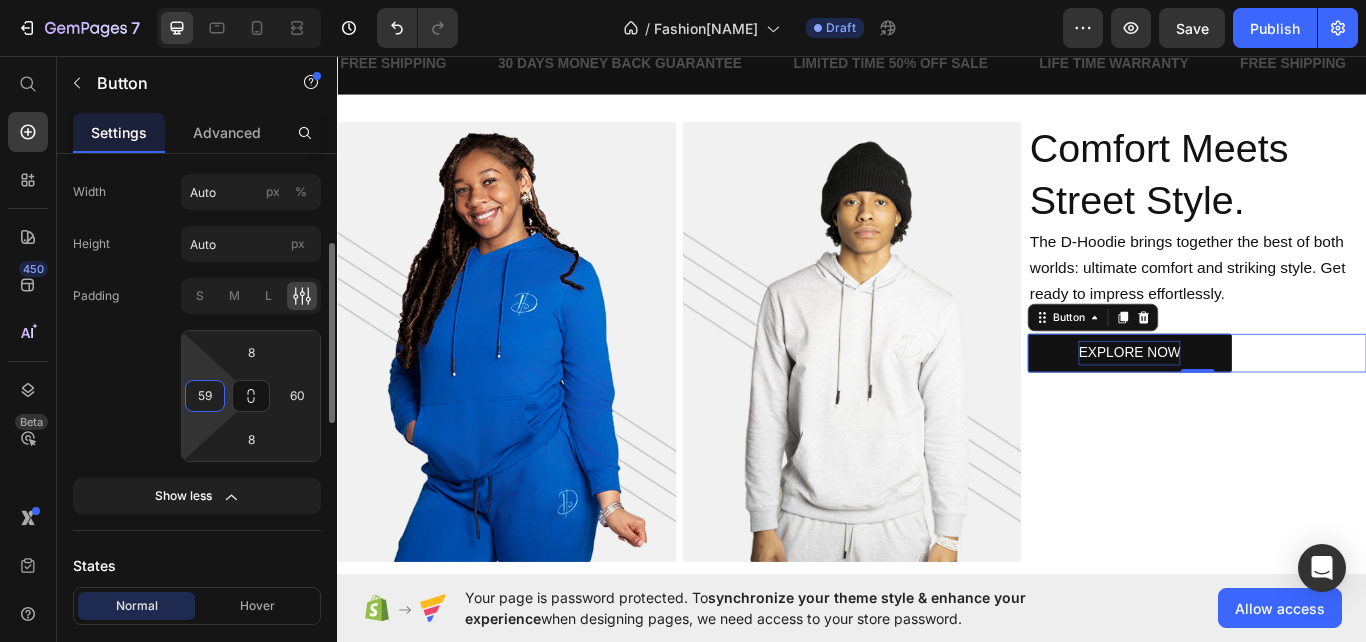 type on "60" 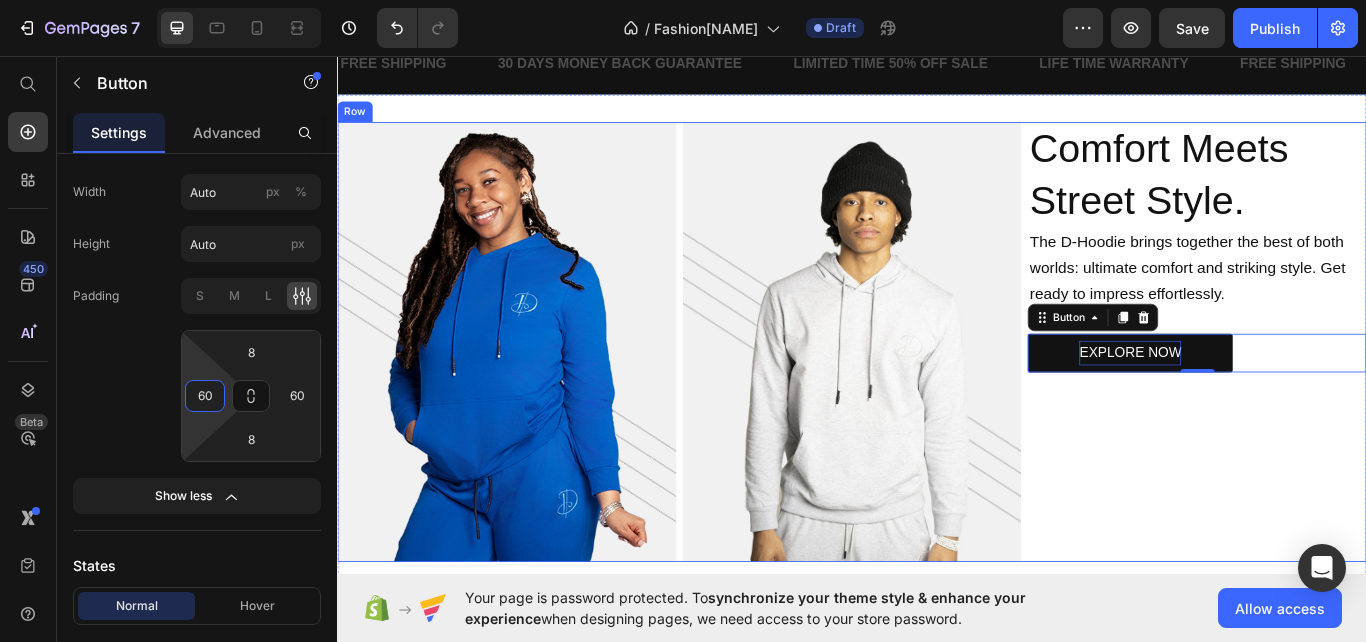 click on "Comfort Meets Street Style. Heading The D-Hoodie brings together the best of both worlds: ultimate comfort and striking style. Get ready to impress effortlessly. Text Block EXPLORE NOW Button   0" at bounding box center [1339, 390] 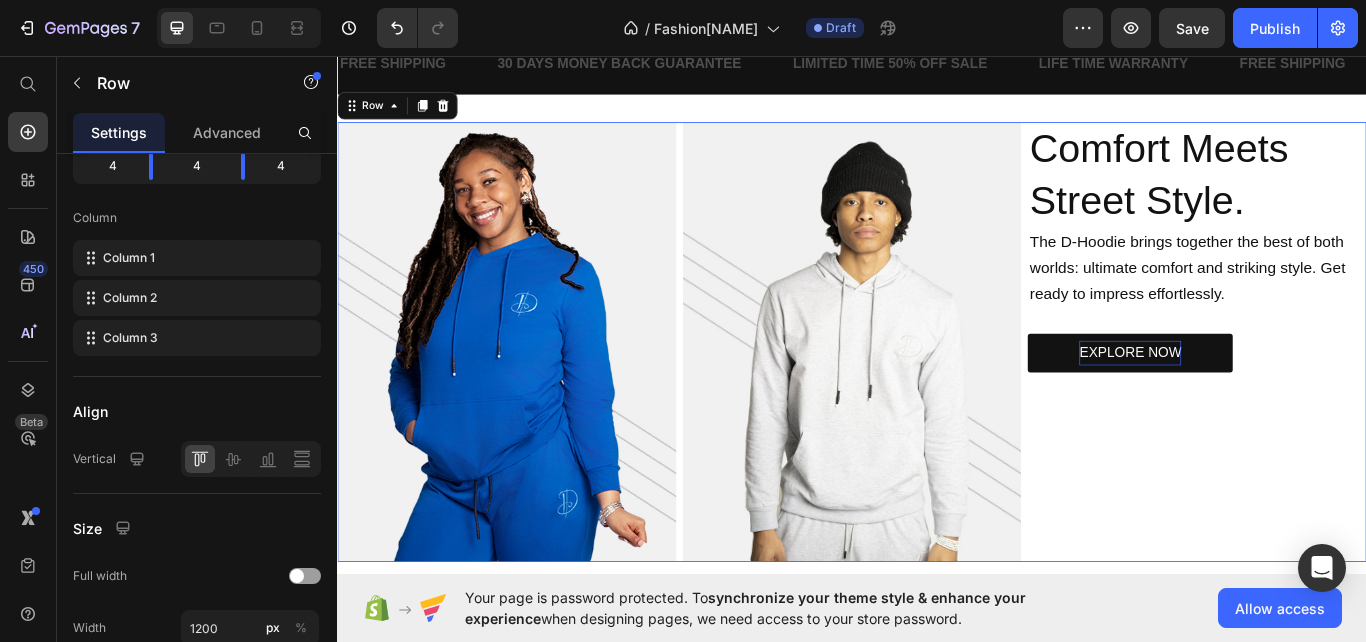 scroll, scrollTop: 0, scrollLeft: 0, axis: both 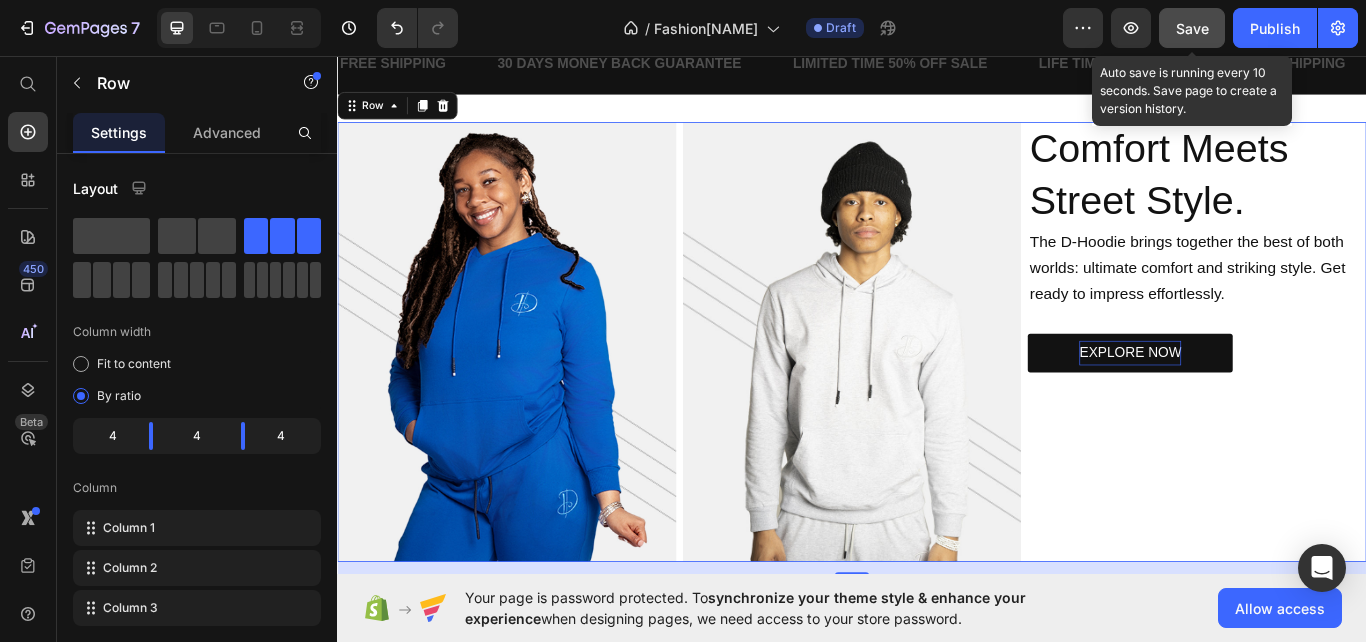 click on "Save" 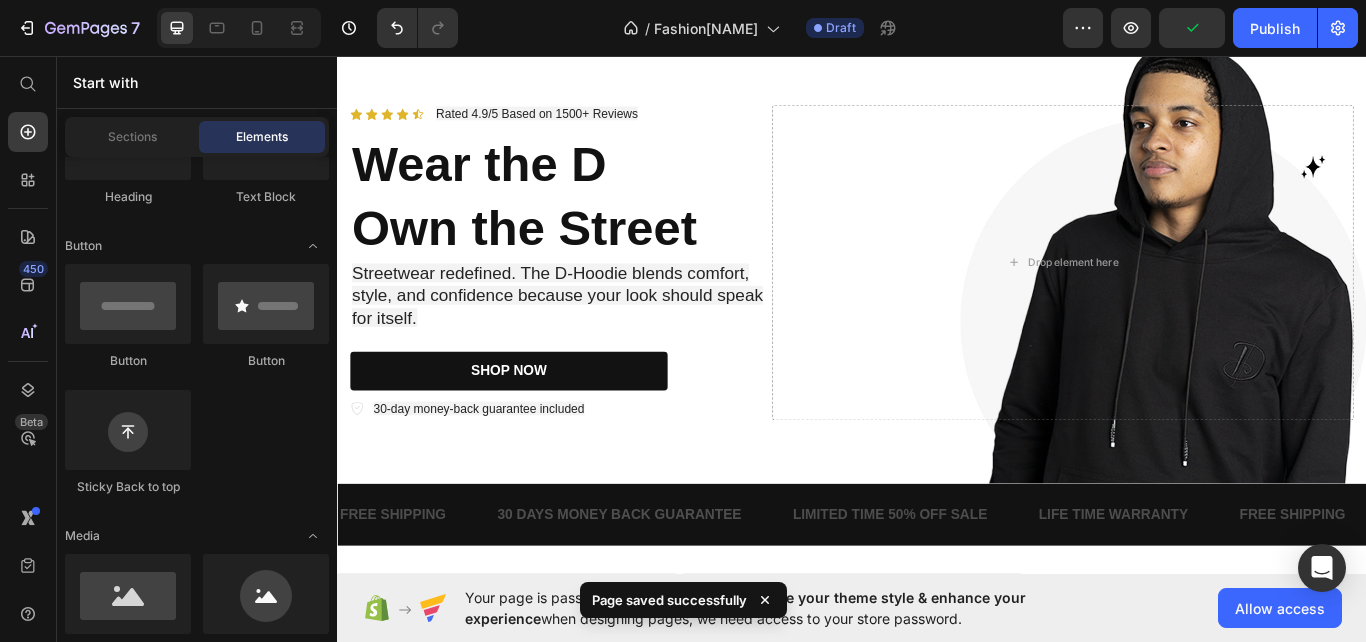 scroll, scrollTop: 0, scrollLeft: 0, axis: both 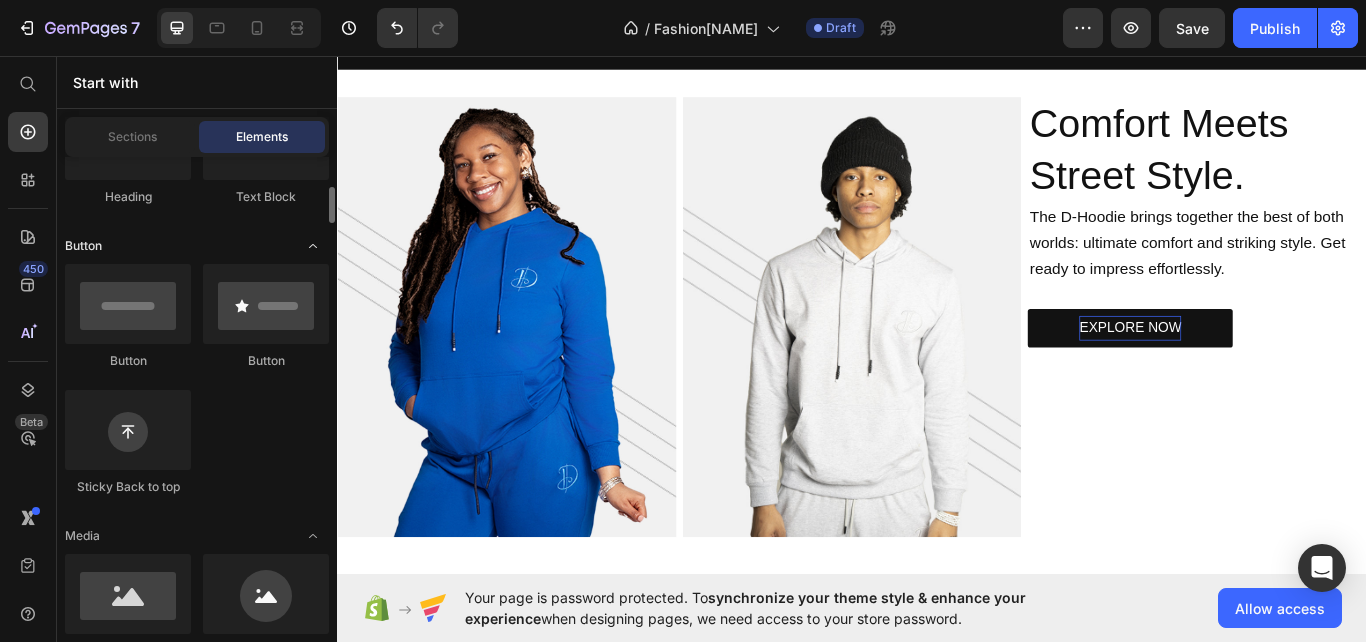 type 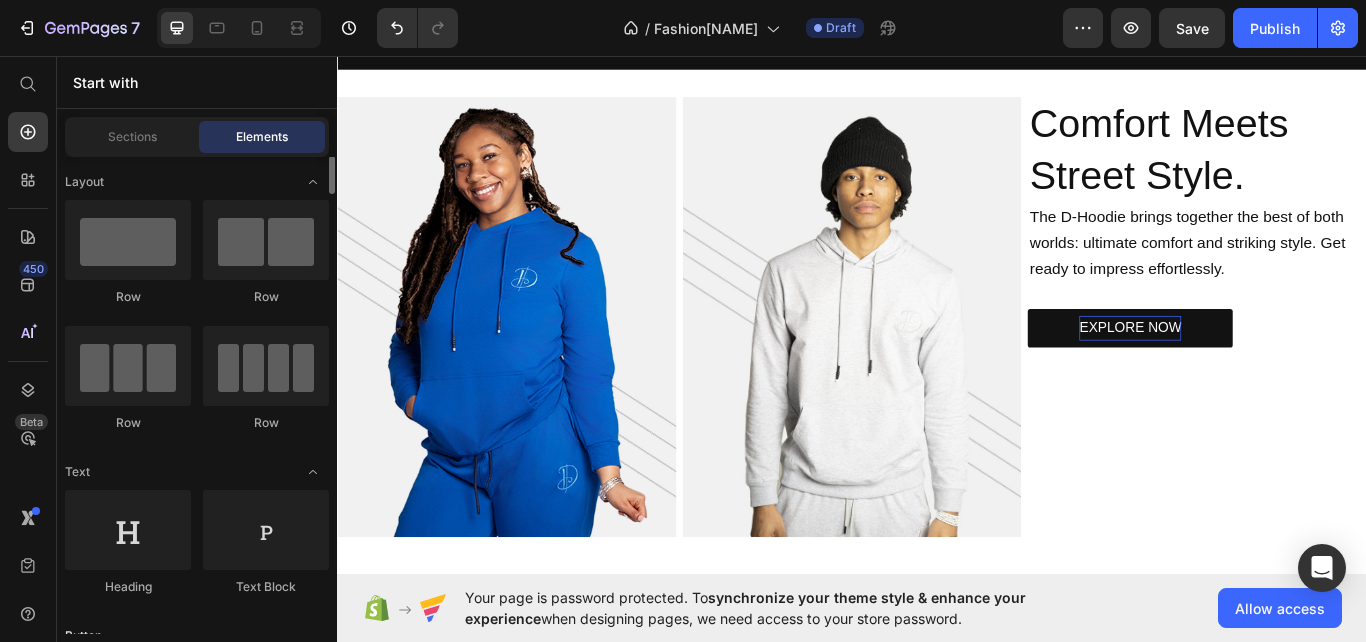 scroll, scrollTop: 0, scrollLeft: 0, axis: both 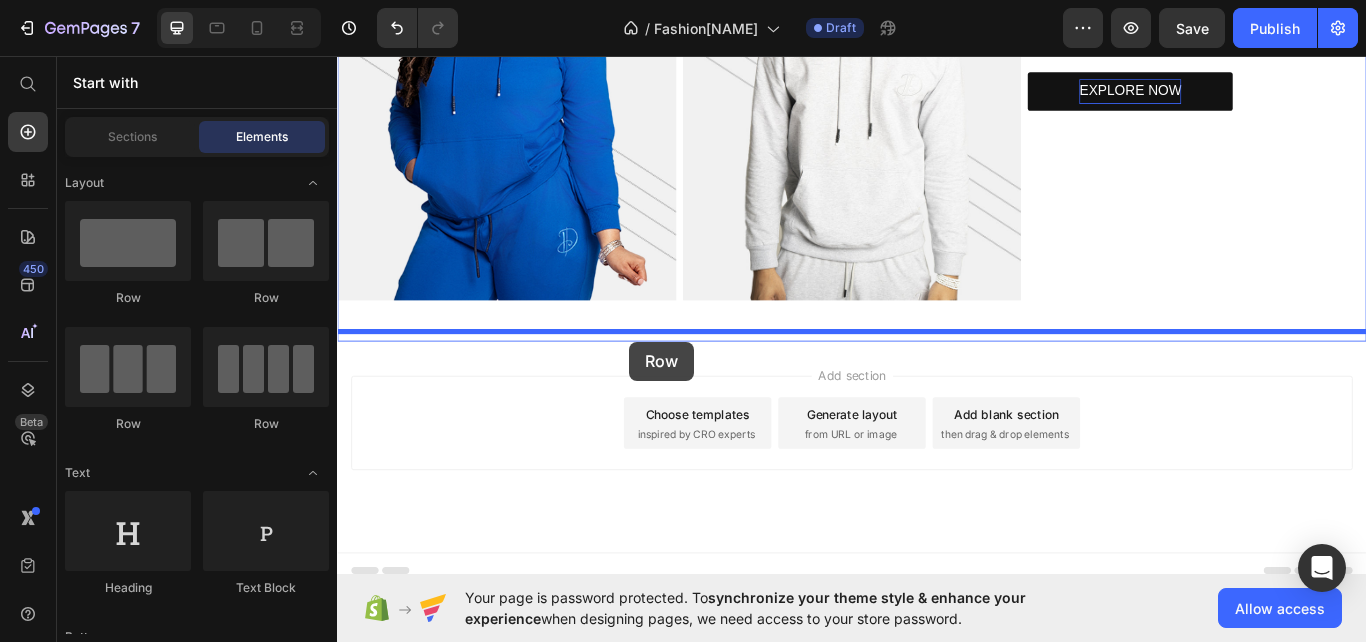 drag, startPoint x: 481, startPoint y: 298, endPoint x: 678, endPoint y: 390, distance: 217.42355 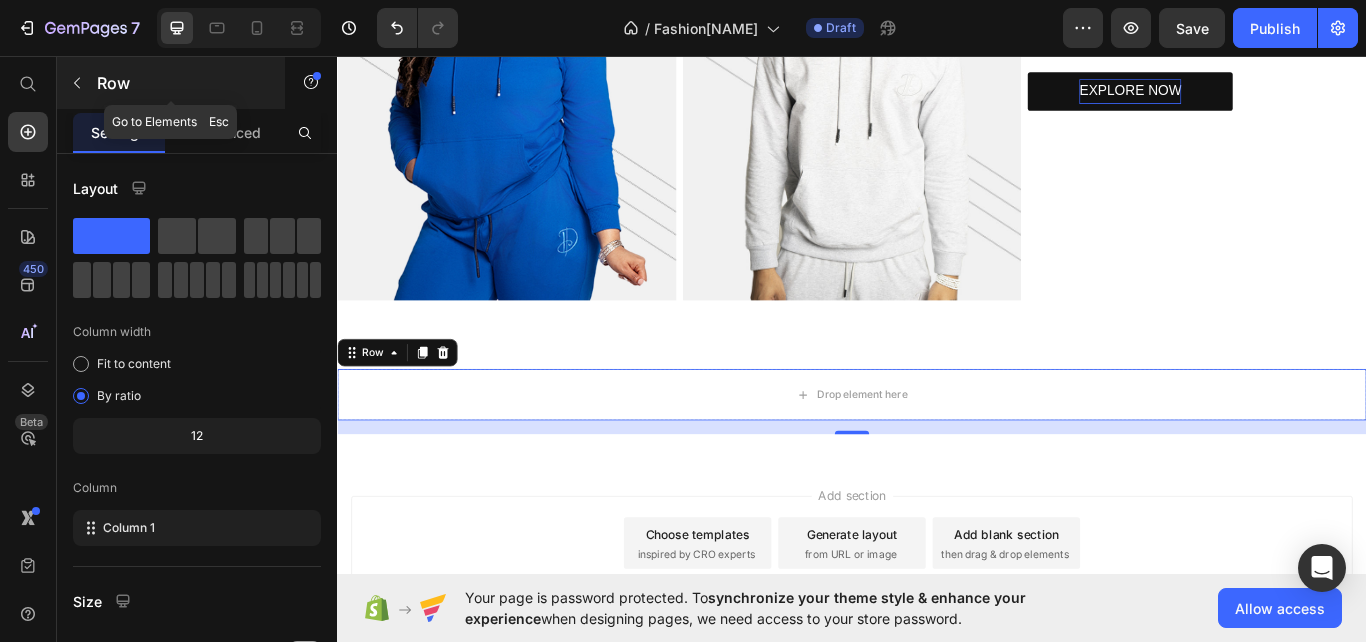 click on "Row" at bounding box center [182, 83] 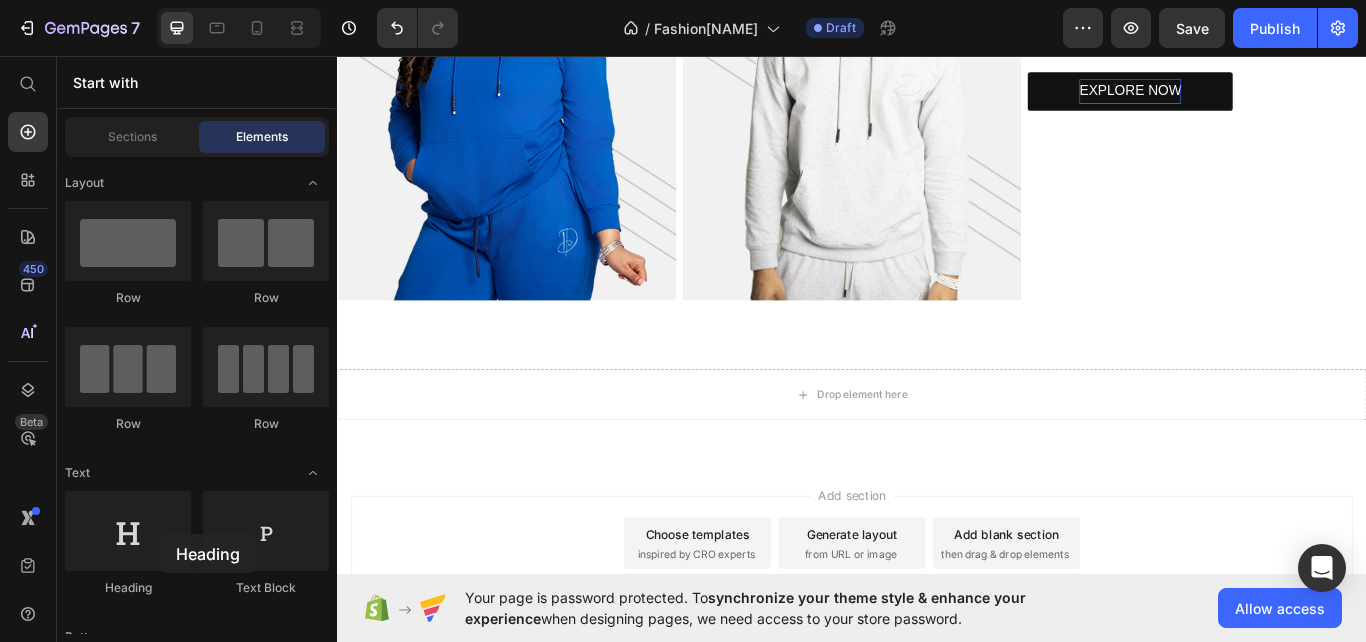 scroll, scrollTop: 1023, scrollLeft: 0, axis: vertical 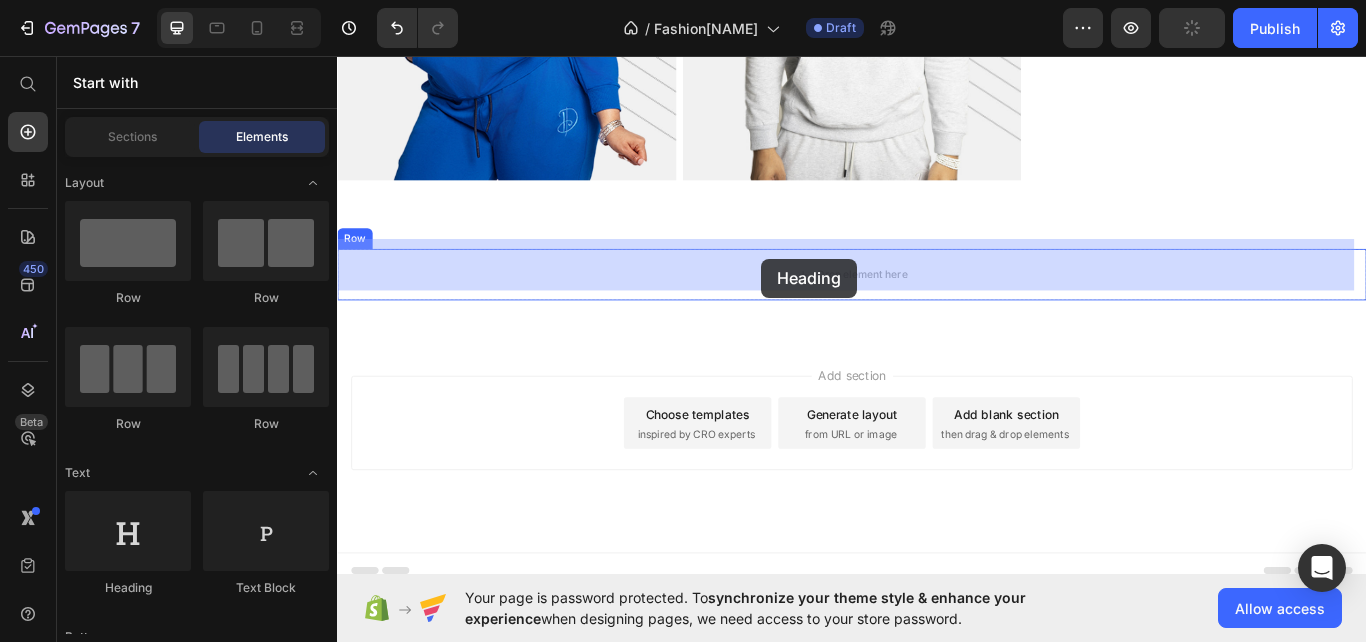 drag, startPoint x: 497, startPoint y: 585, endPoint x: 831, endPoint y: 293, distance: 443.644 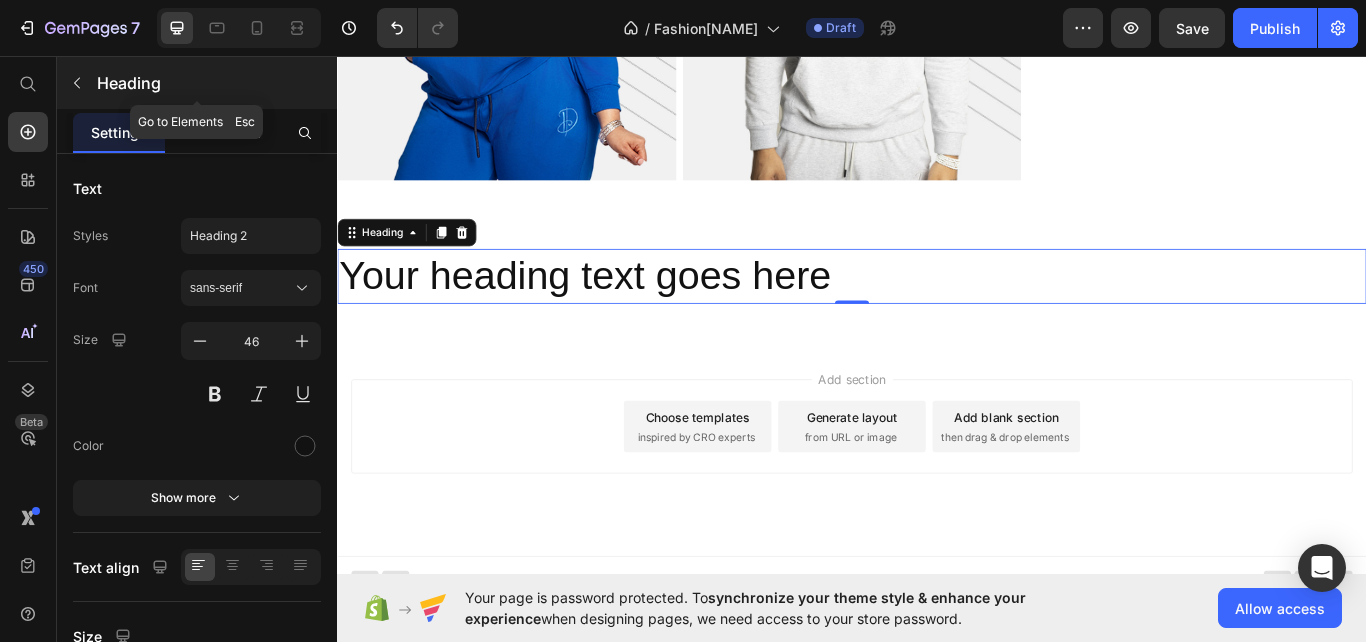 click at bounding box center [77, 83] 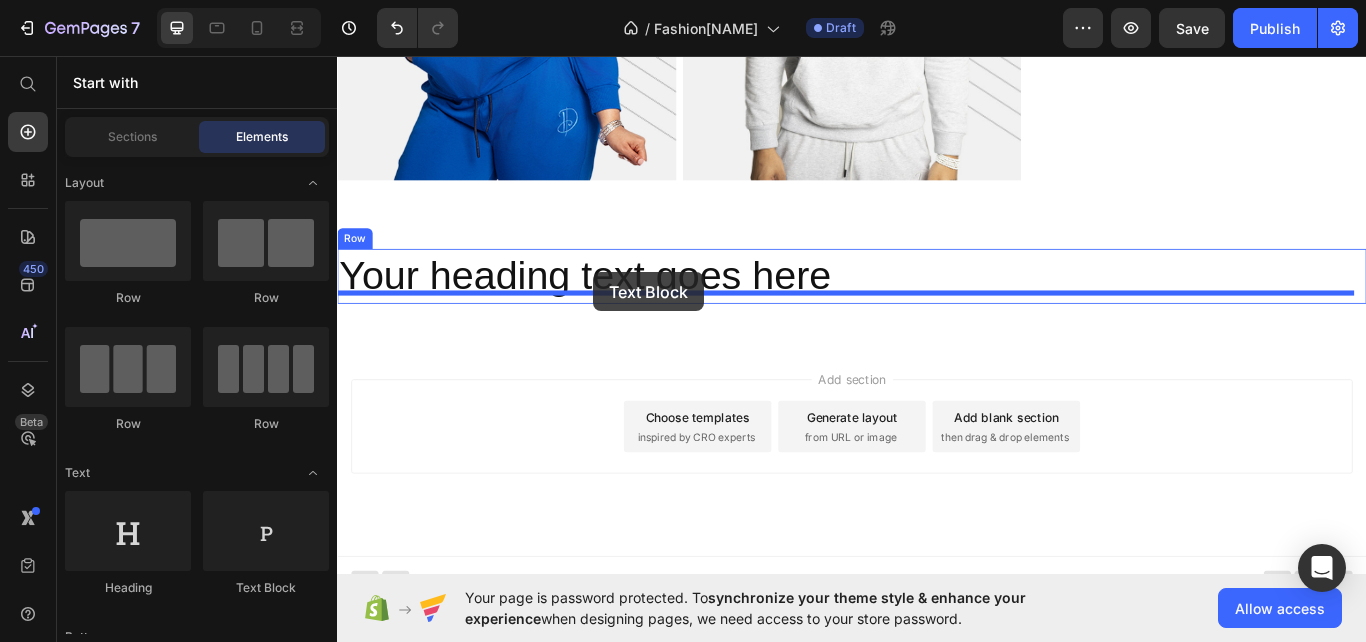 drag, startPoint x: 640, startPoint y: 587, endPoint x: 636, endPoint y: 309, distance: 278.02878 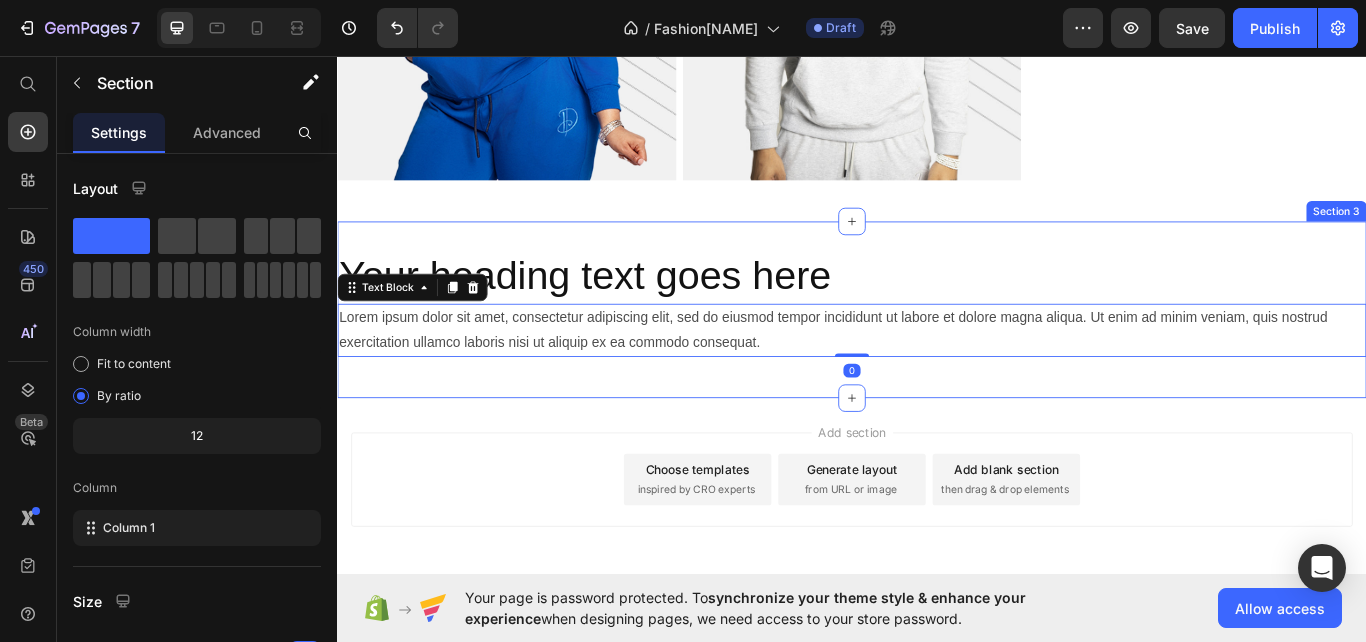 click on "Your heading text goes here Heading Lorem ipsum dolor sit amet, consectetur adipiscing elit, sed do eiusmod tempor incididunt ut labore et dolore magna aliqua. Ut enim ad minim veniam, quis nostrud exercitation ullamco laboris nisi ut aliquip ex ea commodo consequat. Text Block   0 Row Section 3" at bounding box center (937, 352) 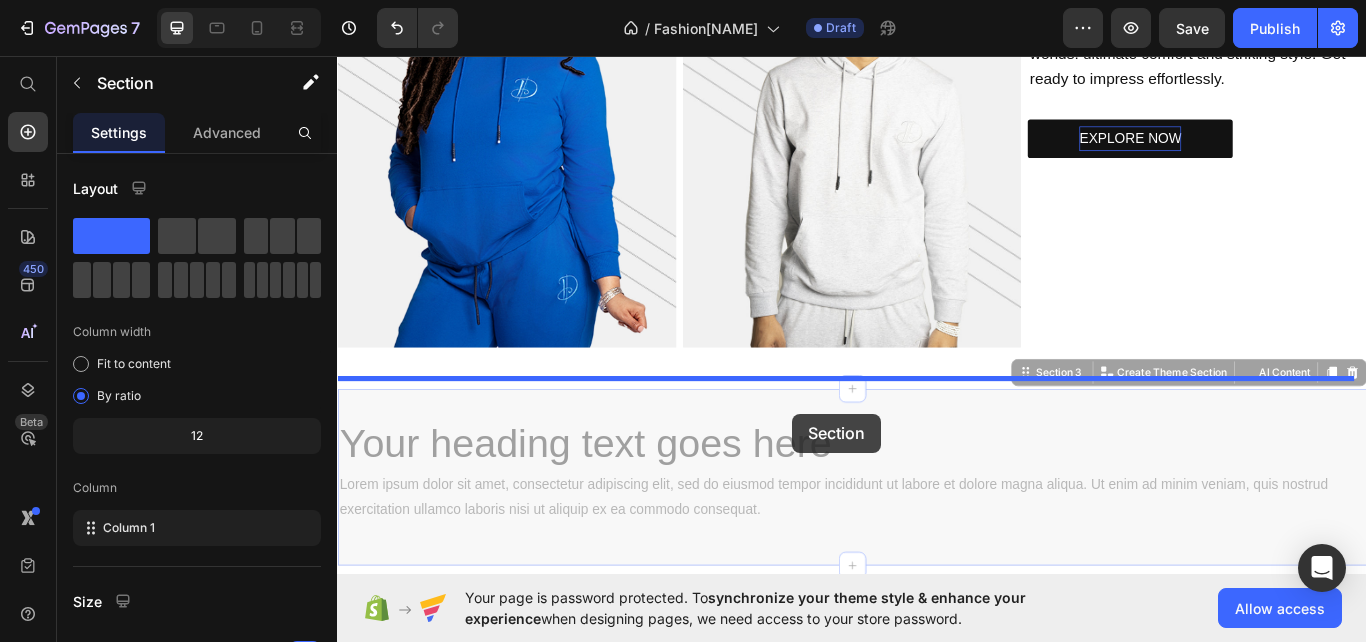 scroll, scrollTop: 832, scrollLeft: 0, axis: vertical 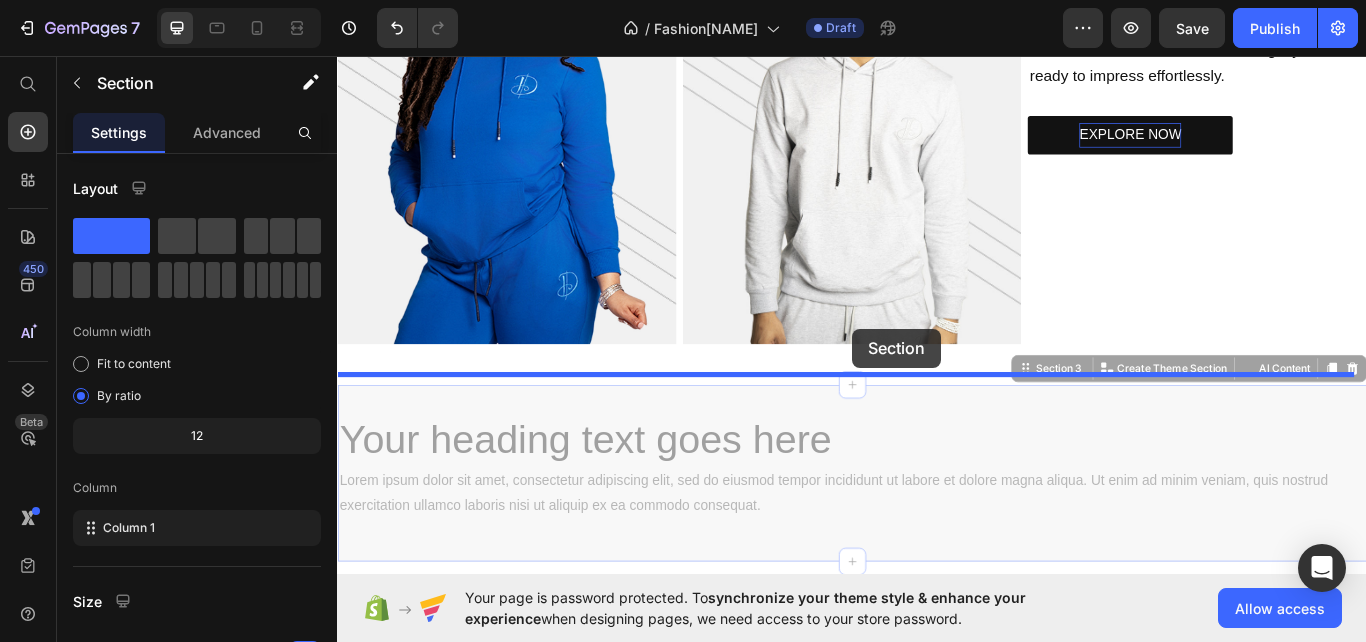drag, startPoint x: 1169, startPoint y: 221, endPoint x: 937, endPoint y: 375, distance: 278.46005 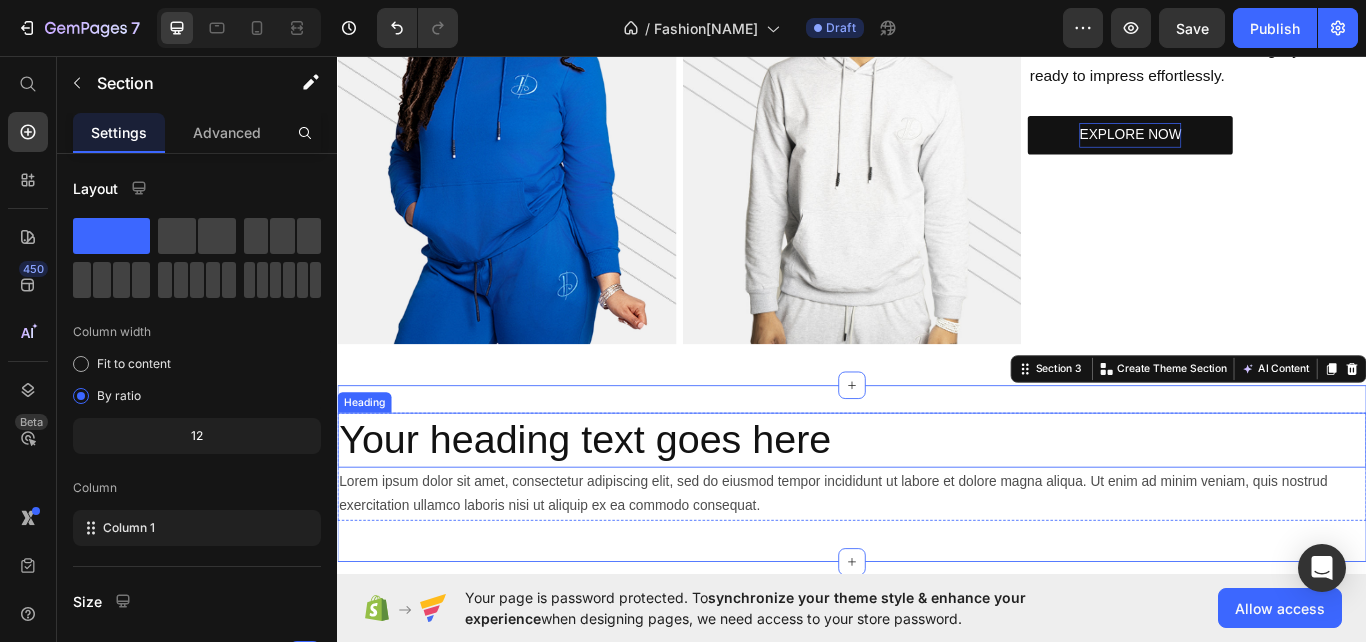 click on "Your heading text goes here" at bounding box center (937, 505) 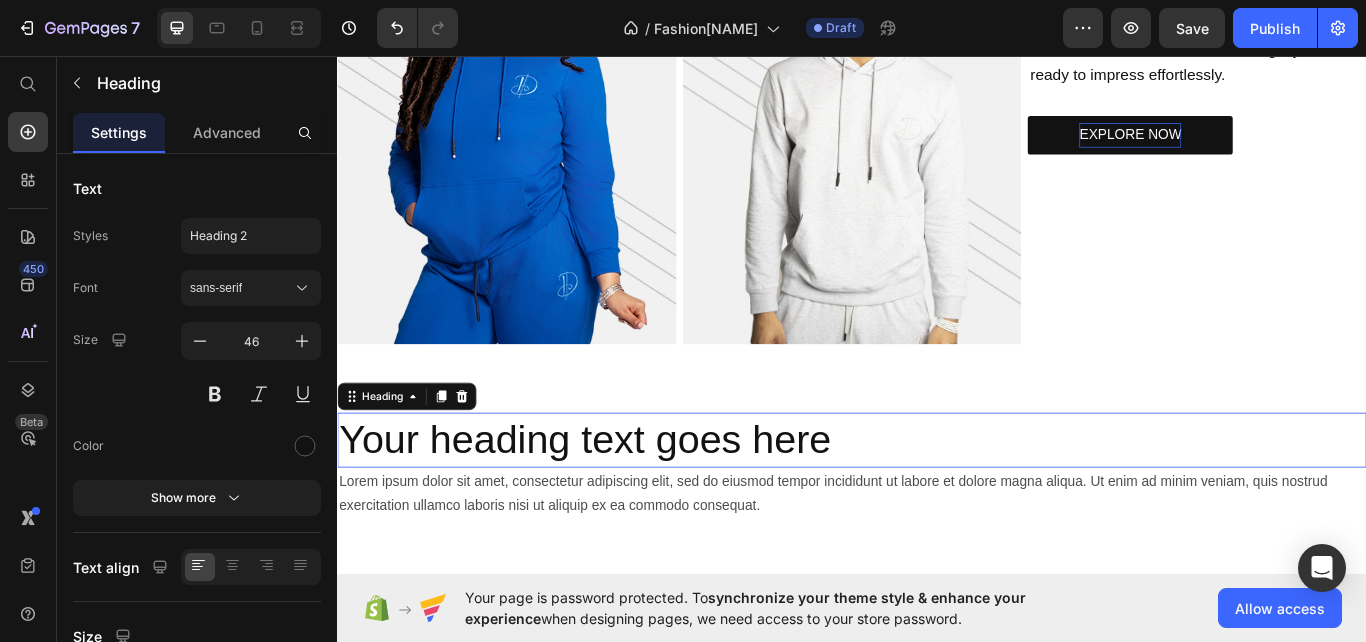 click on "Your heading text goes here" at bounding box center [937, 505] 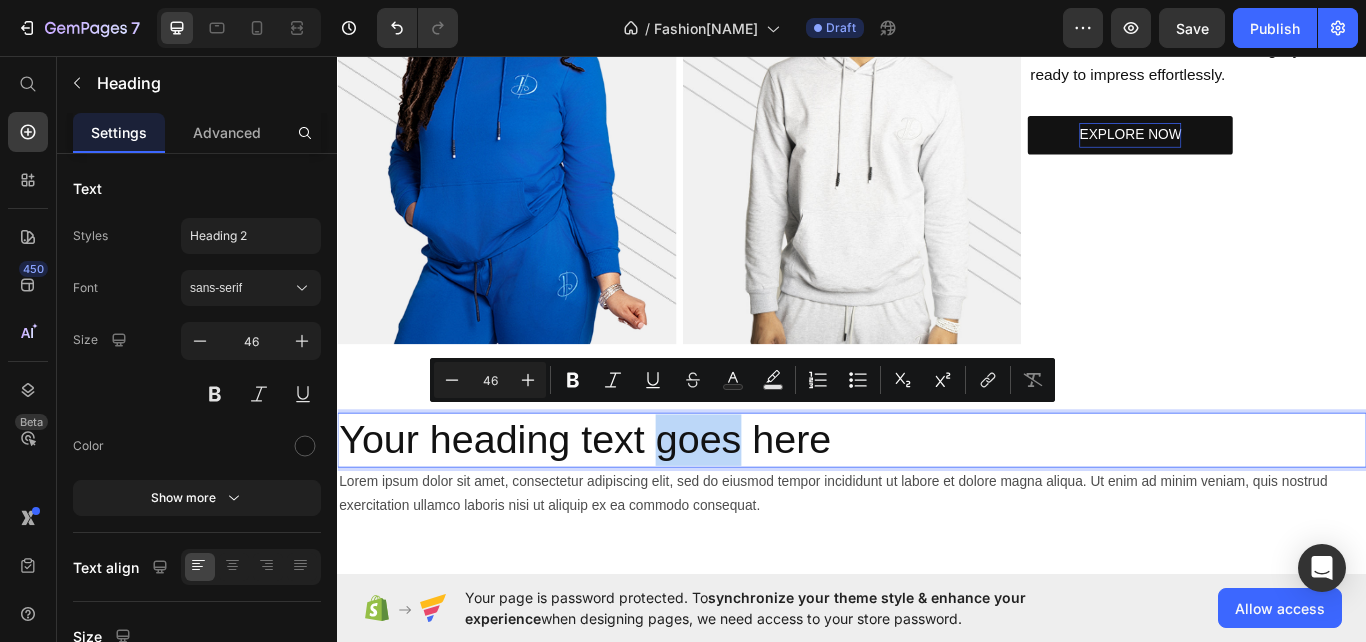 click on "Your heading text goes here" at bounding box center [937, 505] 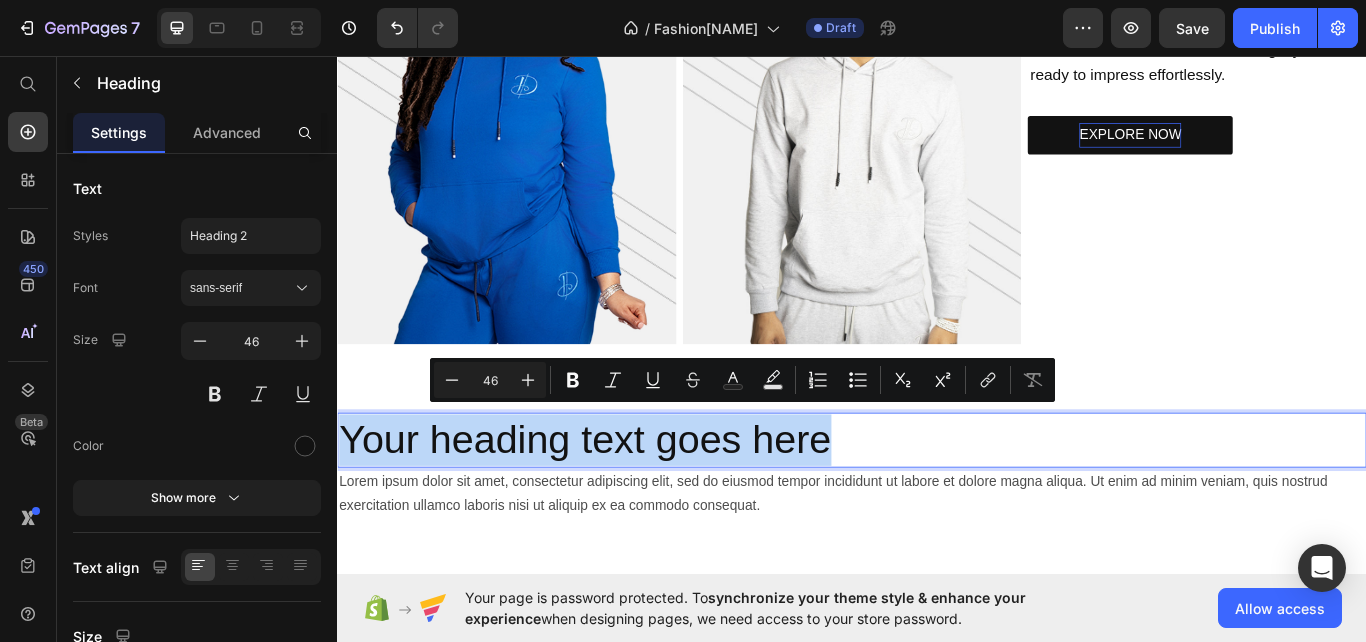 click on "Your heading text goes here" at bounding box center [937, 505] 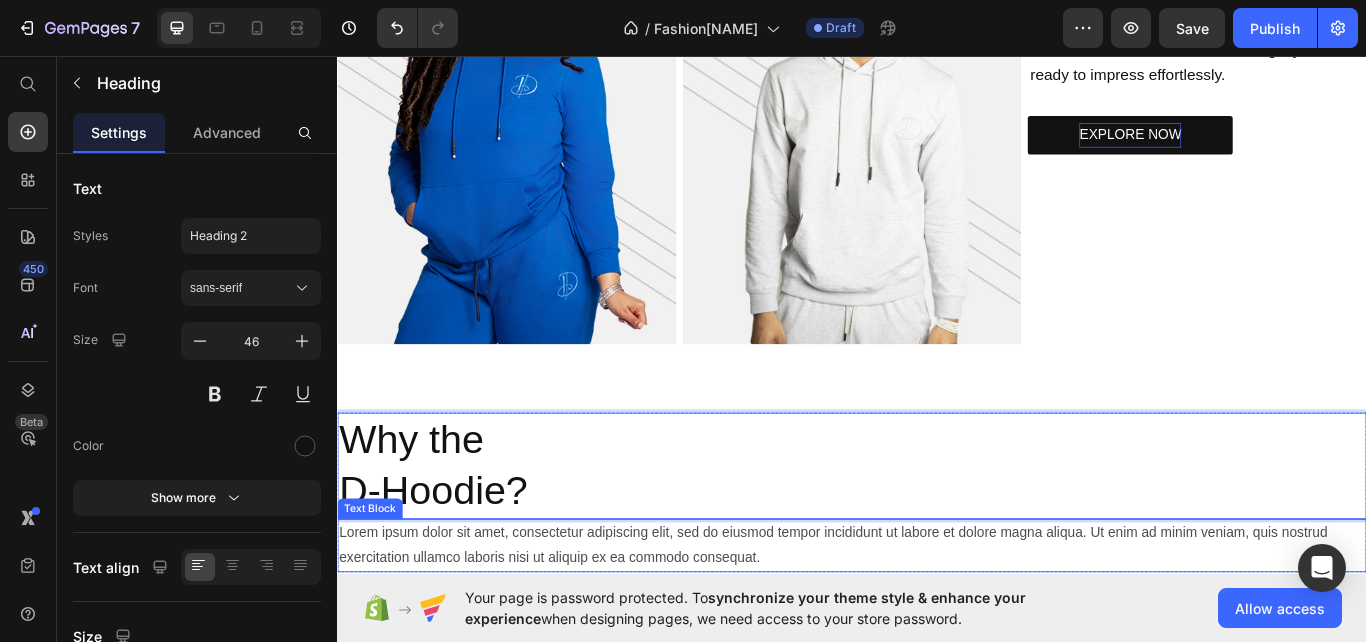 click on "Lorem ipsum dolor sit amet, consectetur adipiscing elit, sed do eiusmod tempor incididunt ut labore et dolore magna aliqua. Ut enim ad minim veniam, quis nostrud exercitation ullamco laboris nisi ut aliquip ex ea commodo consequat." at bounding box center (937, 628) 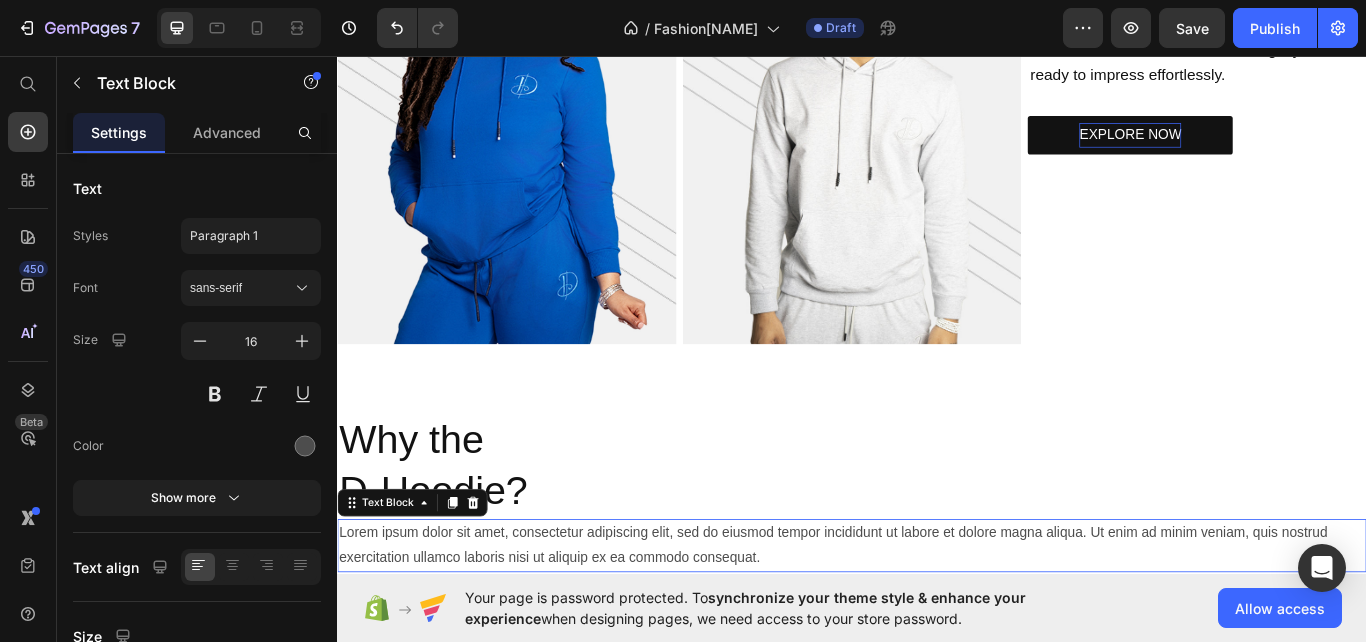 click on "Lorem ipsum dolor sit amet, consectetur adipiscing elit, sed do eiusmod tempor incididunt ut labore et dolore magna aliqua. Ut enim ad minim veniam, quis nostrud exercitation ullamco laboris nisi ut aliquip ex ea commodo consequat." at bounding box center [937, 628] 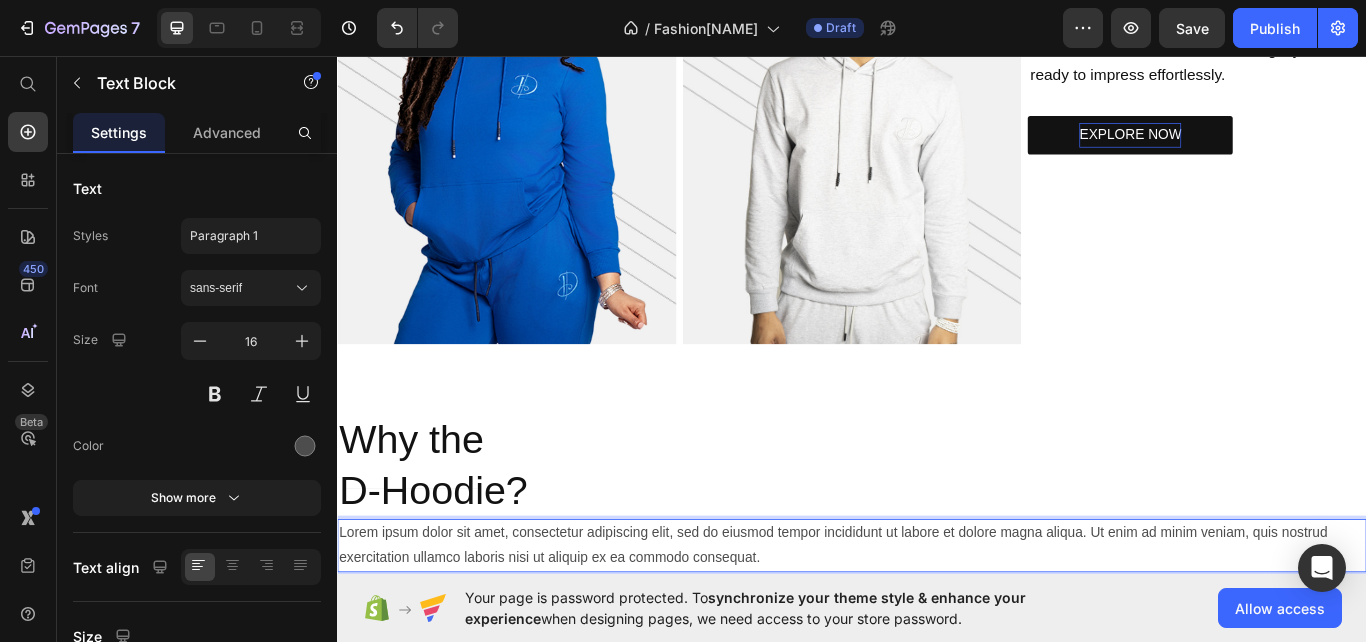 click on "Lorem ipsum dolor sit amet, consectetur adipiscing elit, sed do eiusmod tempor incididunt ut labore et dolore magna aliqua. Ut enim ad minim veniam, quis nostrud exercitation ullamco laboris nisi ut aliquip ex ea commodo consequat." at bounding box center [937, 628] 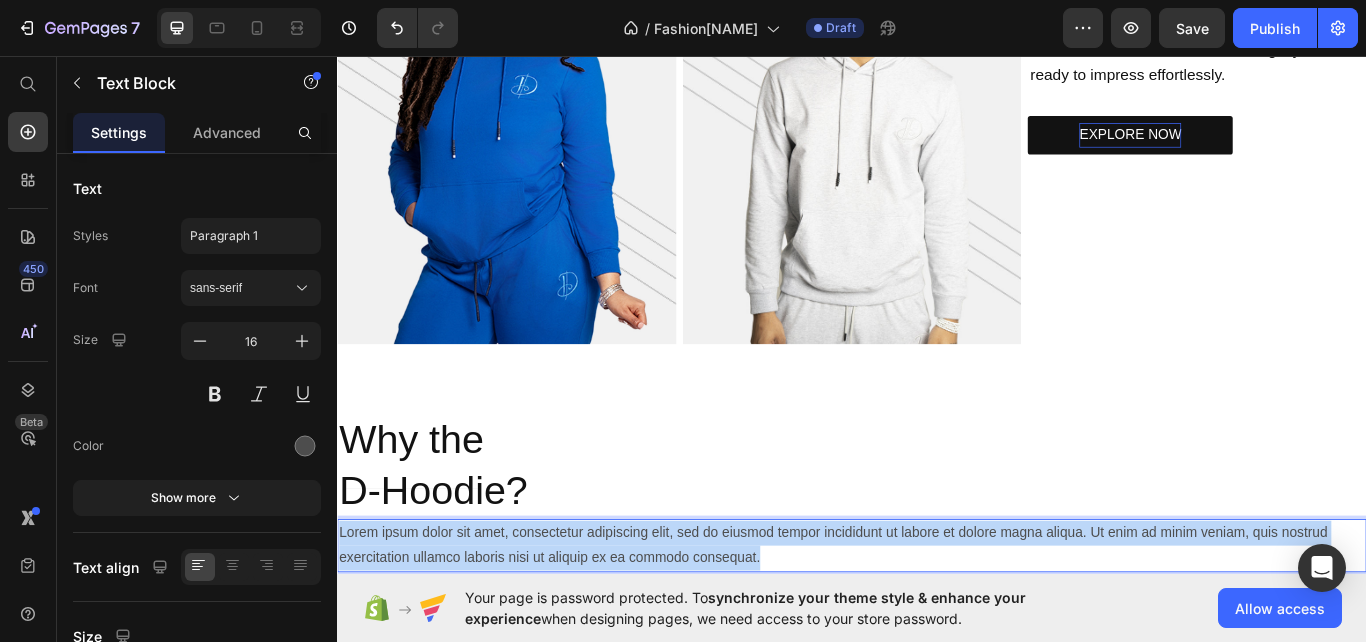 click on "Lorem ipsum dolor sit amet, consectetur adipiscing elit, sed do eiusmod tempor incididunt ut labore et dolore magna aliqua. Ut enim ad minim veniam, quis nostrud exercitation ullamco laboris nisi ut aliquip ex ea commodo consequat." at bounding box center [937, 628] 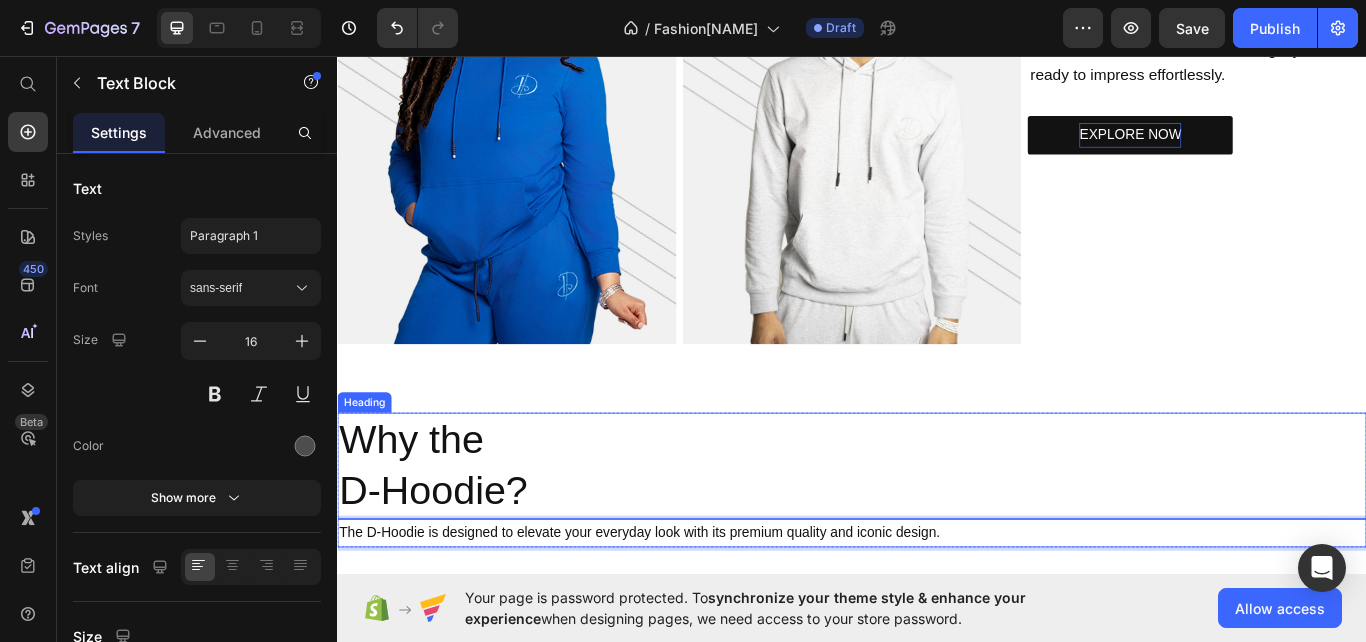 click on "Why the  D-Hoodie?" at bounding box center (937, 535) 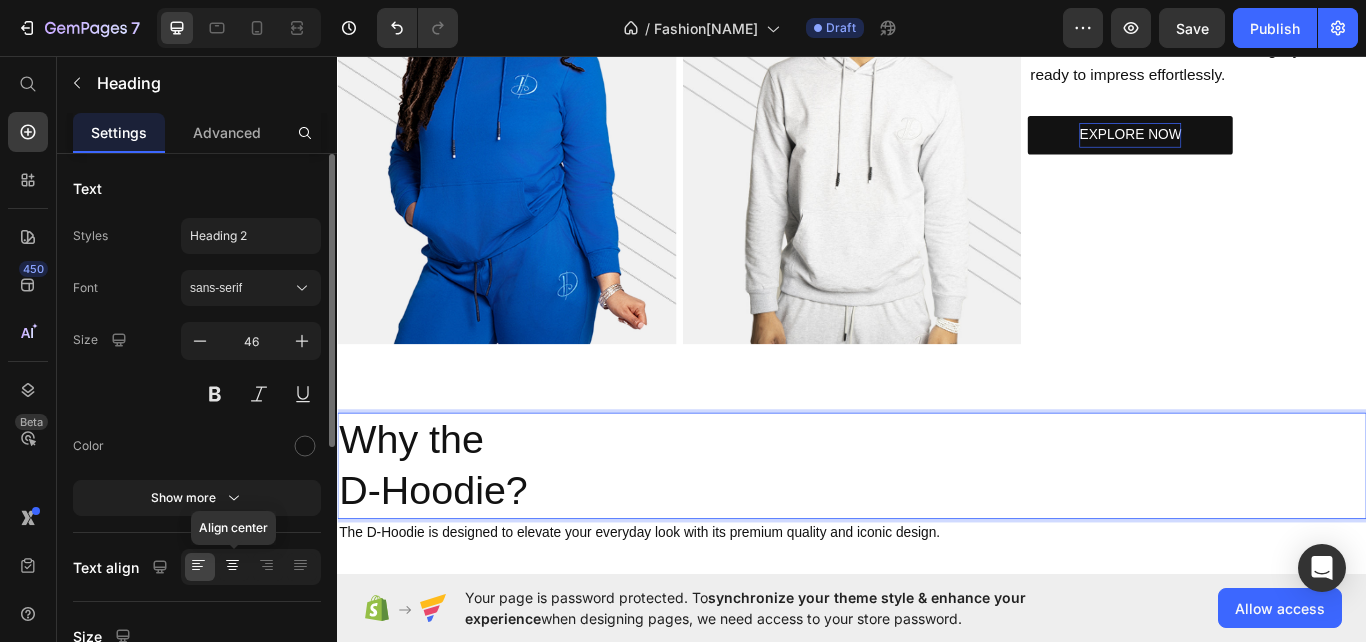 click 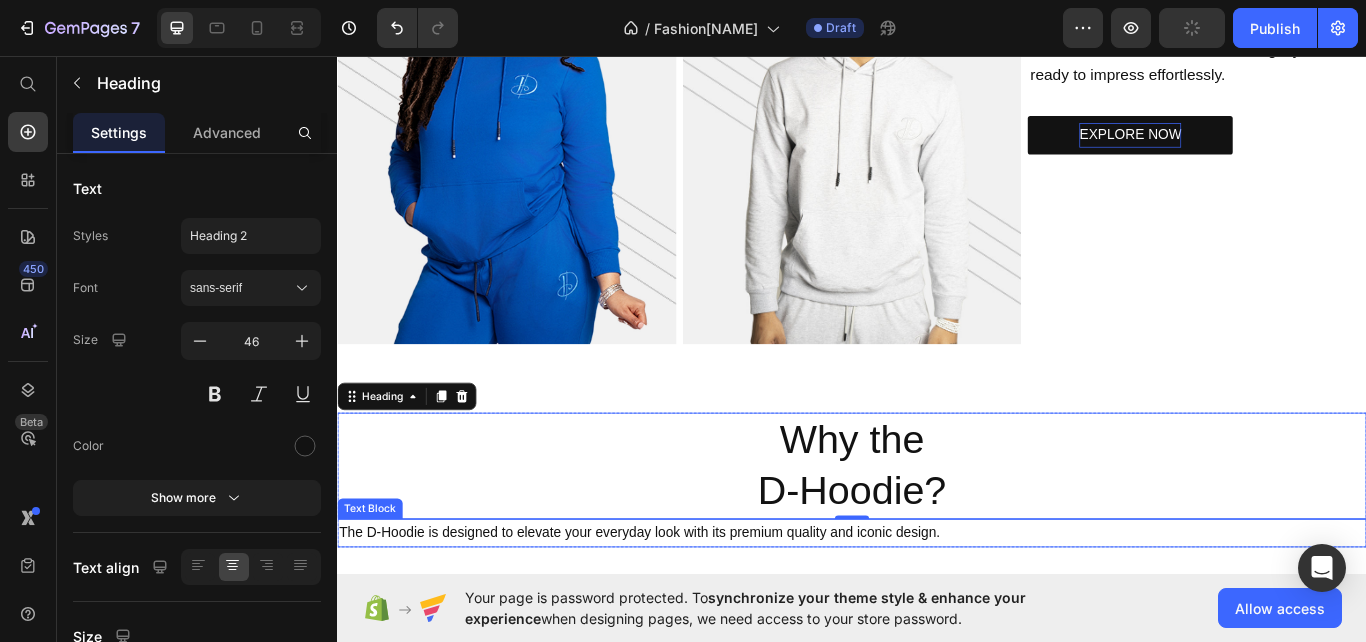 click on "The D-Hoodie is designed to elevate your everyday look with its premium quality and iconic design." at bounding box center [689, 612] 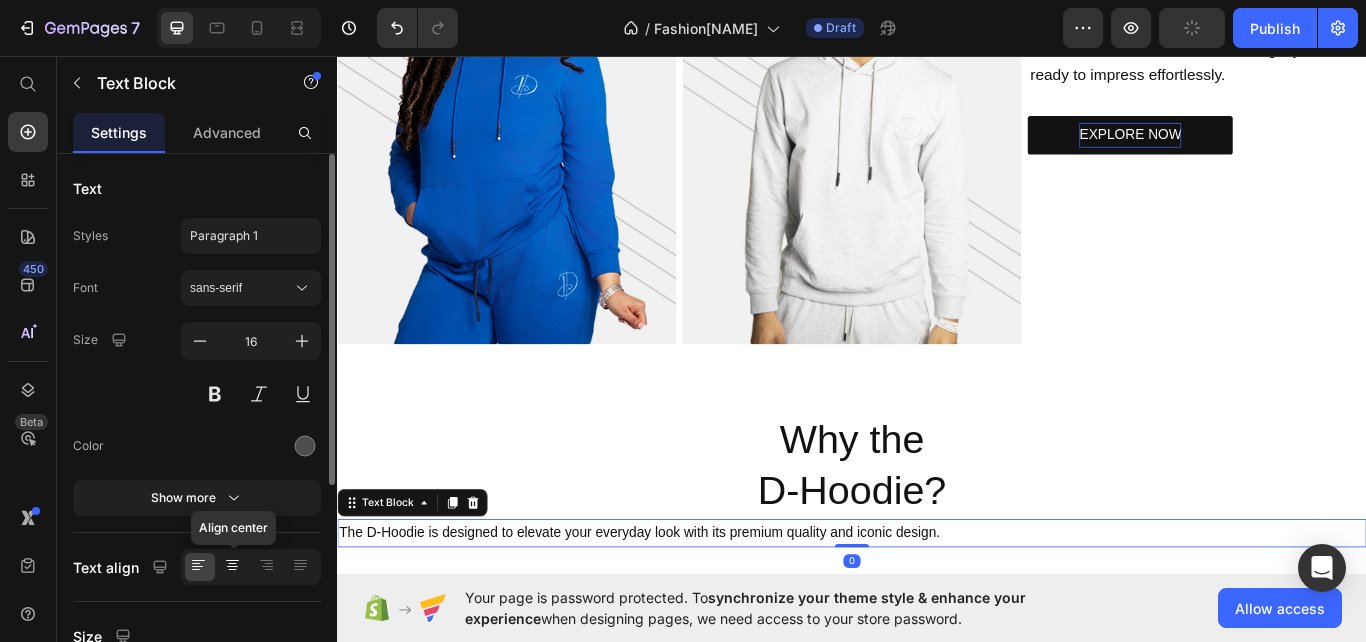 click 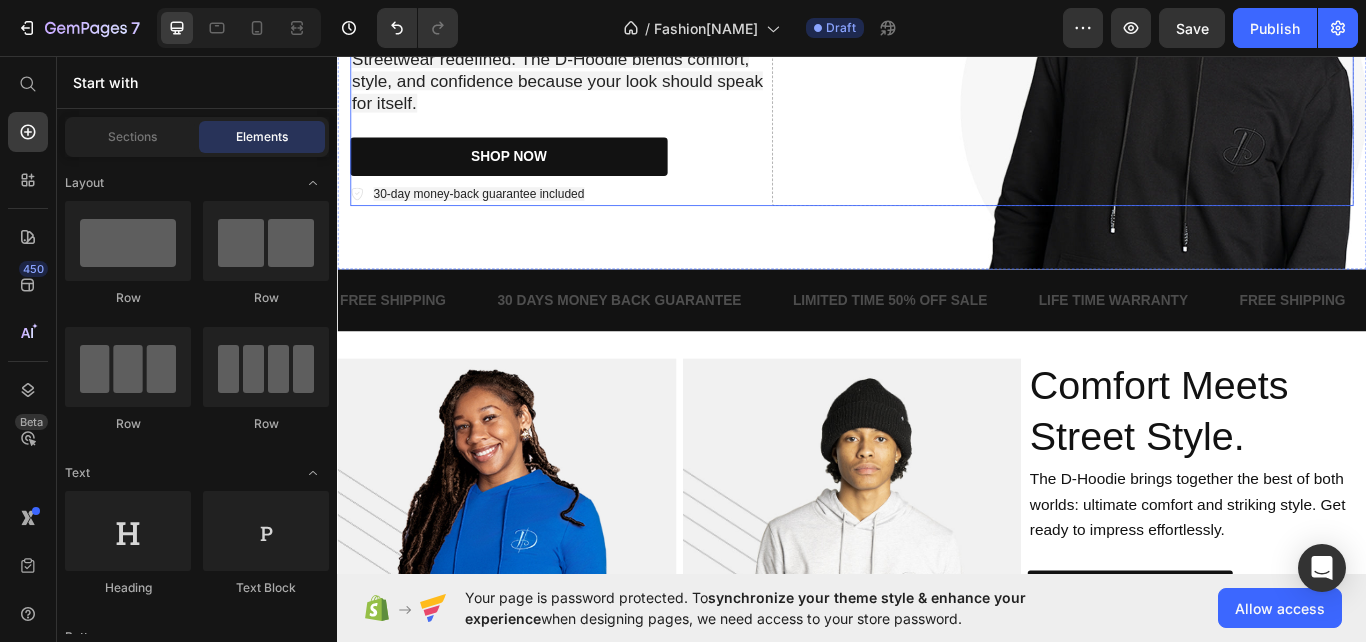 scroll, scrollTop: 298, scrollLeft: 0, axis: vertical 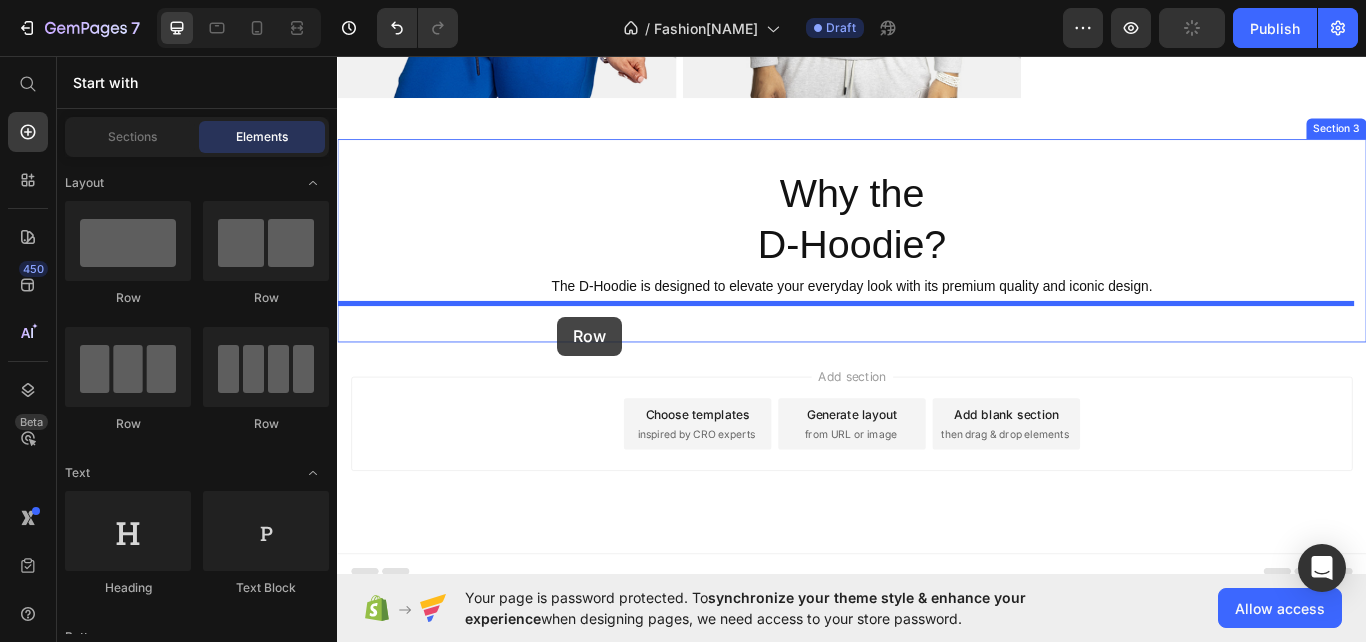 drag, startPoint x: 472, startPoint y: 301, endPoint x: 594, endPoint y: 359, distance: 135.08516 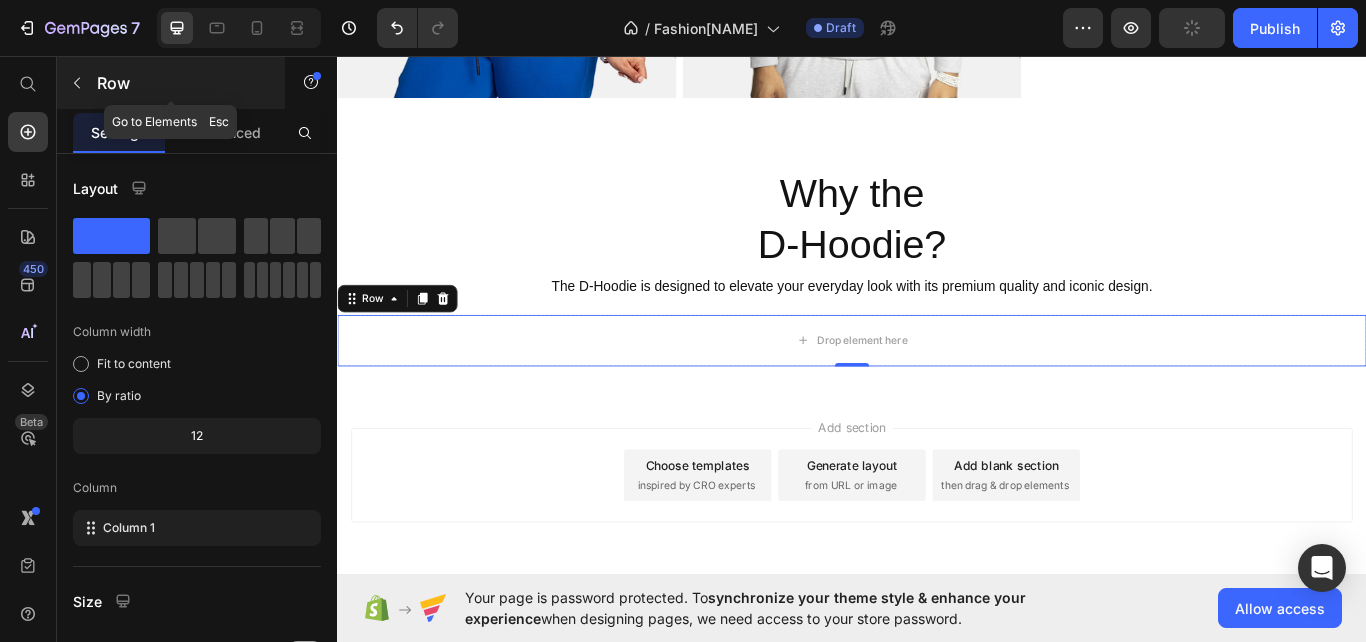 click at bounding box center (77, 83) 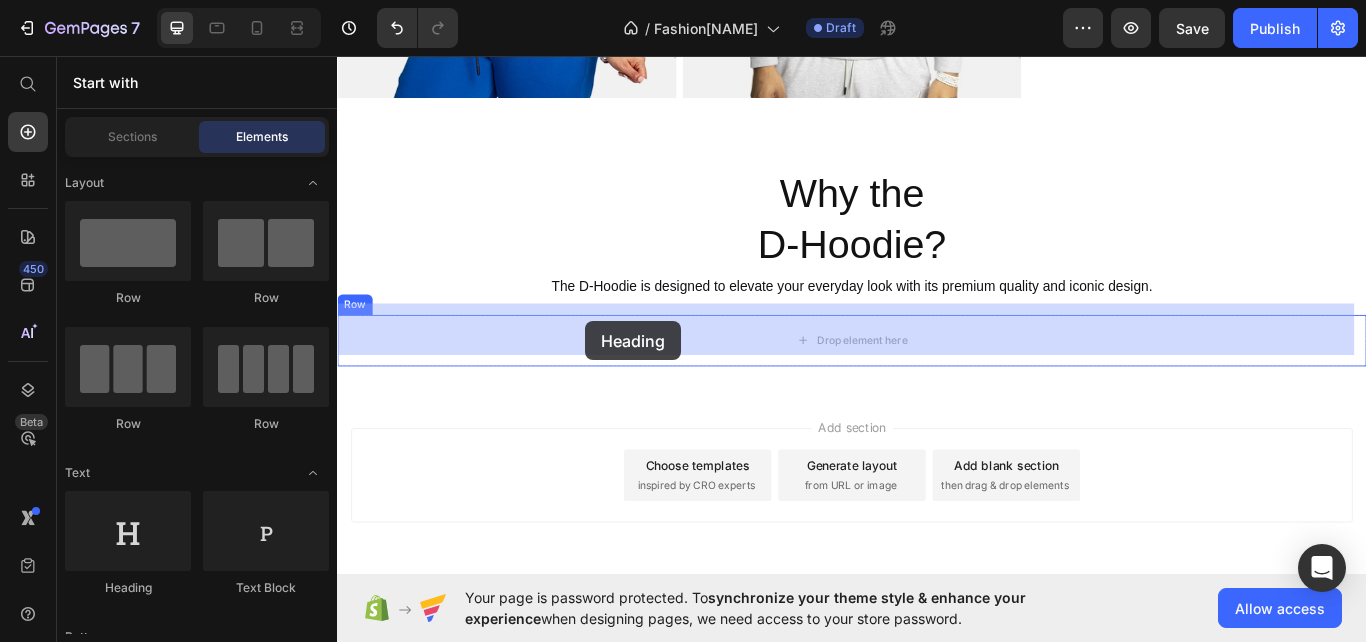 drag, startPoint x: 494, startPoint y: 579, endPoint x: 626, endPoint y: 366, distance: 250.58531 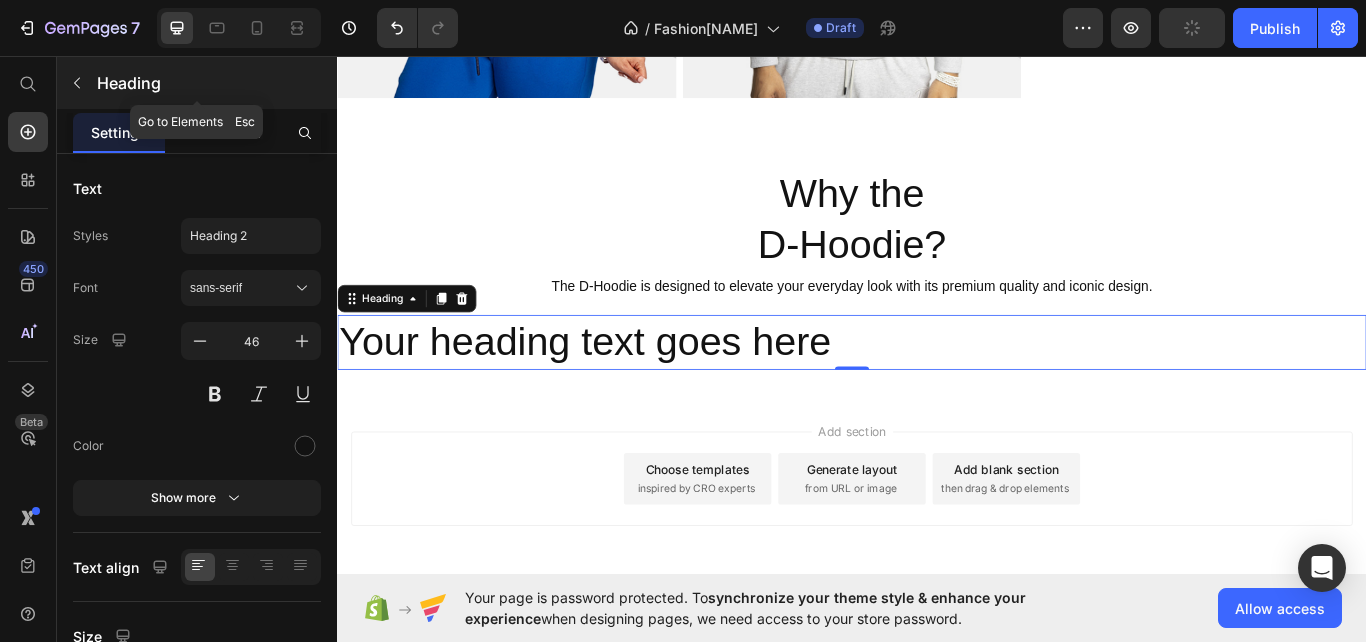 click on "Heading" at bounding box center (215, 83) 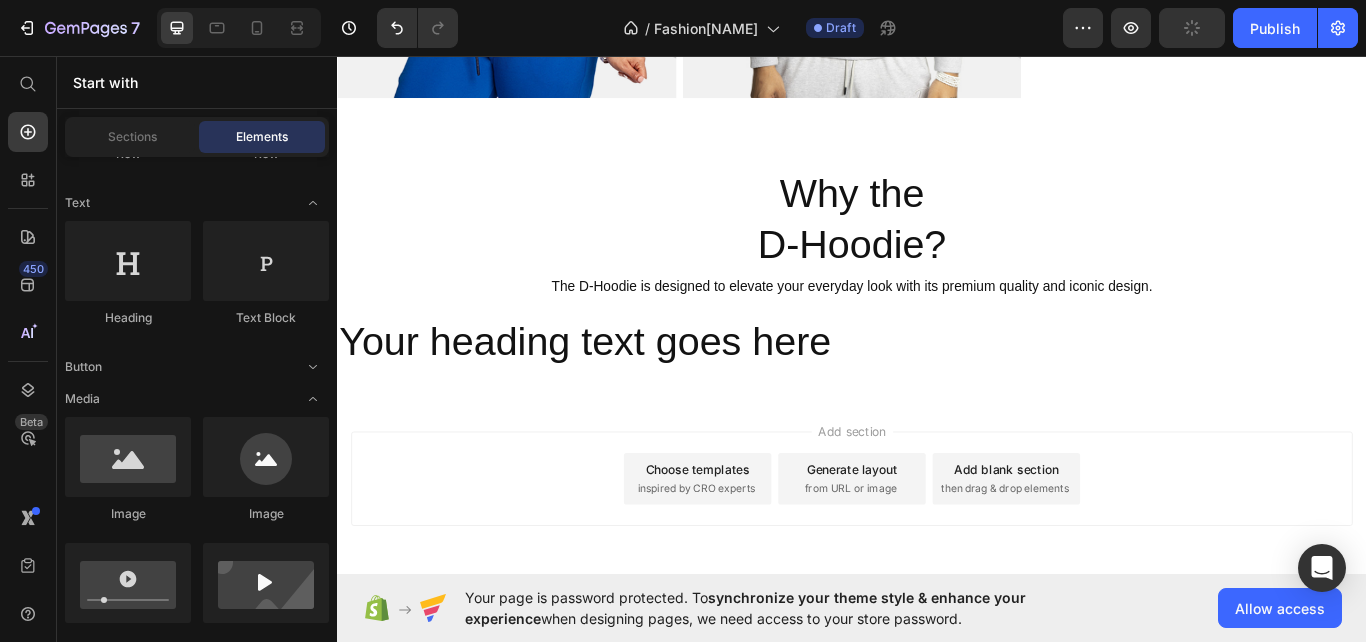 scroll, scrollTop: 390, scrollLeft: 0, axis: vertical 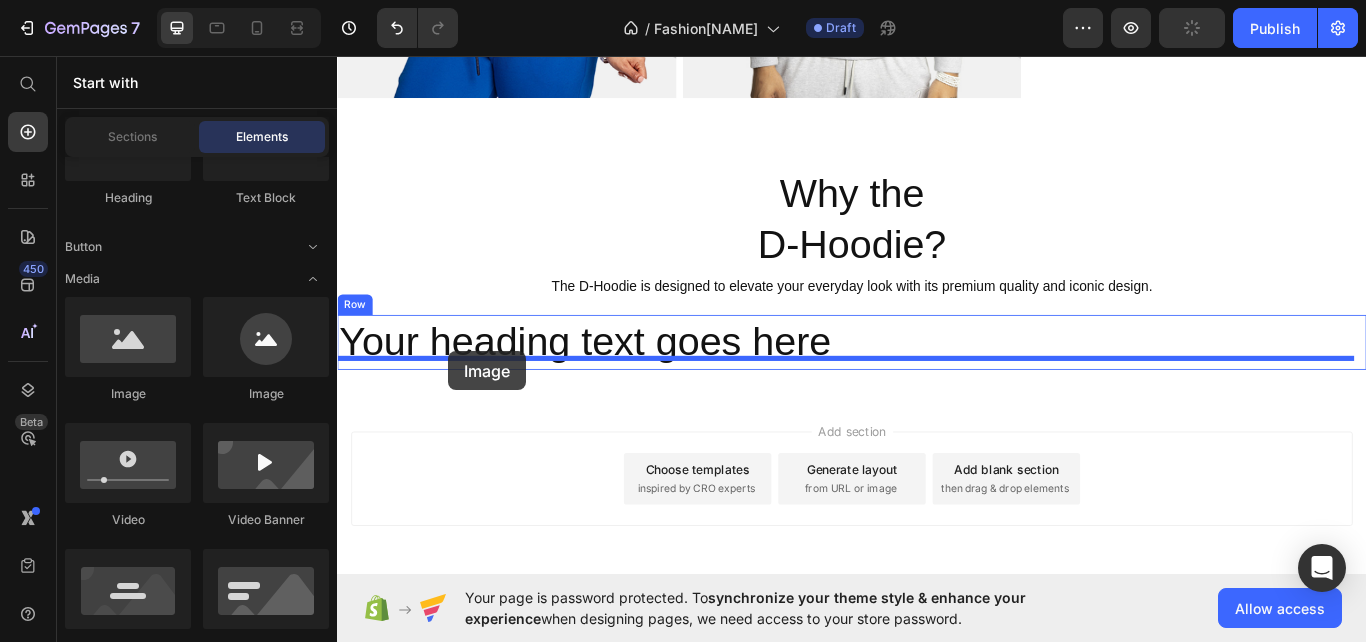 drag, startPoint x: 480, startPoint y: 404, endPoint x: 467, endPoint y: 401, distance: 13.341664 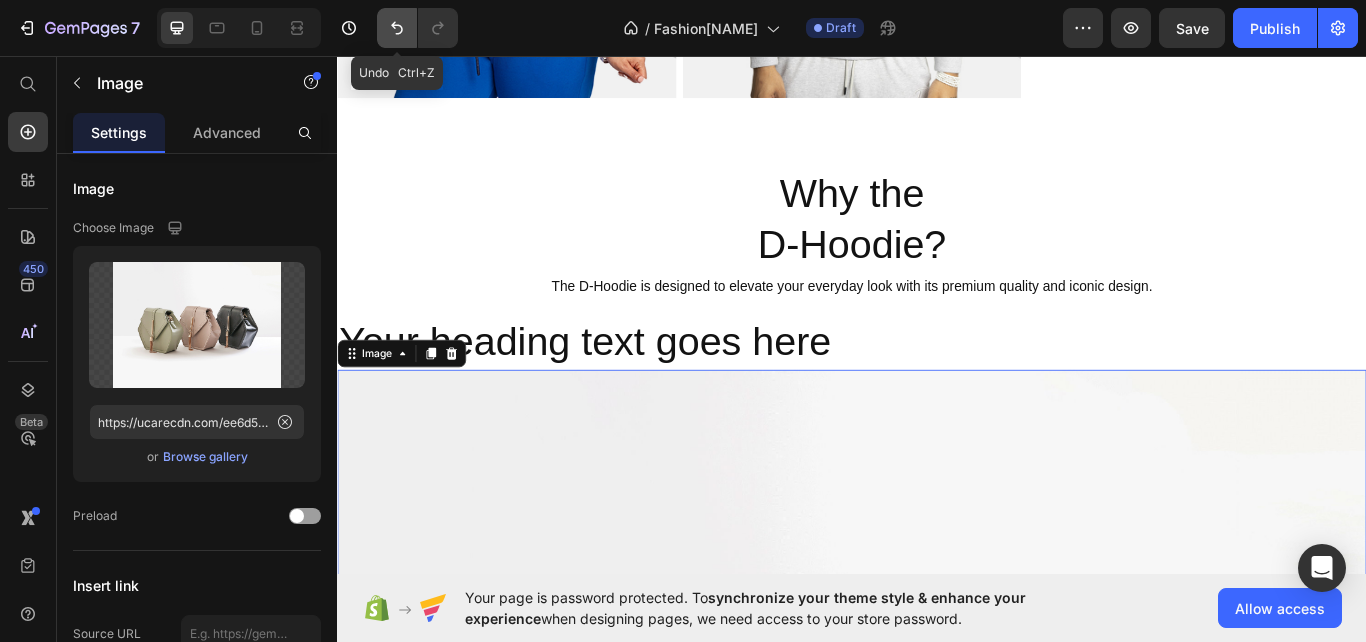 click 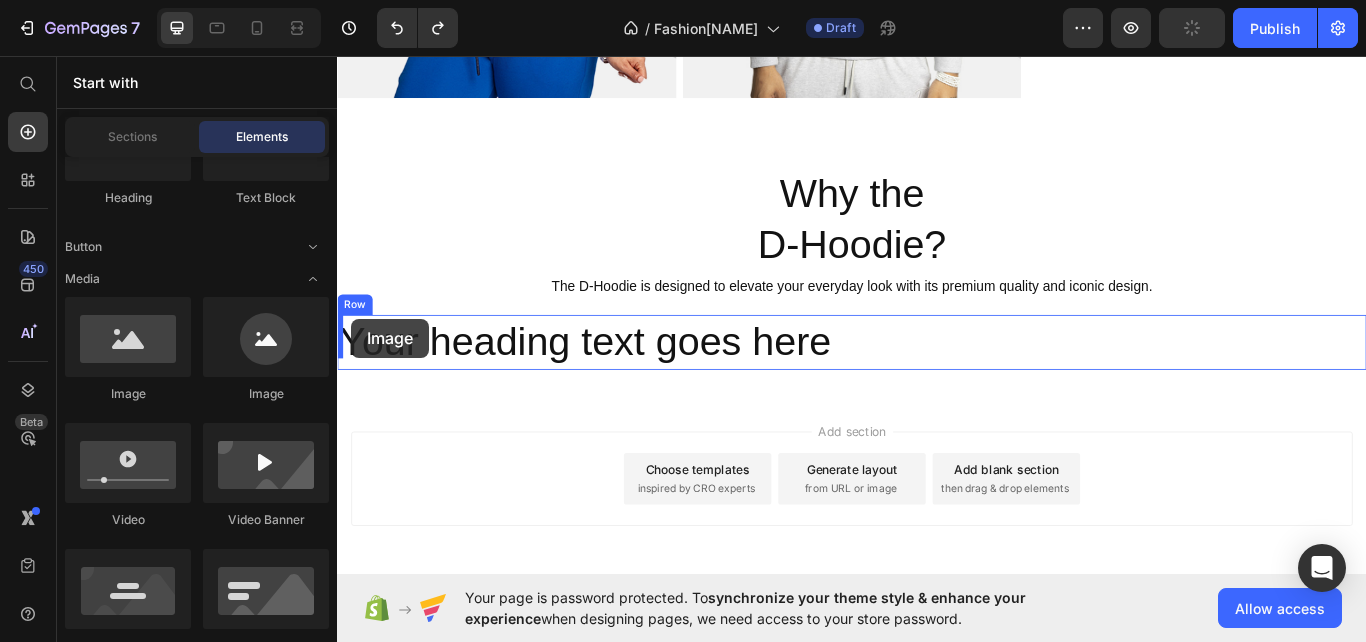 drag, startPoint x: 460, startPoint y: 388, endPoint x: 352, endPoint y: 363, distance: 110.85576 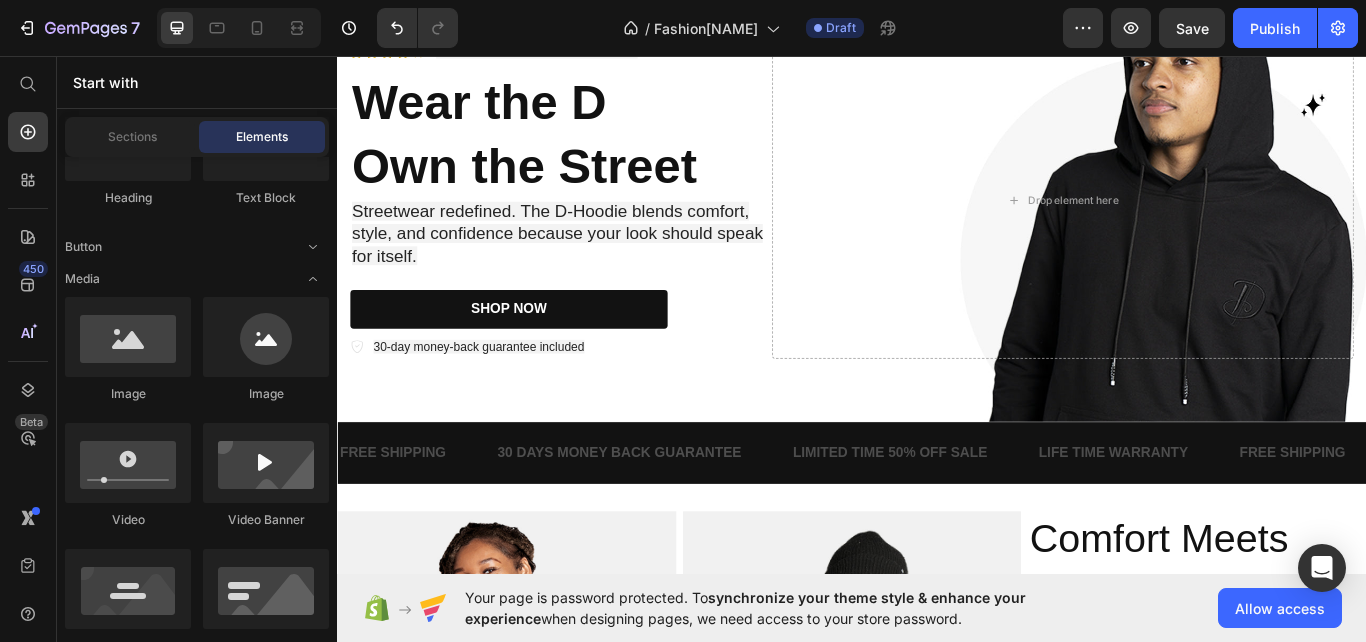 scroll, scrollTop: 120, scrollLeft: 0, axis: vertical 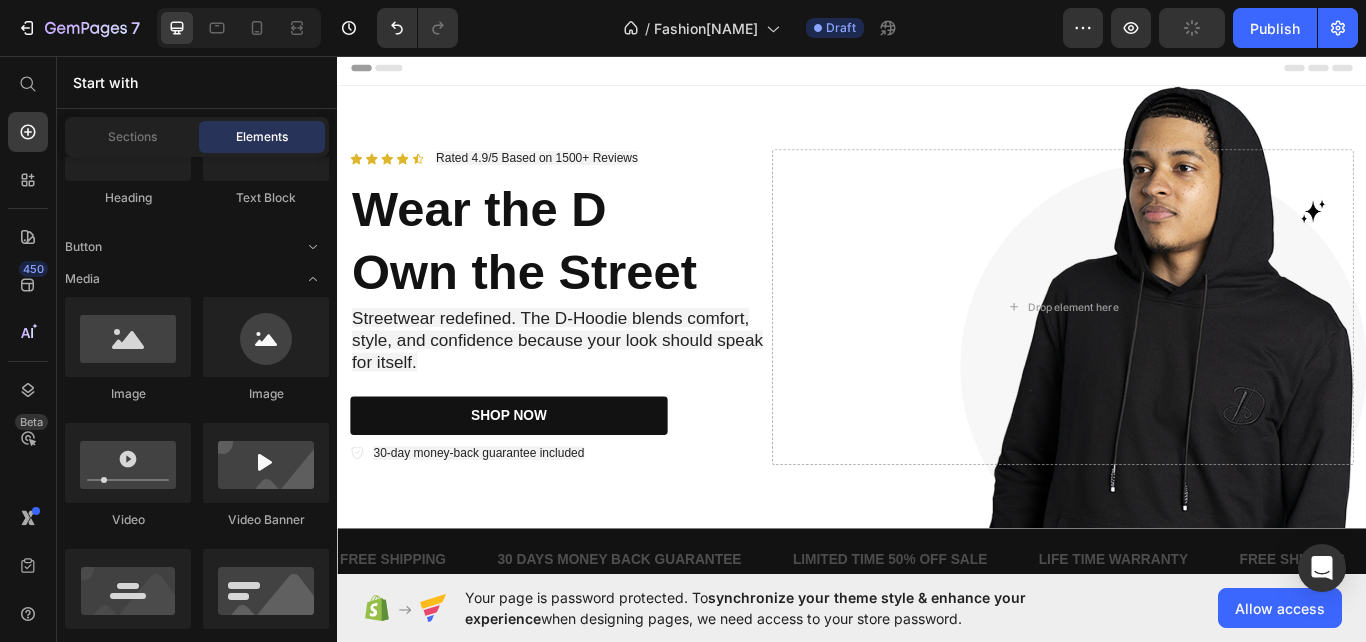 drag, startPoint x: 1530, startPoint y: 177, endPoint x: 1678, endPoint y: 75, distance: 179.74426 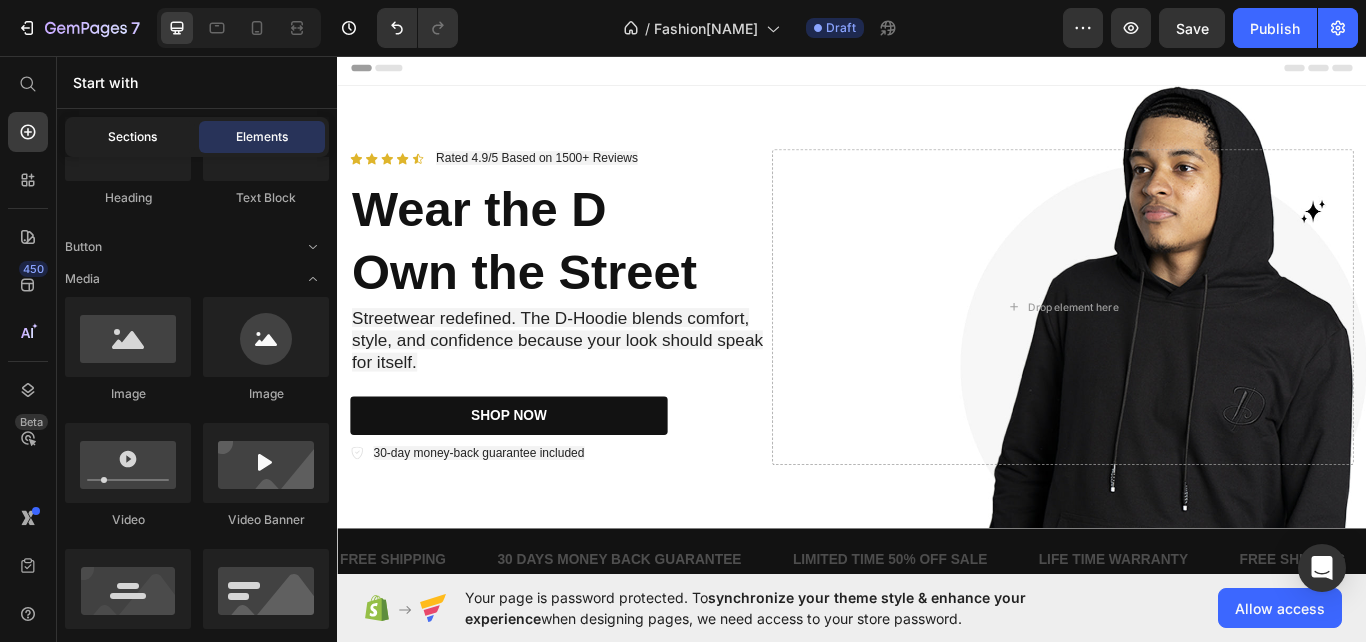 click on "Sections" at bounding box center (132, 137) 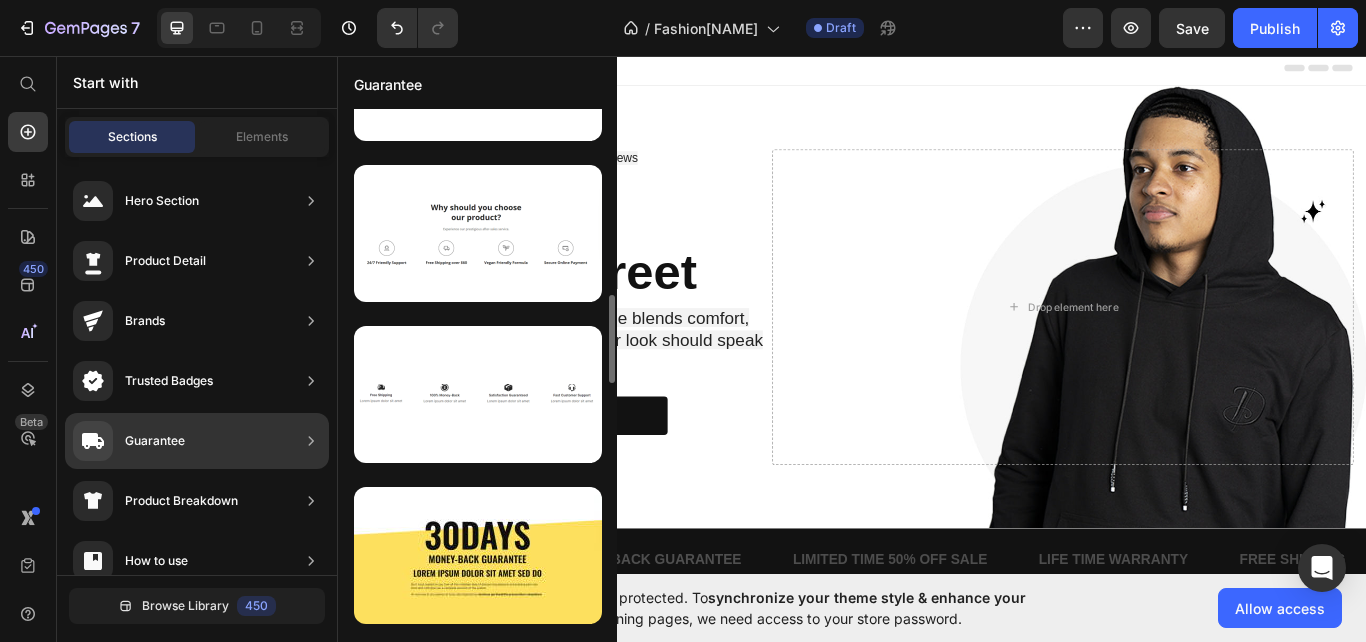 scroll, scrollTop: 946, scrollLeft: 0, axis: vertical 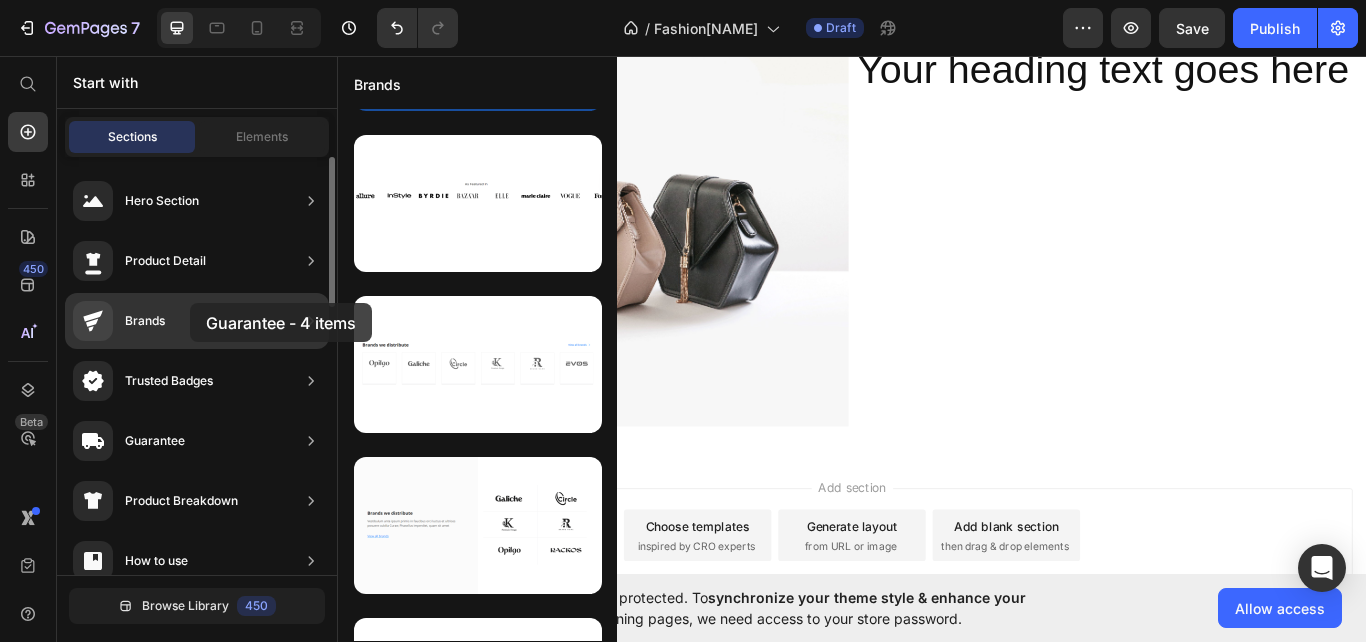 drag, startPoint x: 473, startPoint y: 370, endPoint x: 190, endPoint y: 303, distance: 290.82297 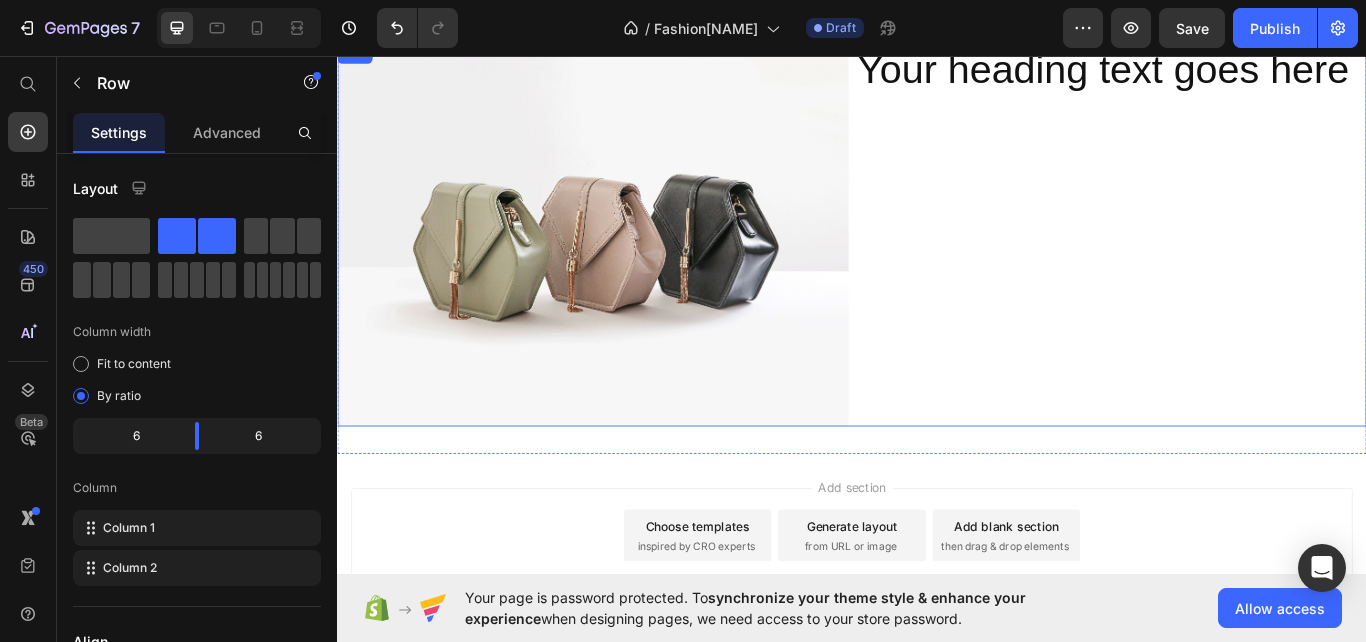 click on "Your heading text goes here Heading" at bounding box center (1239, 265) 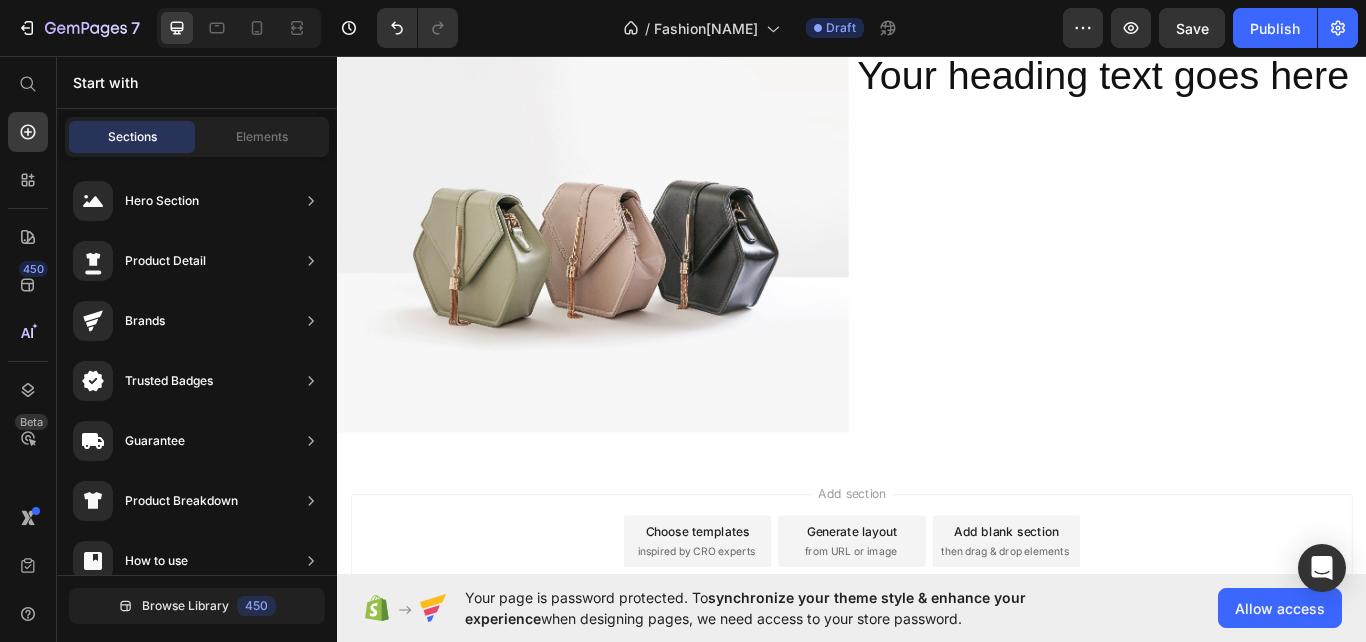 scroll, scrollTop: 969, scrollLeft: 0, axis: vertical 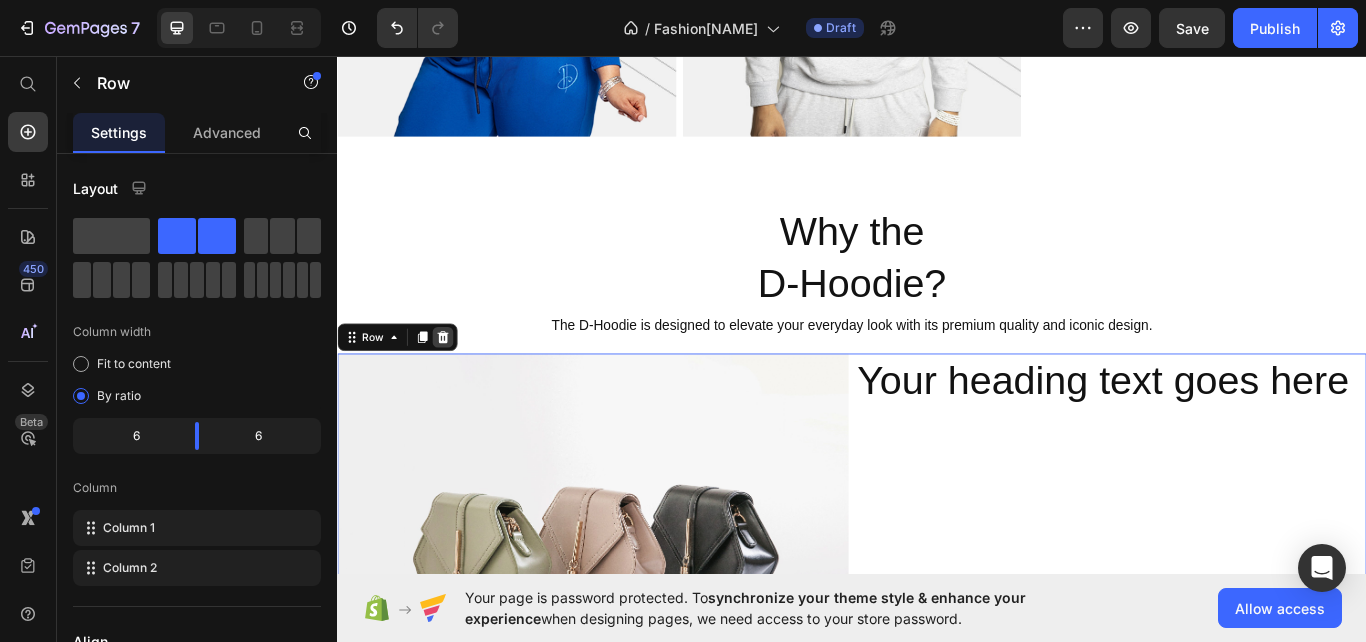 click 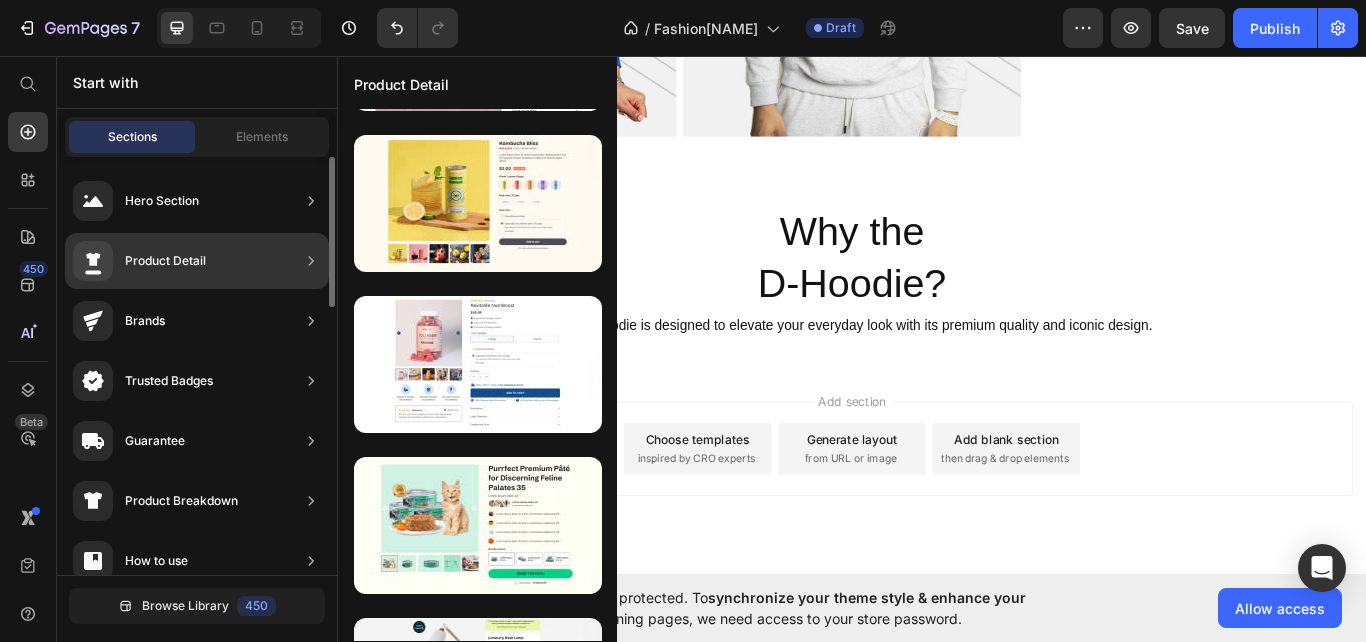 click on "Brands" 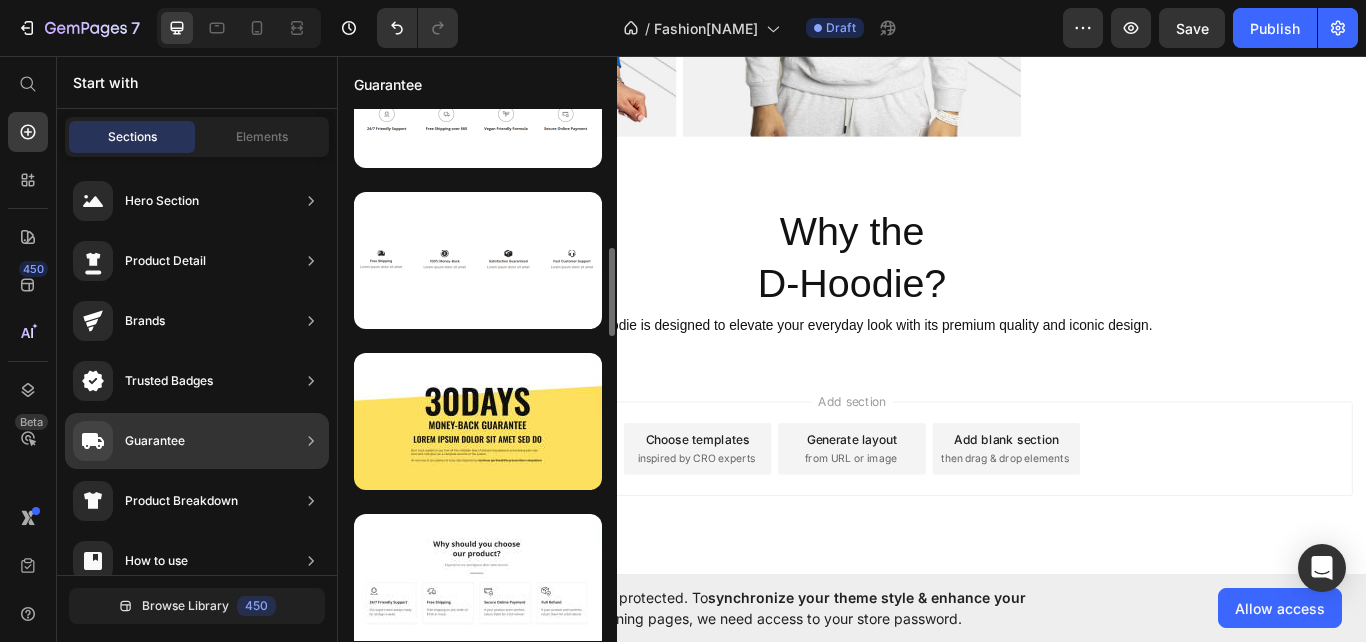 scroll, scrollTop: 1020, scrollLeft: 0, axis: vertical 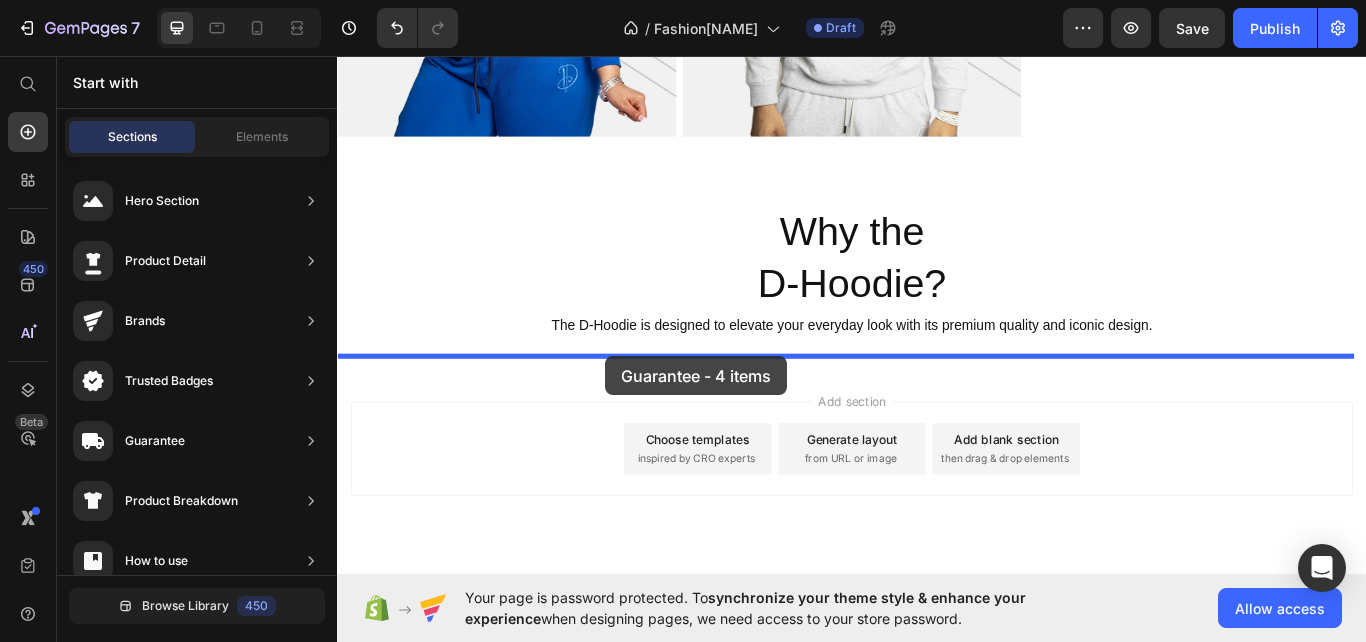 drag, startPoint x: 800, startPoint y: 331, endPoint x: 649, endPoint y: 407, distance: 169.04733 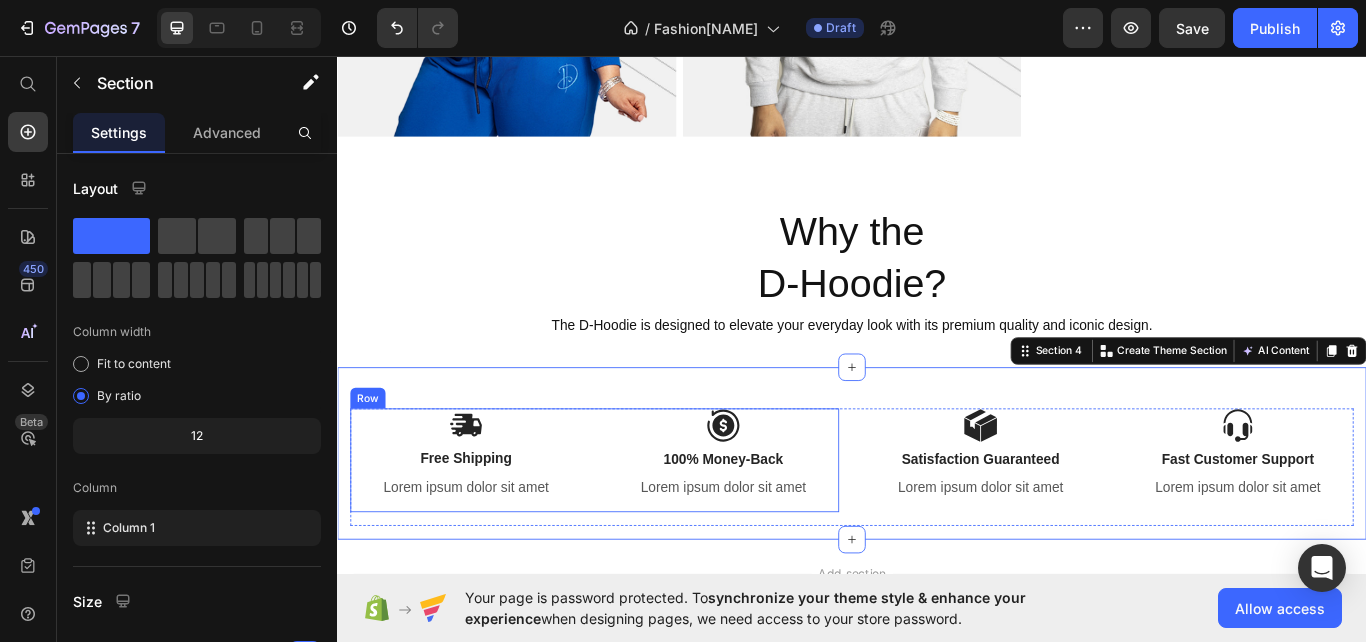 click on "Image Free Shipping Text Block Lorem ipsum dolor sit amet Text Block" at bounding box center (487, 529) 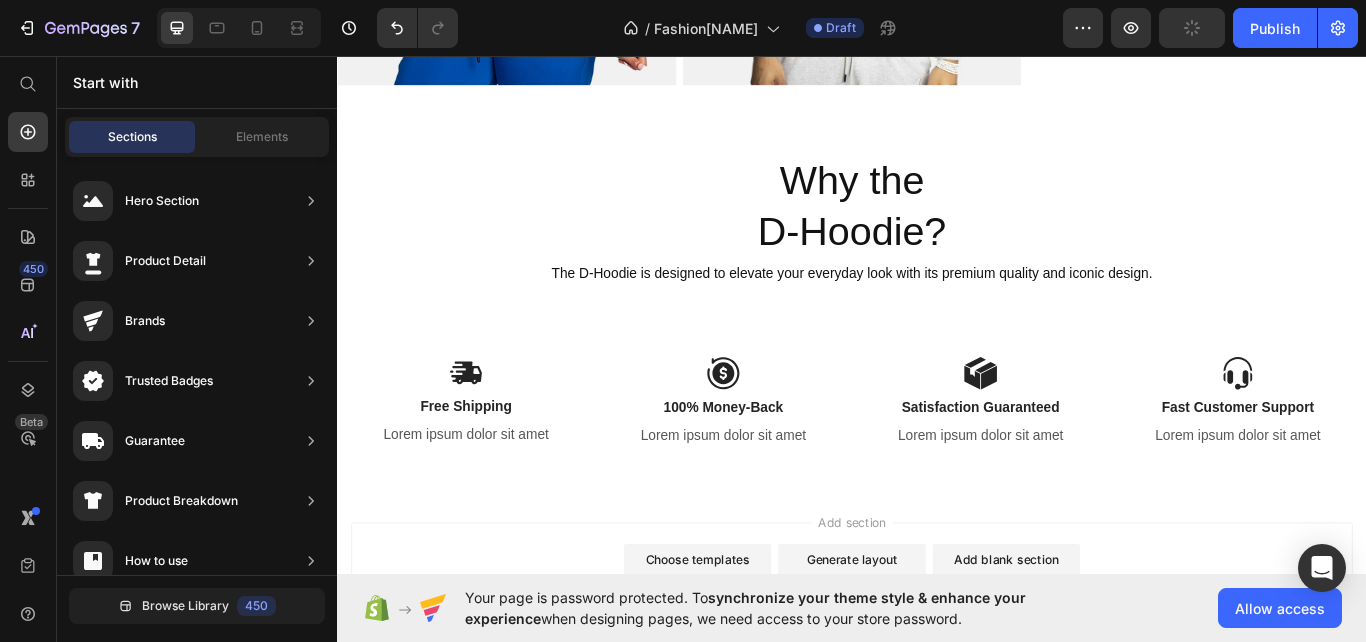 scroll, scrollTop: 1124, scrollLeft: 0, axis: vertical 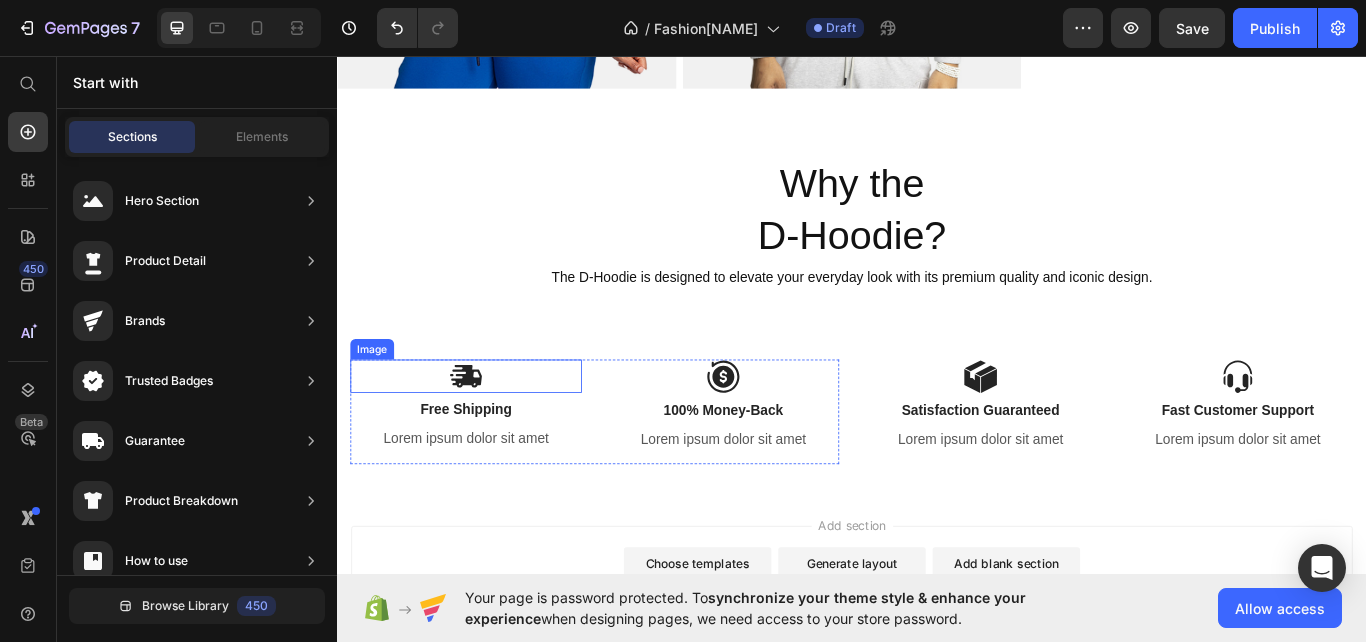 click at bounding box center (487, 430) 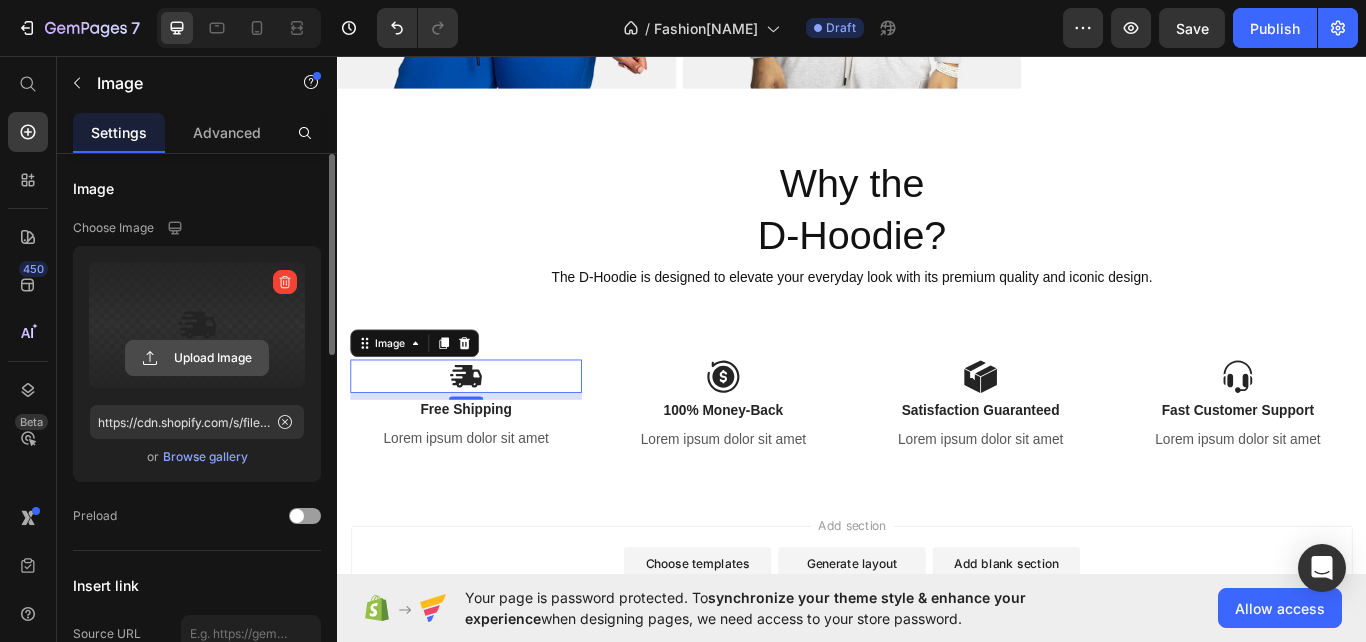 click 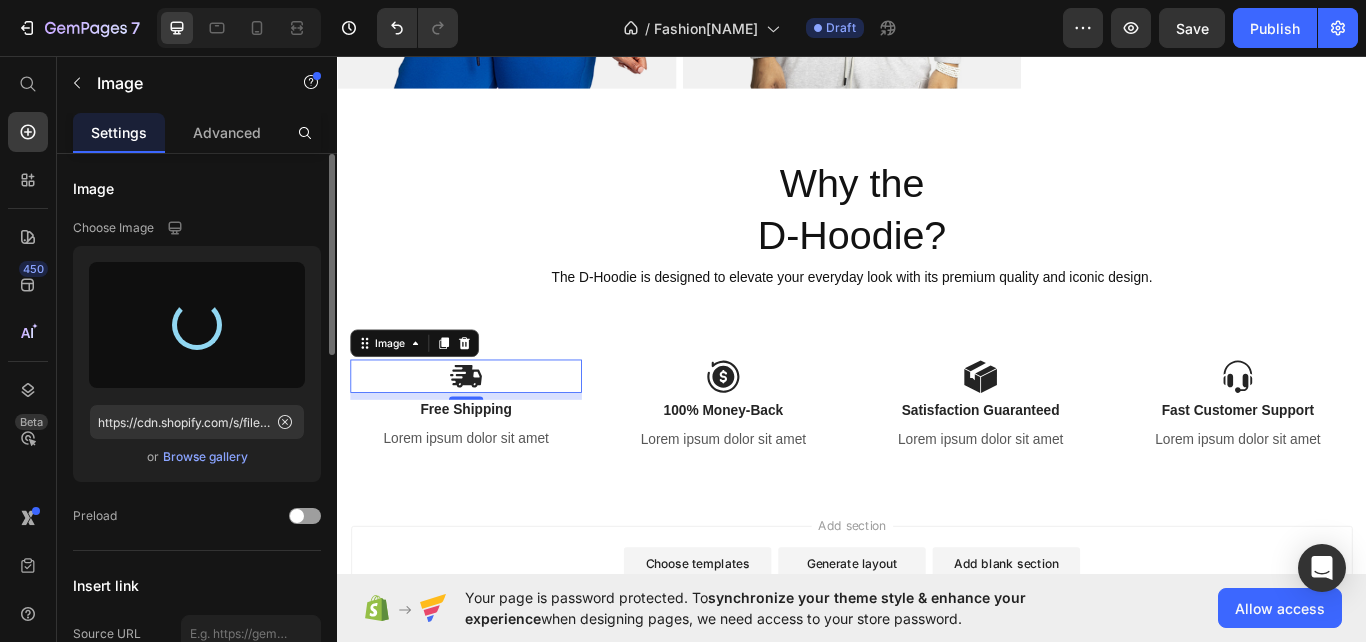 type on "https://cdn.shopify.com/s/files/1/0640/8755/6205/files/gempages_575040618447766640-63aef07c-219c-41b2-9ea5-064e318c2778.png" 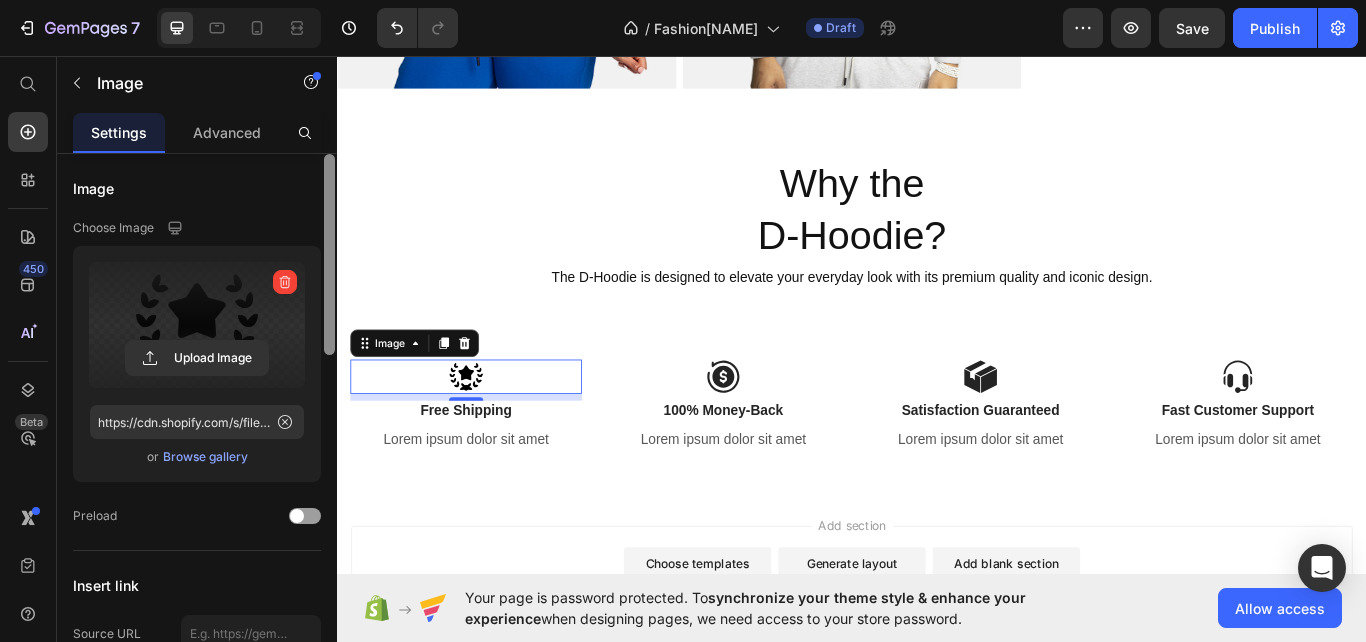 drag, startPoint x: 329, startPoint y: 281, endPoint x: 332, endPoint y: 242, distance: 39.115215 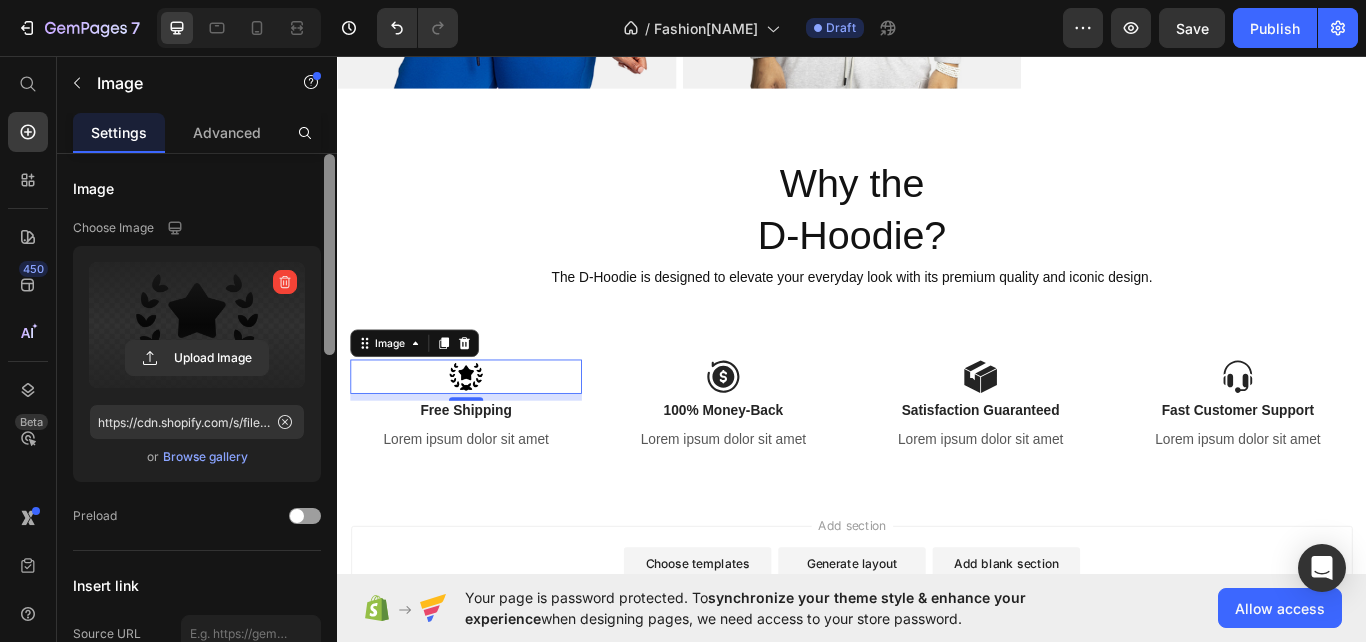 click at bounding box center [329, 254] 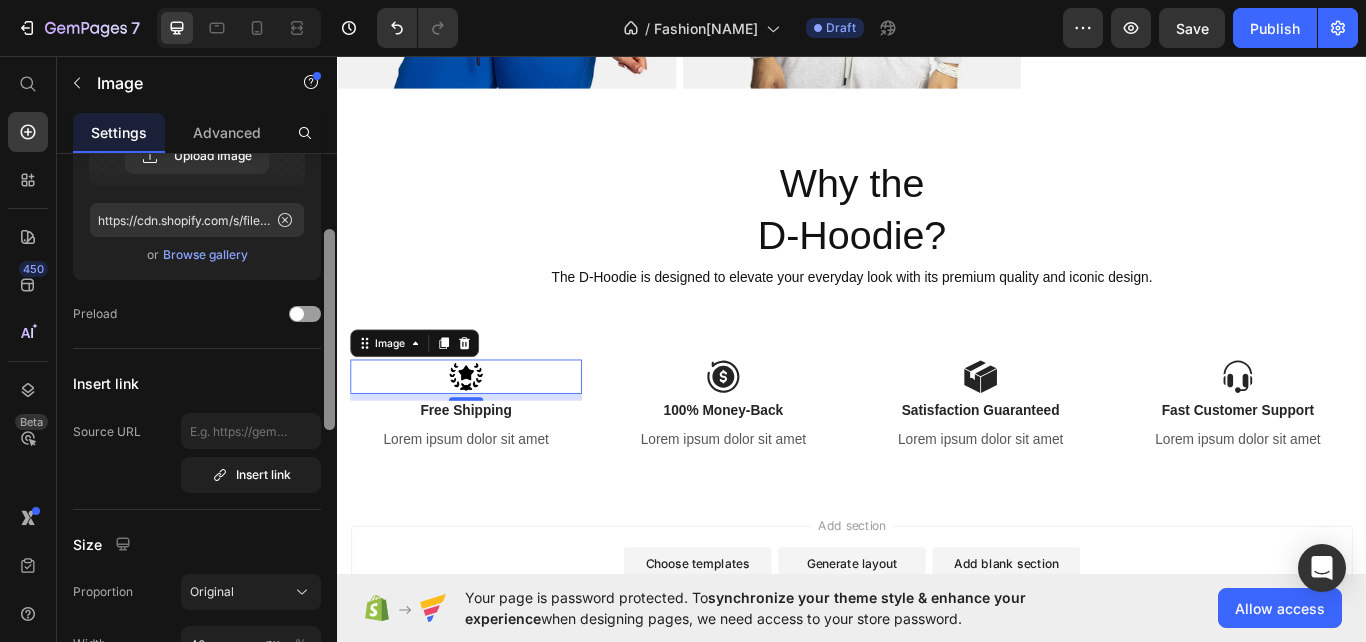 drag, startPoint x: 332, startPoint y: 242, endPoint x: 326, endPoint y: 307, distance: 65.27634 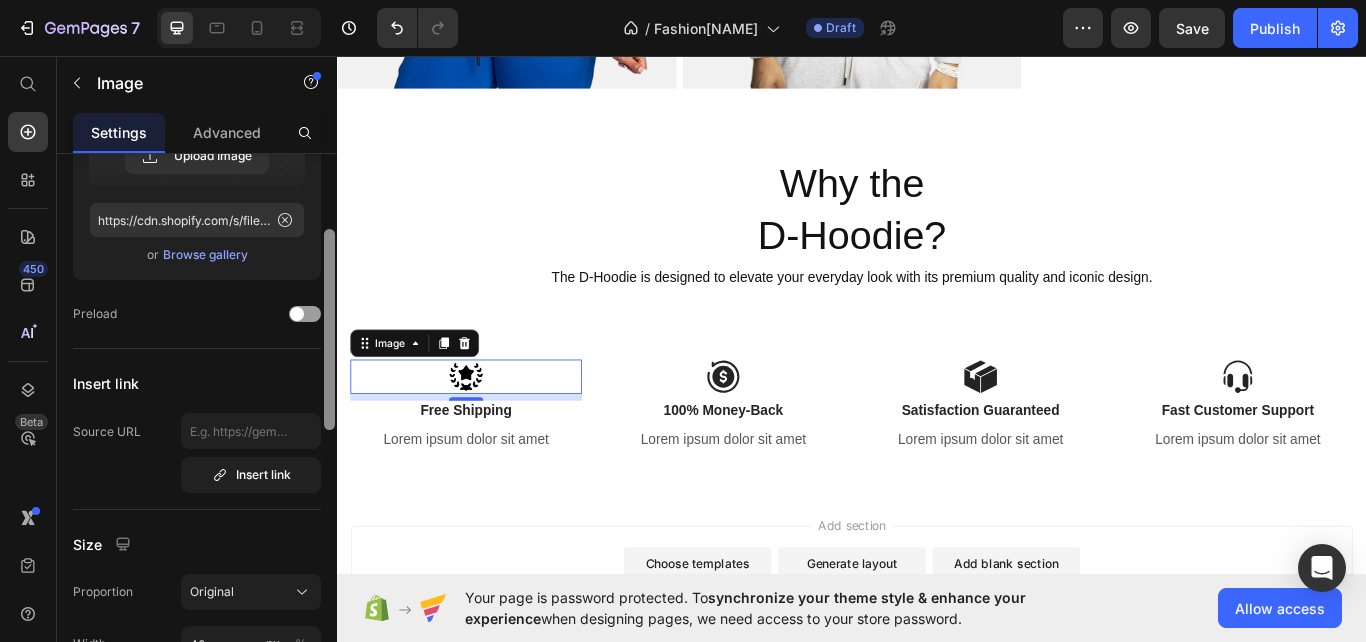 click at bounding box center (329, 329) 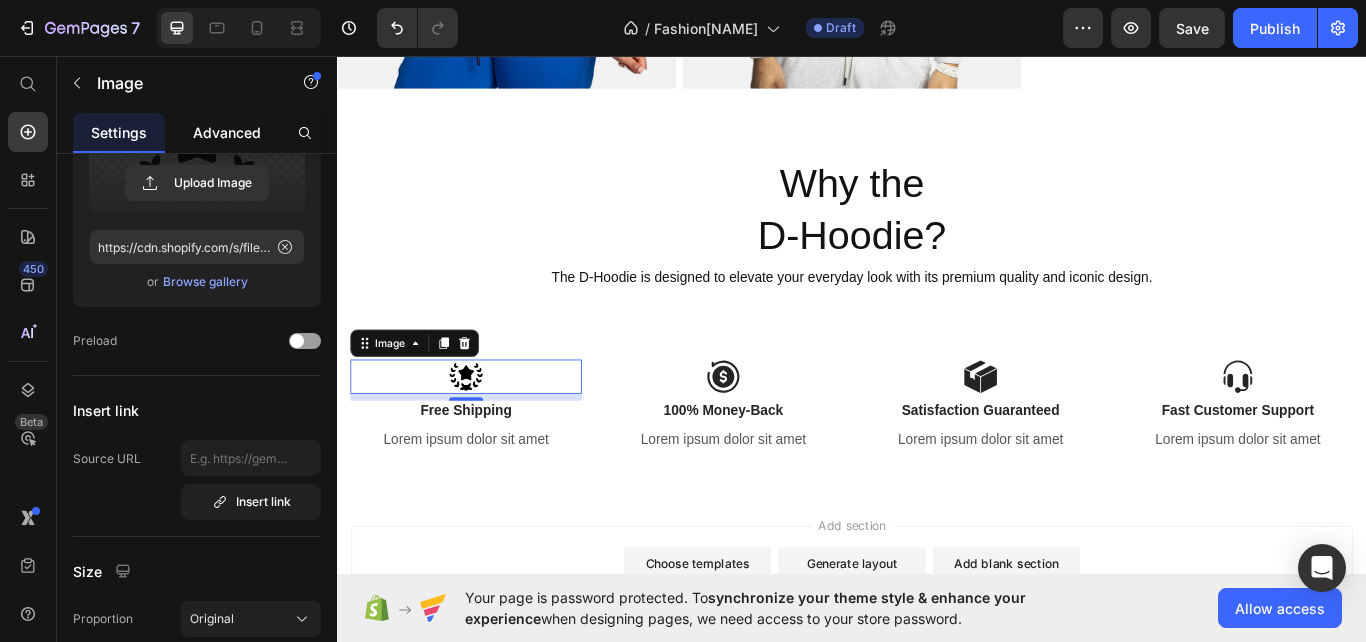 click on "Advanced" at bounding box center (227, 132) 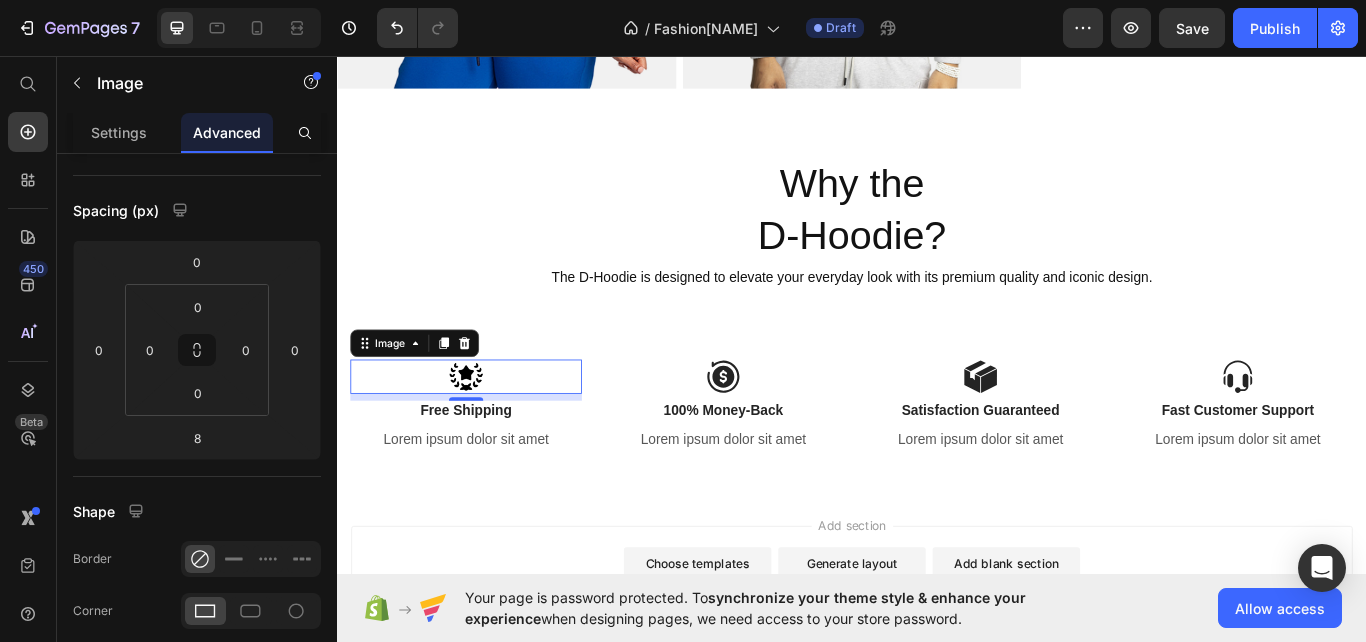 scroll, scrollTop: 0, scrollLeft: 0, axis: both 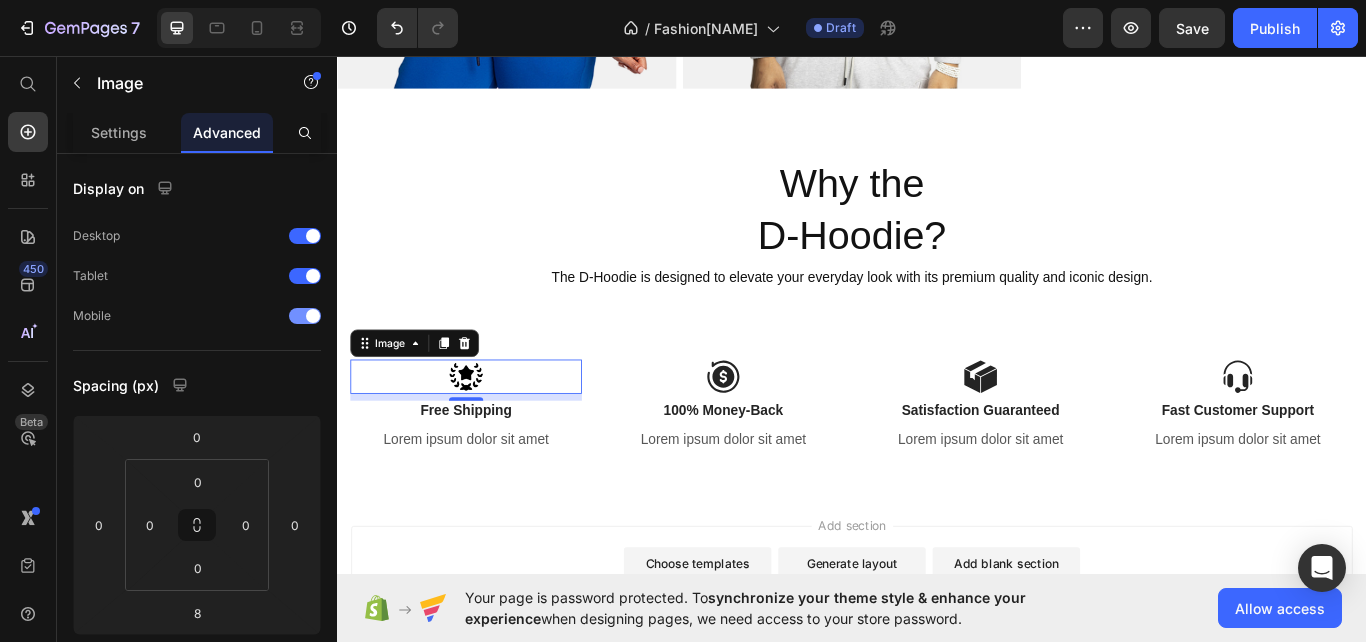 drag, startPoint x: 326, startPoint y: 340, endPoint x: 316, endPoint y: 332, distance: 12.806249 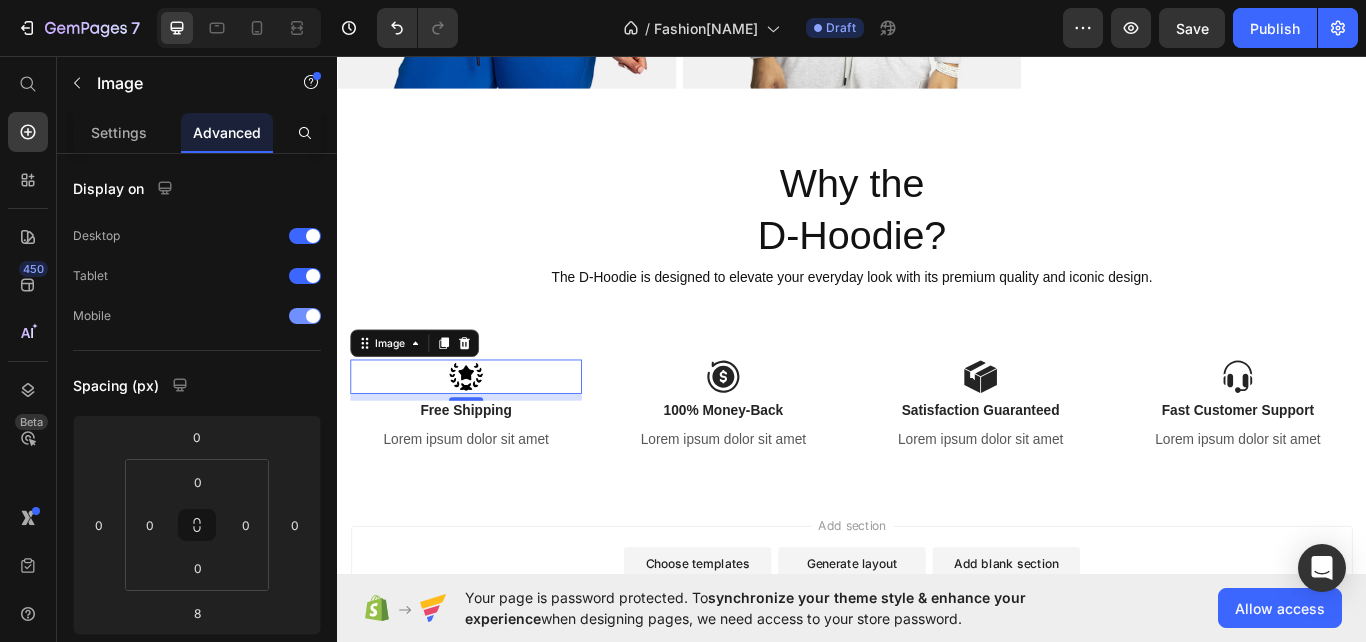 click on "Display on Desktop Tablet Mobile Spacing (px) 0 0 8 0 0 0 0 0 Shape Border Corner Shadow Position Opacity 100 % Animation Interaction Upgrade to Optimize plan  to unlock Interaction & other premium features. CSS class  Delete element" at bounding box center [197, 426] 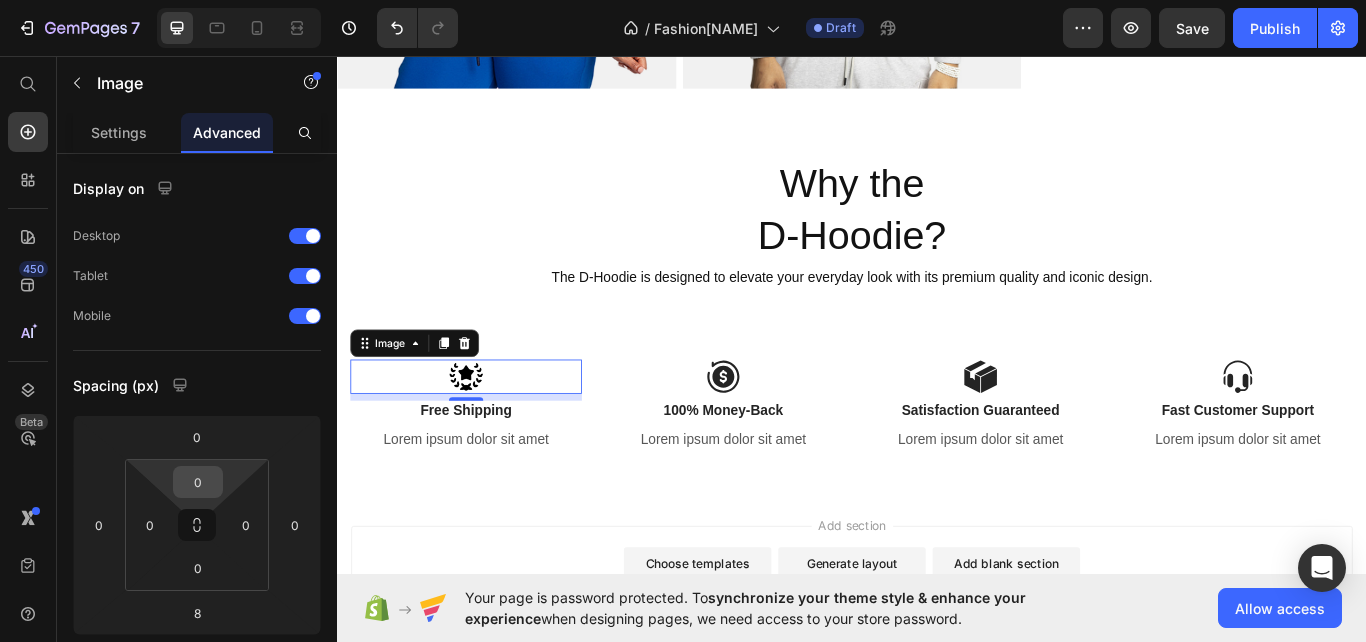 click on "0" at bounding box center [198, 482] 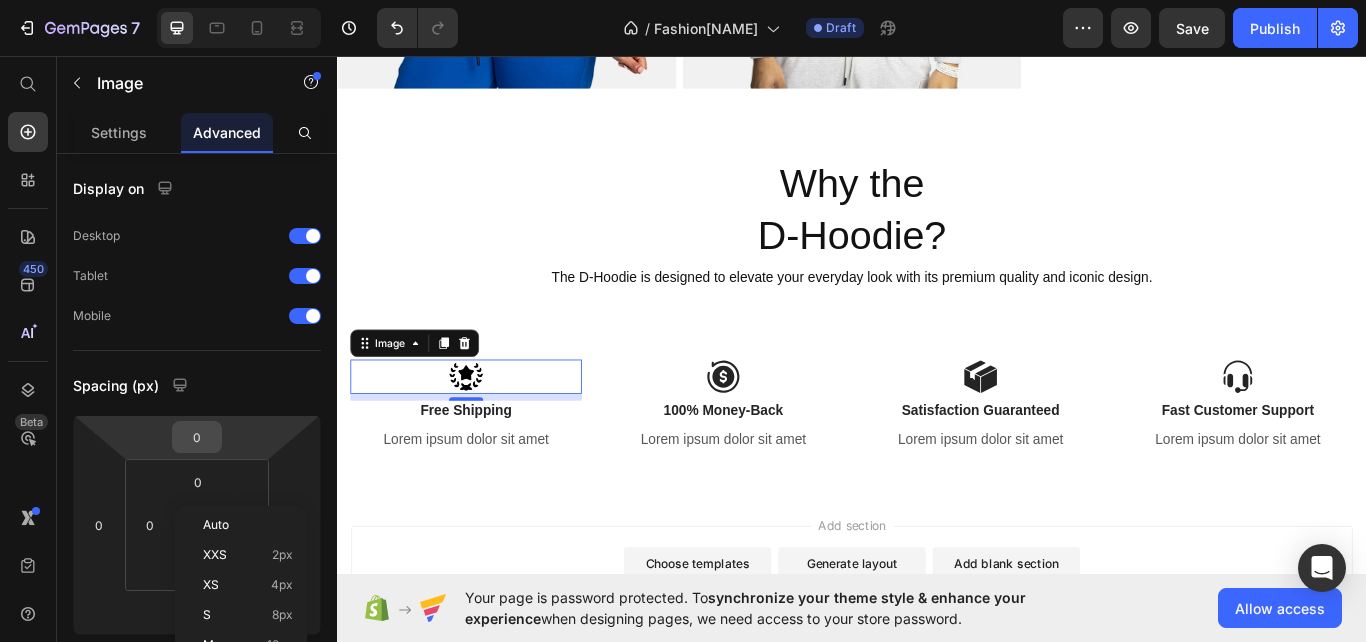 click on "0" at bounding box center [197, 437] 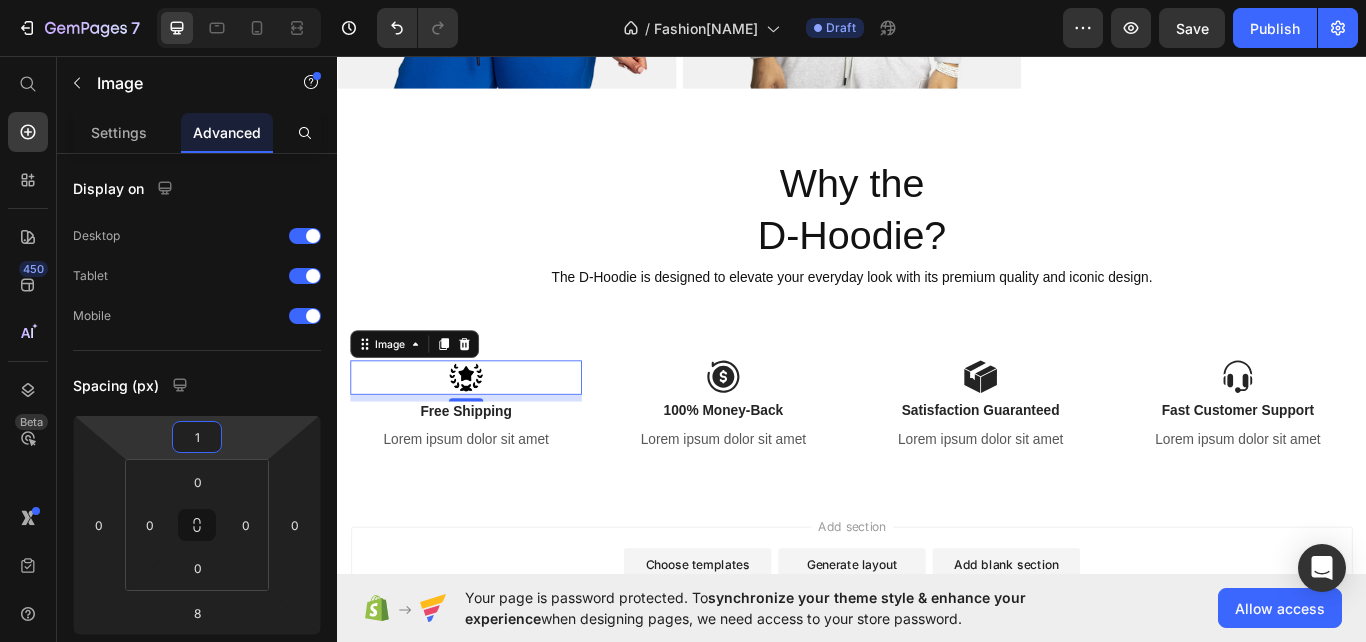 type on "0" 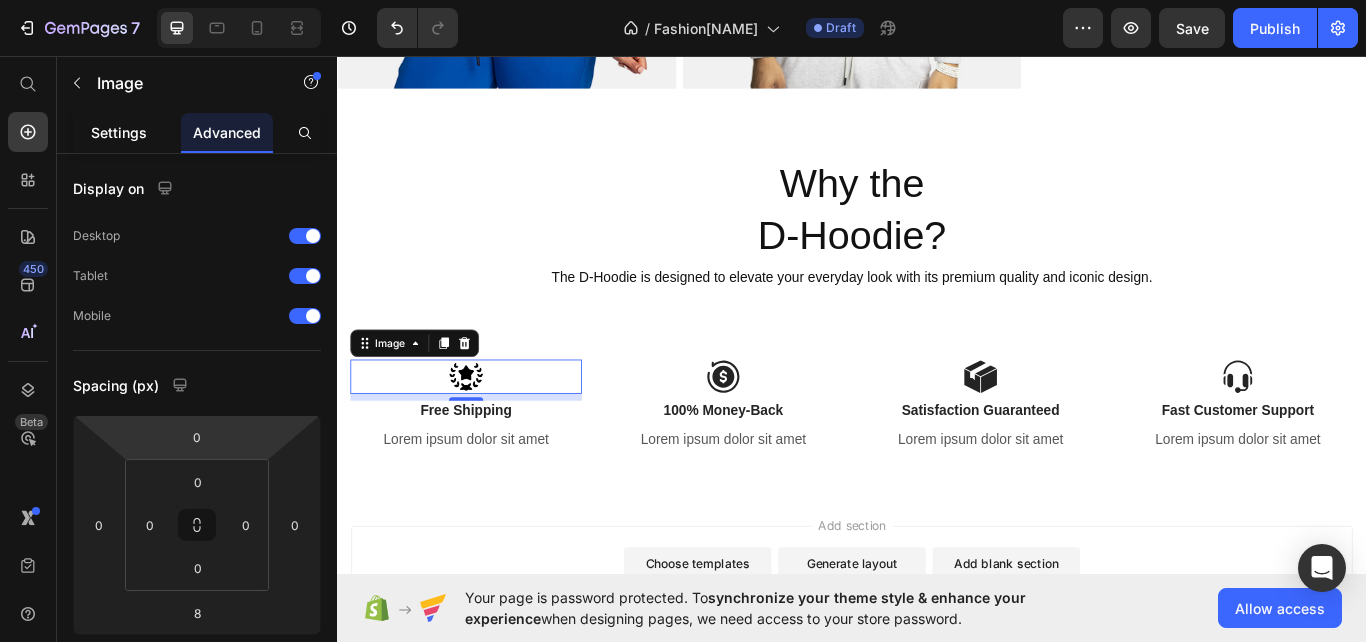 click on "Settings" at bounding box center [119, 132] 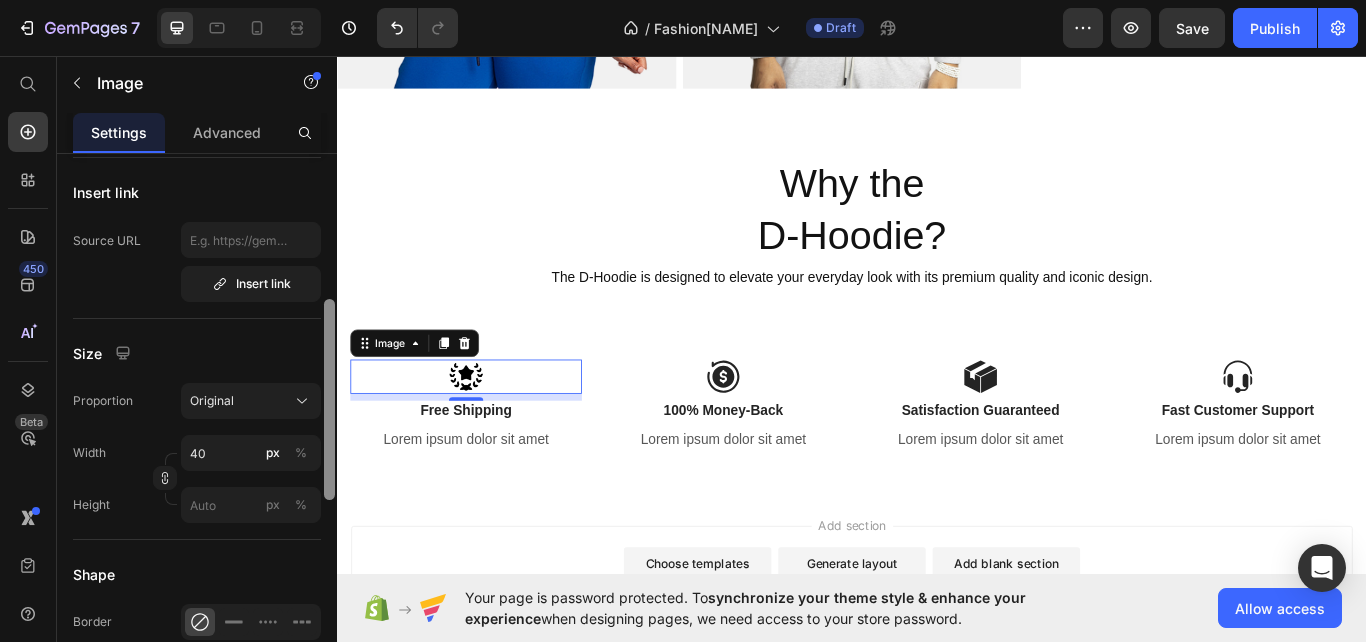 drag, startPoint x: 331, startPoint y: 343, endPoint x: 322, endPoint y: 490, distance: 147.27525 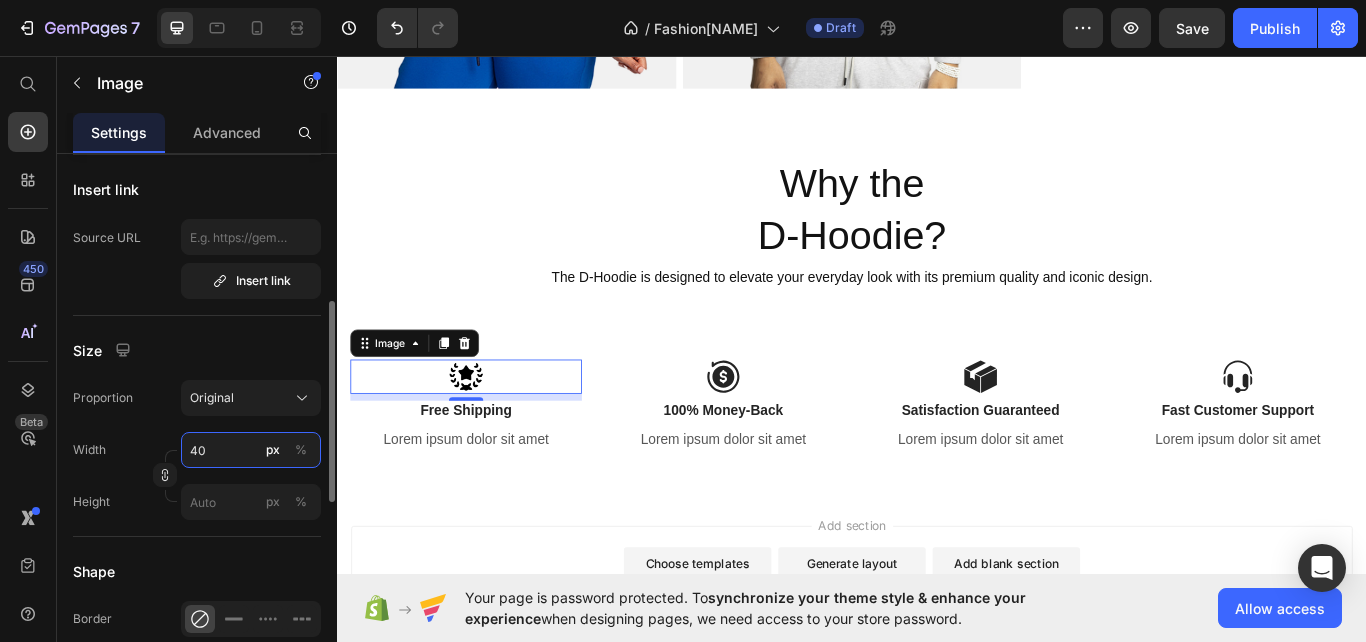 click on "40" at bounding box center [251, 450] 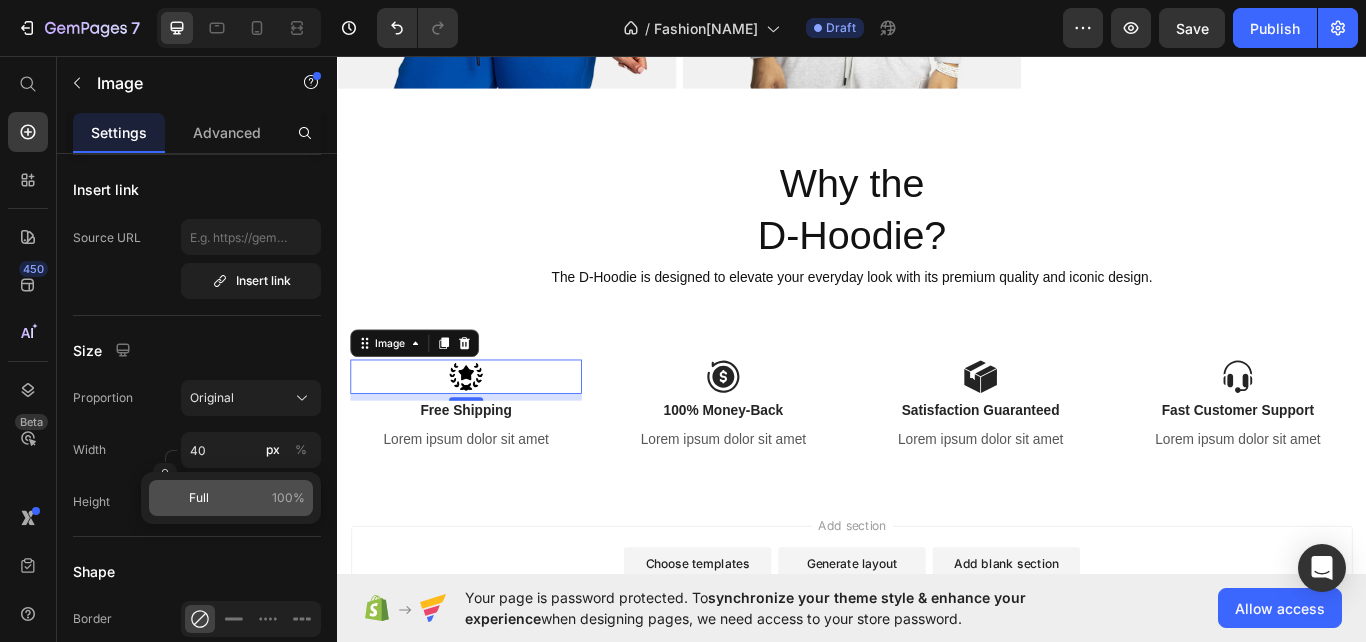 click on "Full 100%" at bounding box center (247, 498) 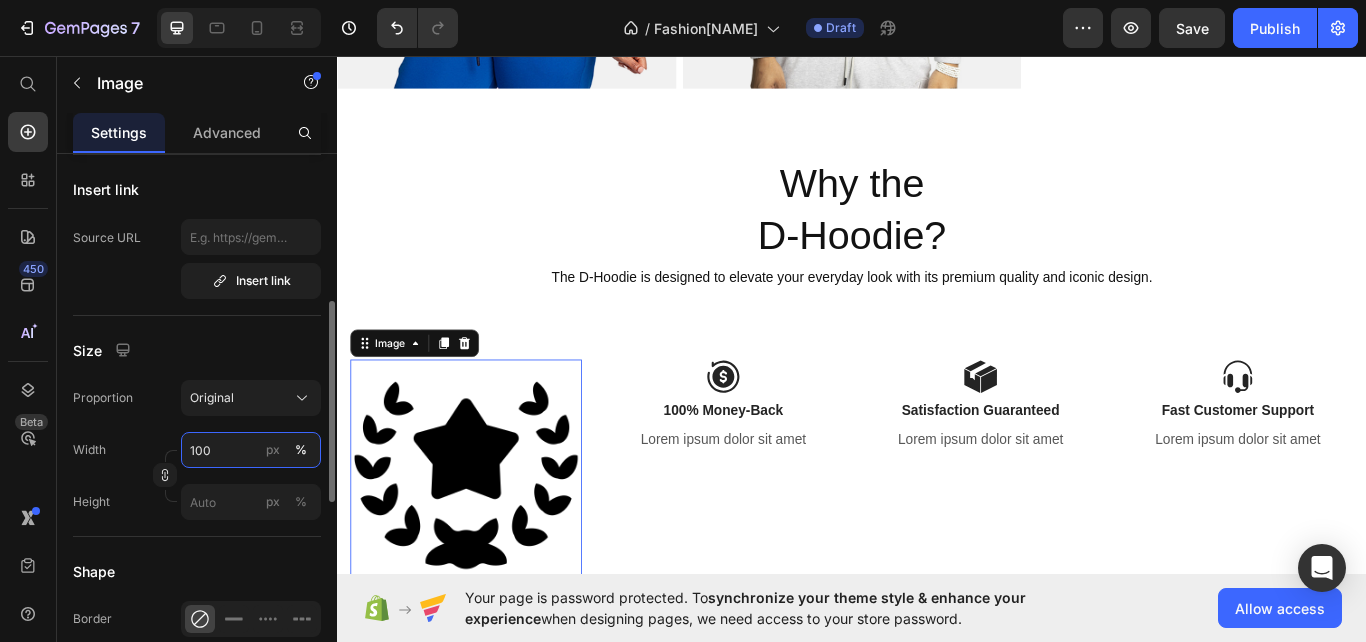click on "100" at bounding box center [251, 450] 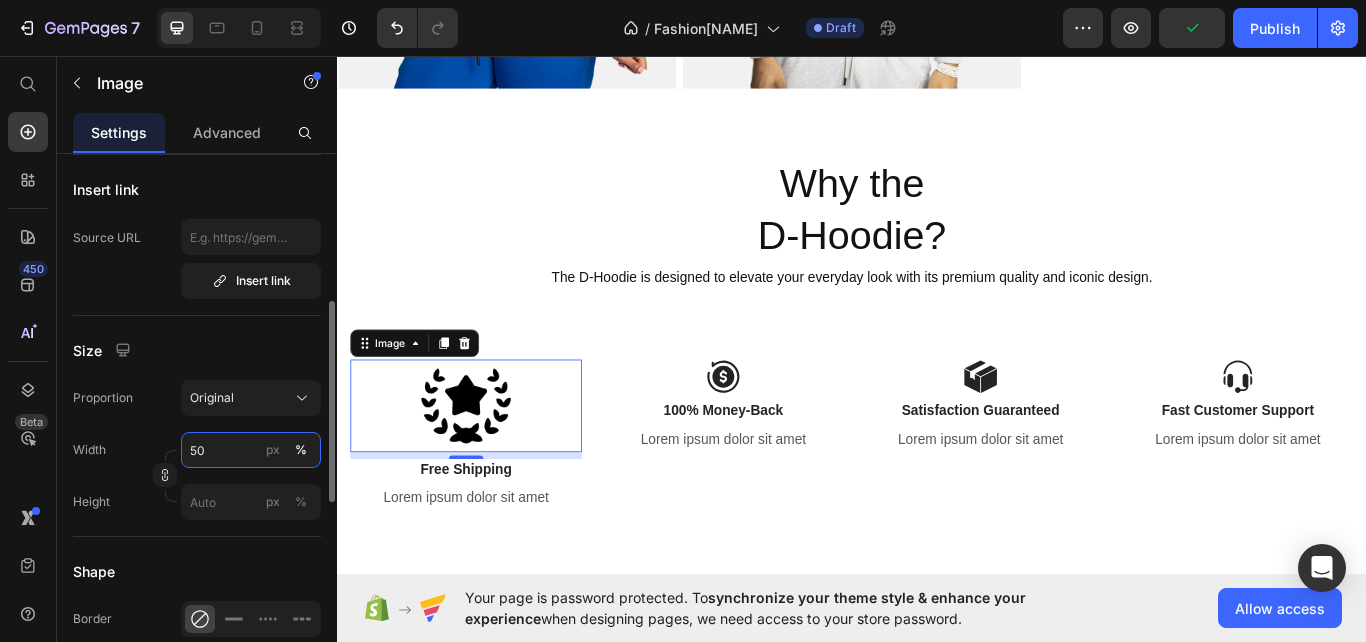 type on "40" 